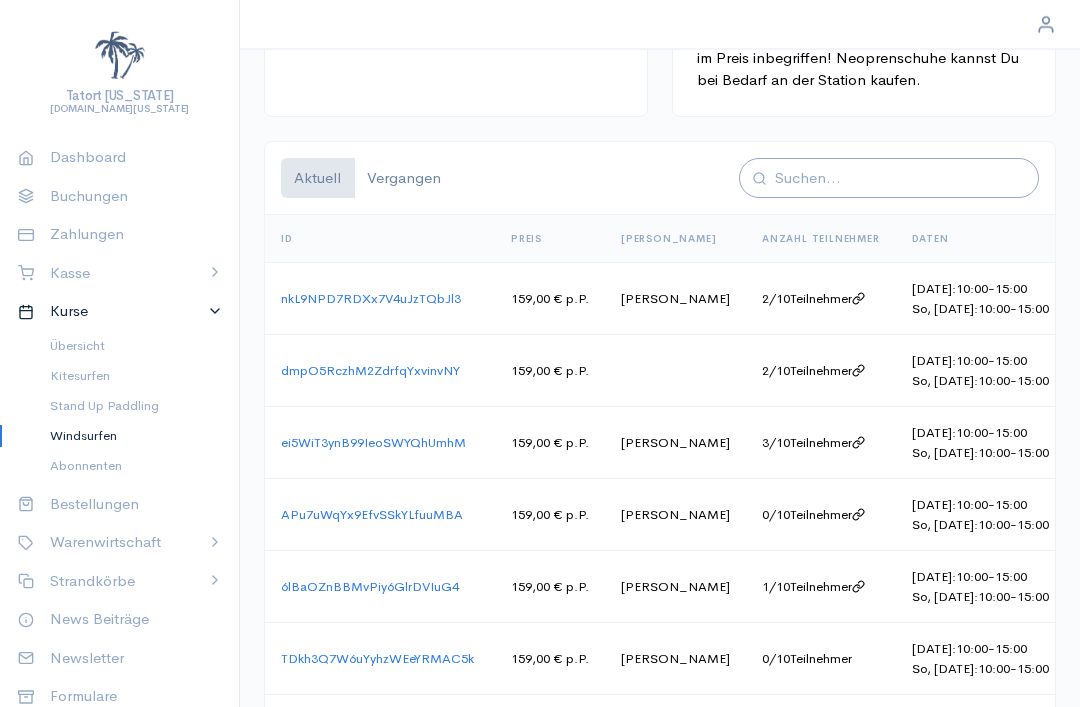 scroll, scrollTop: 1108, scrollLeft: 0, axis: vertical 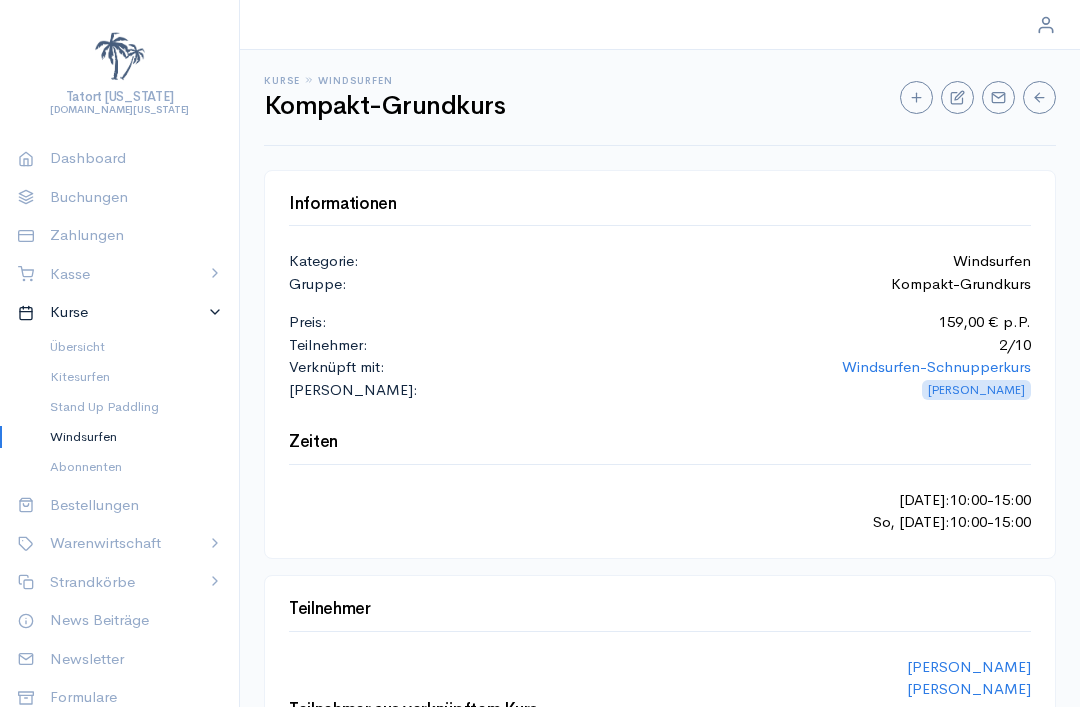 click on "Windsurfen" at bounding box center [128, 437] 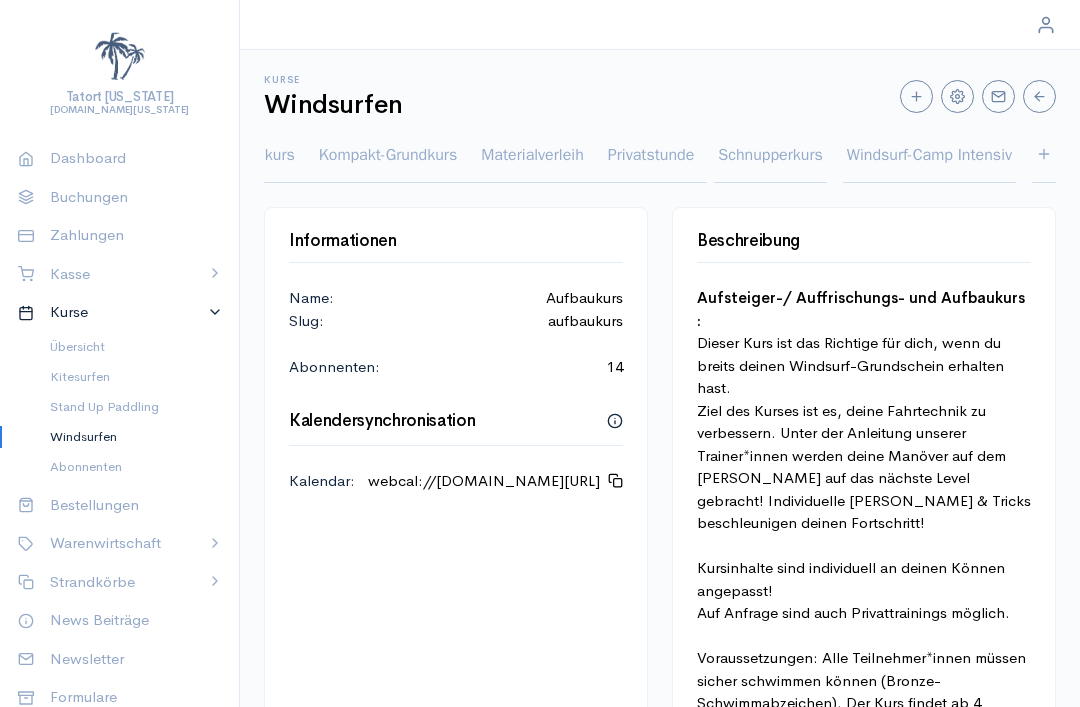 scroll, scrollTop: 0, scrollLeft: 398, axis: horizontal 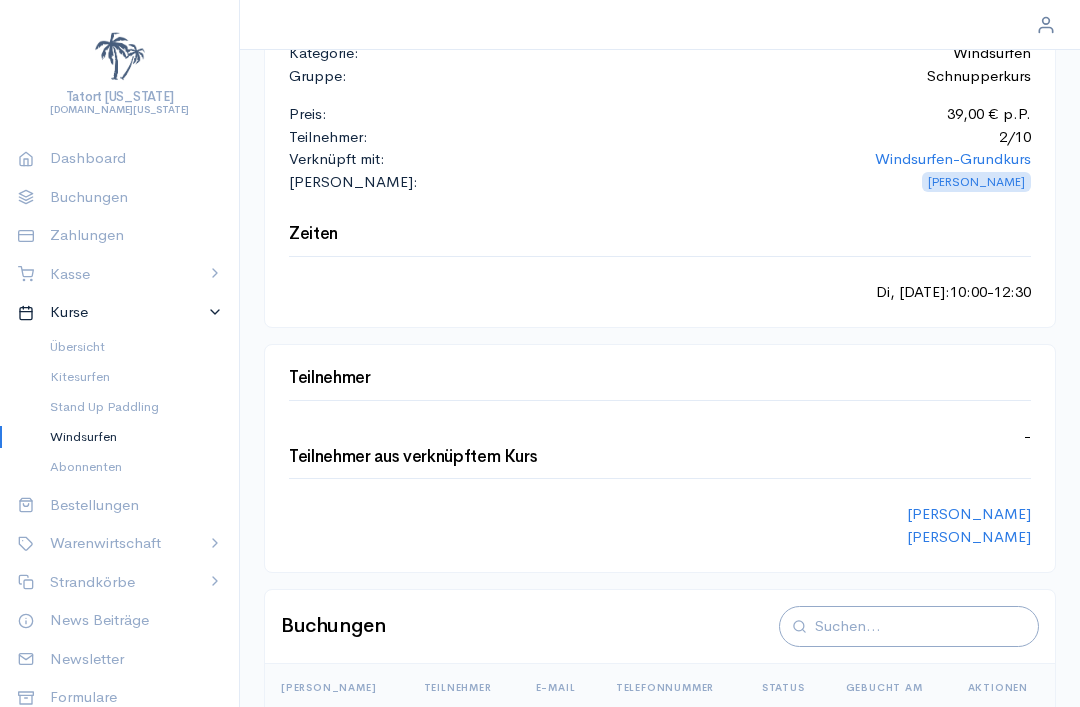 click on "[PERSON_NAME]" at bounding box center [969, 513] 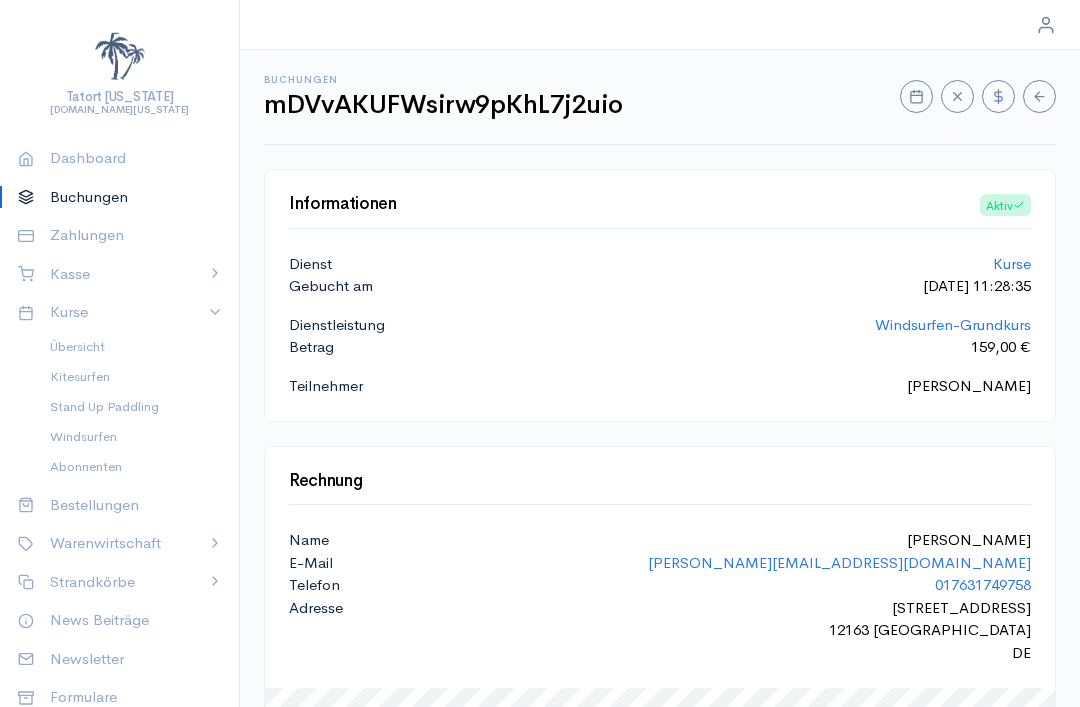 scroll, scrollTop: 272, scrollLeft: 0, axis: vertical 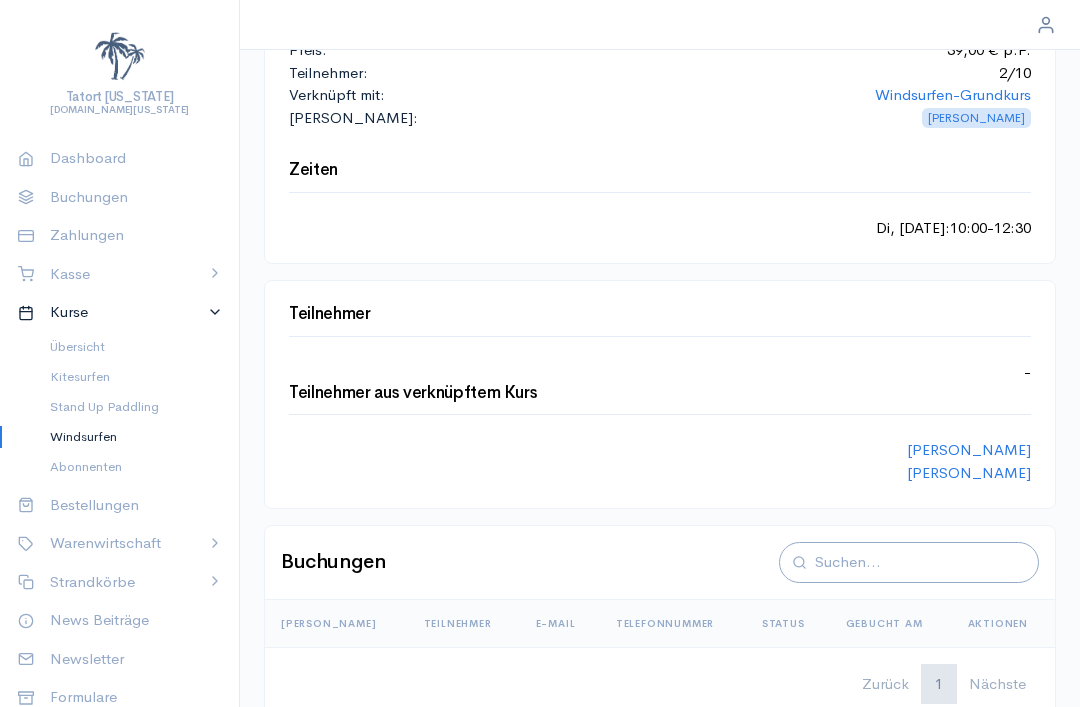 click on "Windsurfen" at bounding box center (128, 437) 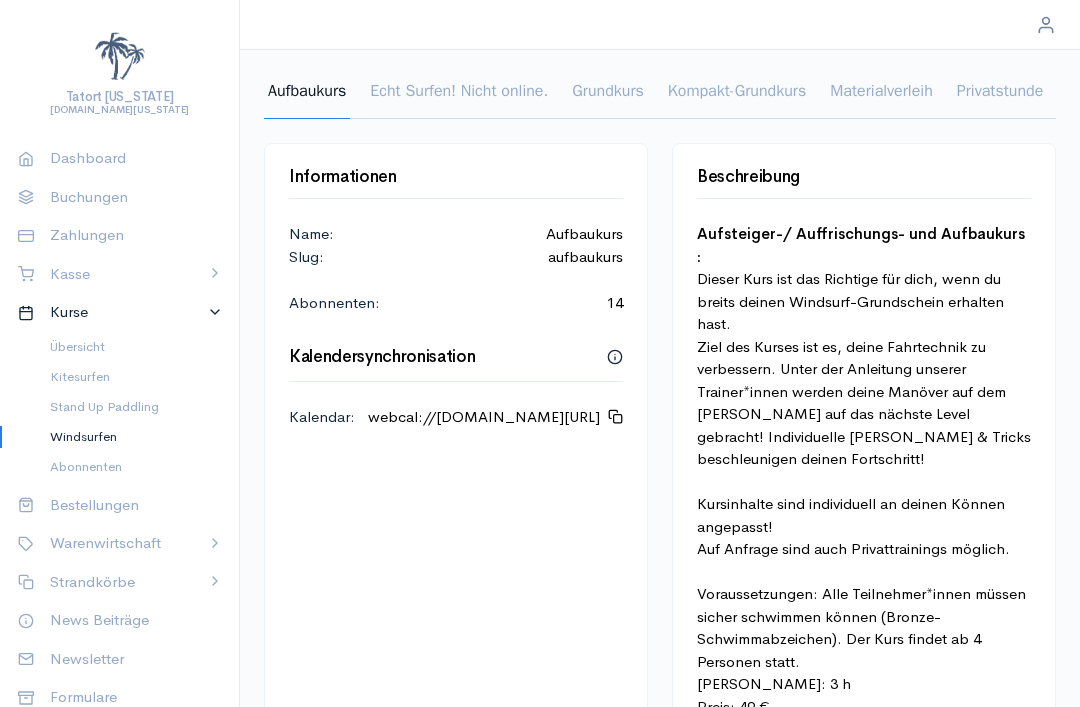 scroll, scrollTop: 0, scrollLeft: 0, axis: both 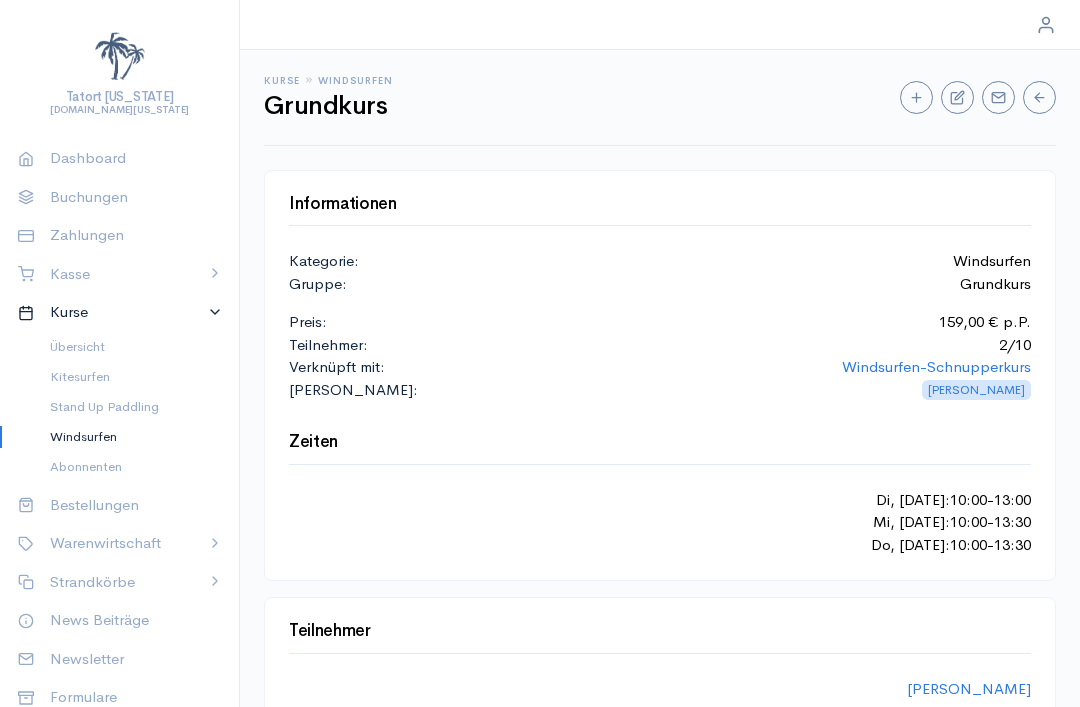 click on "Windsurfen" at bounding box center (128, 437) 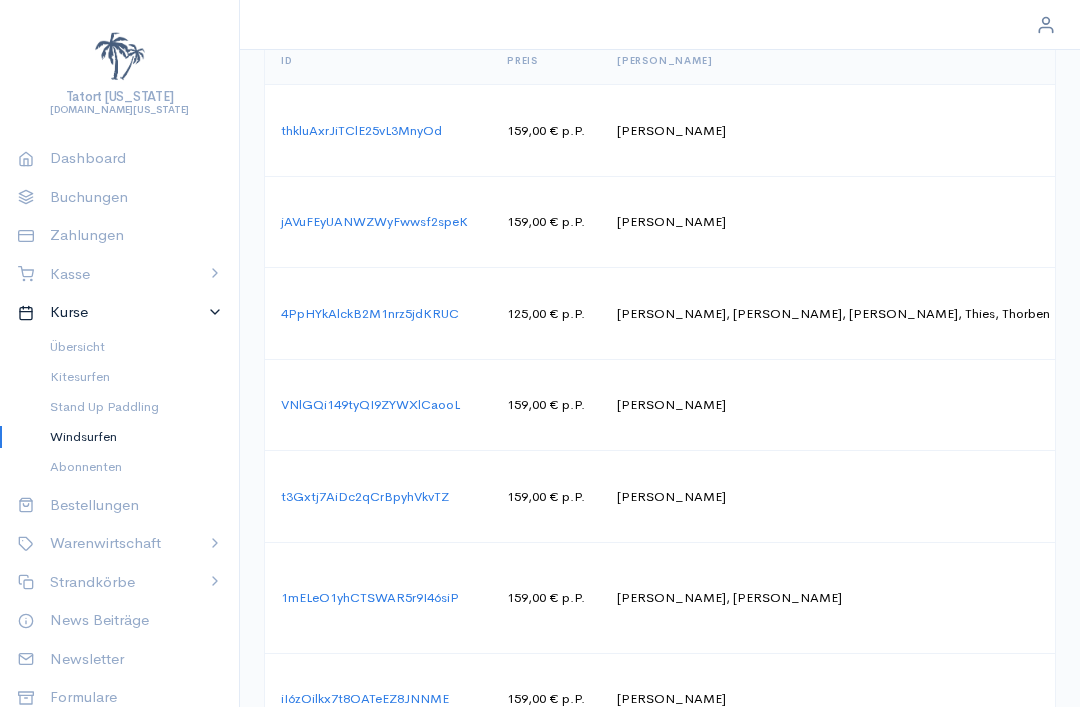 scroll, scrollTop: 1432, scrollLeft: 0, axis: vertical 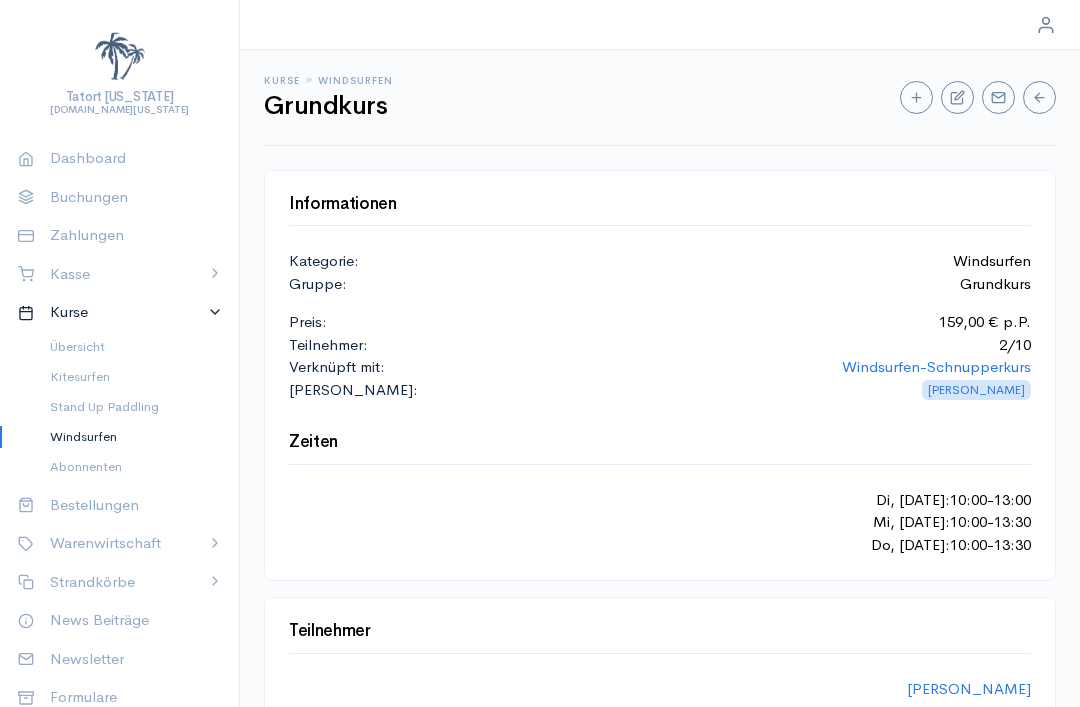 click on "Windsurfen" at bounding box center [128, 437] 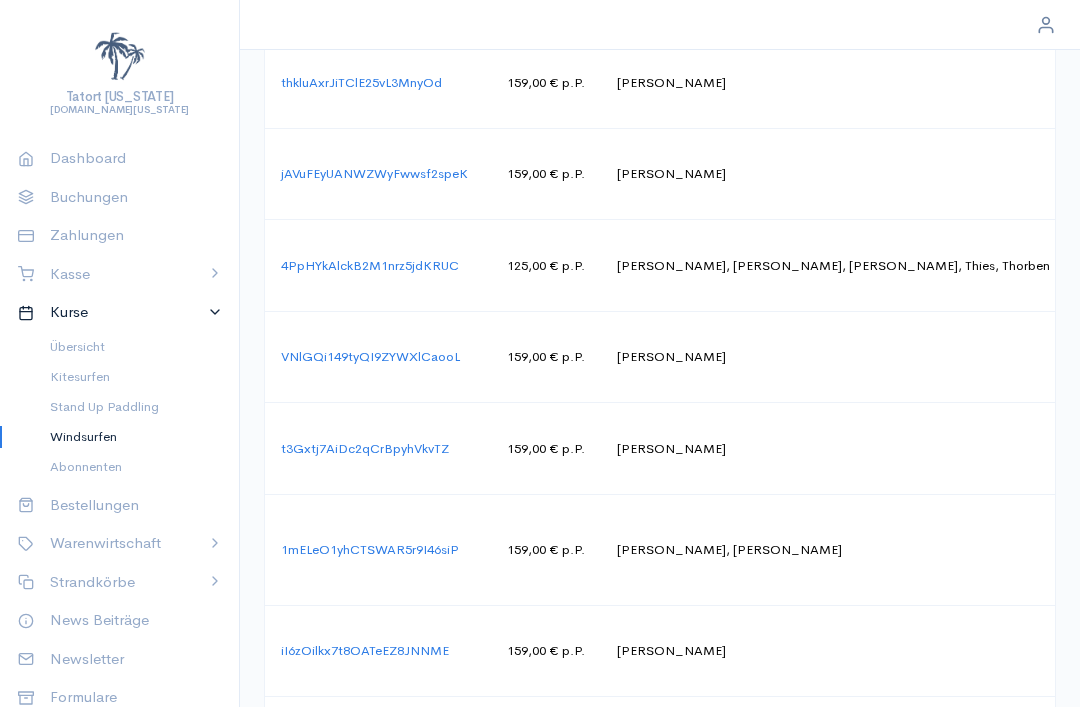 scroll, scrollTop: 1530, scrollLeft: 0, axis: vertical 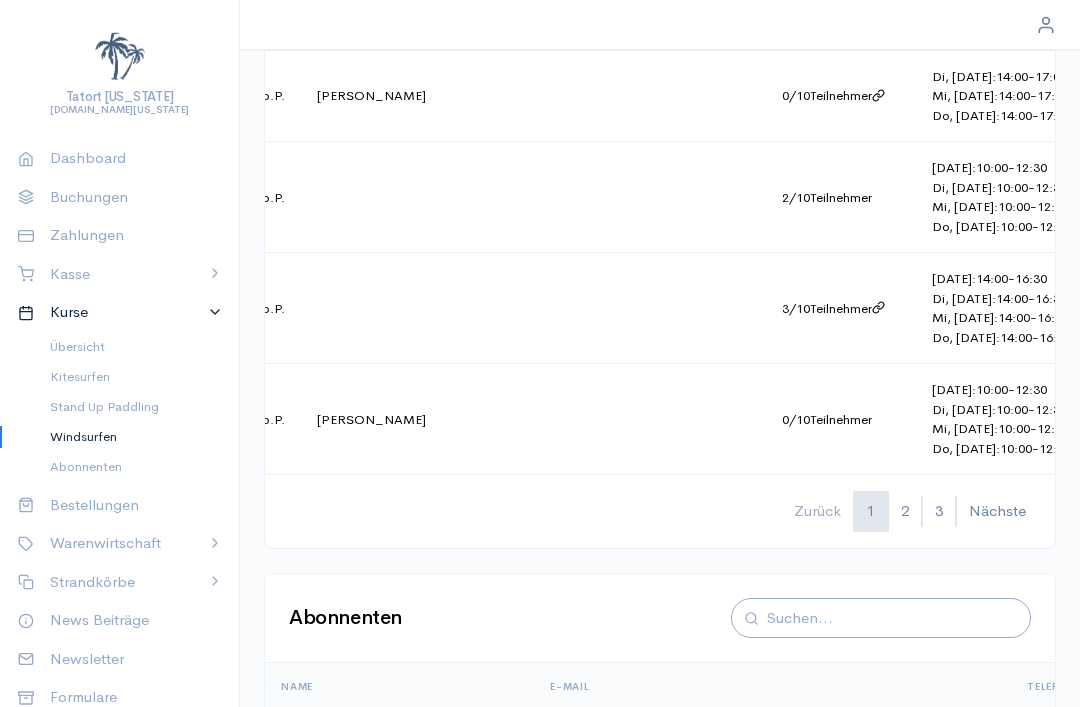 click at bounding box center (1160, 197) 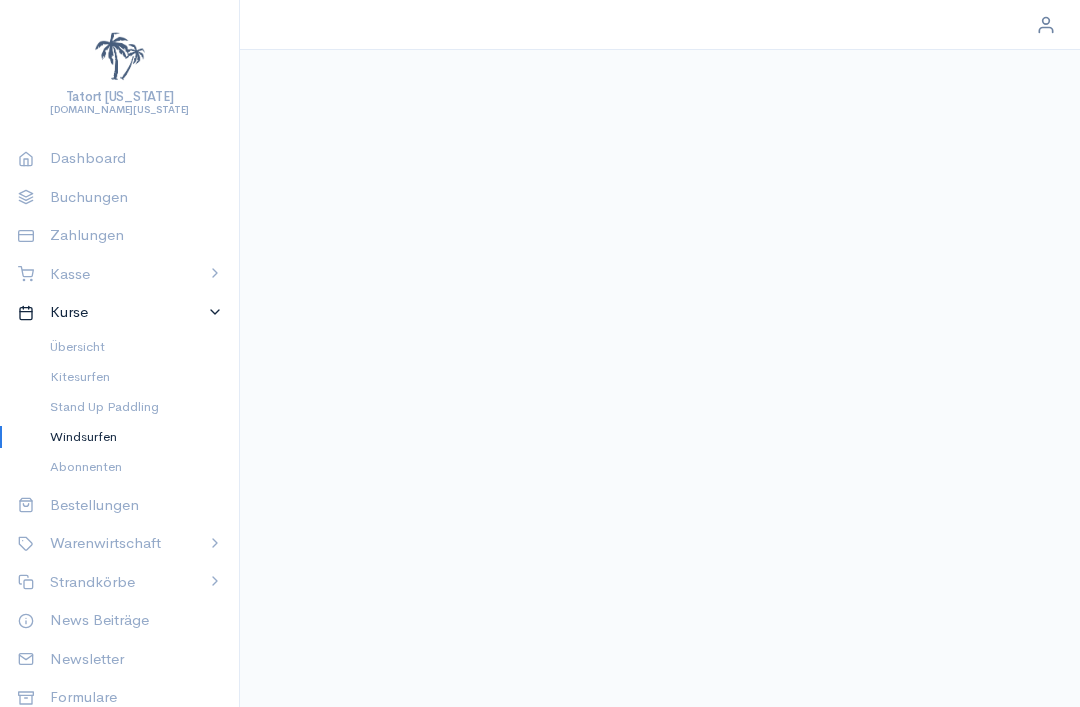 scroll, scrollTop: 64, scrollLeft: 0, axis: vertical 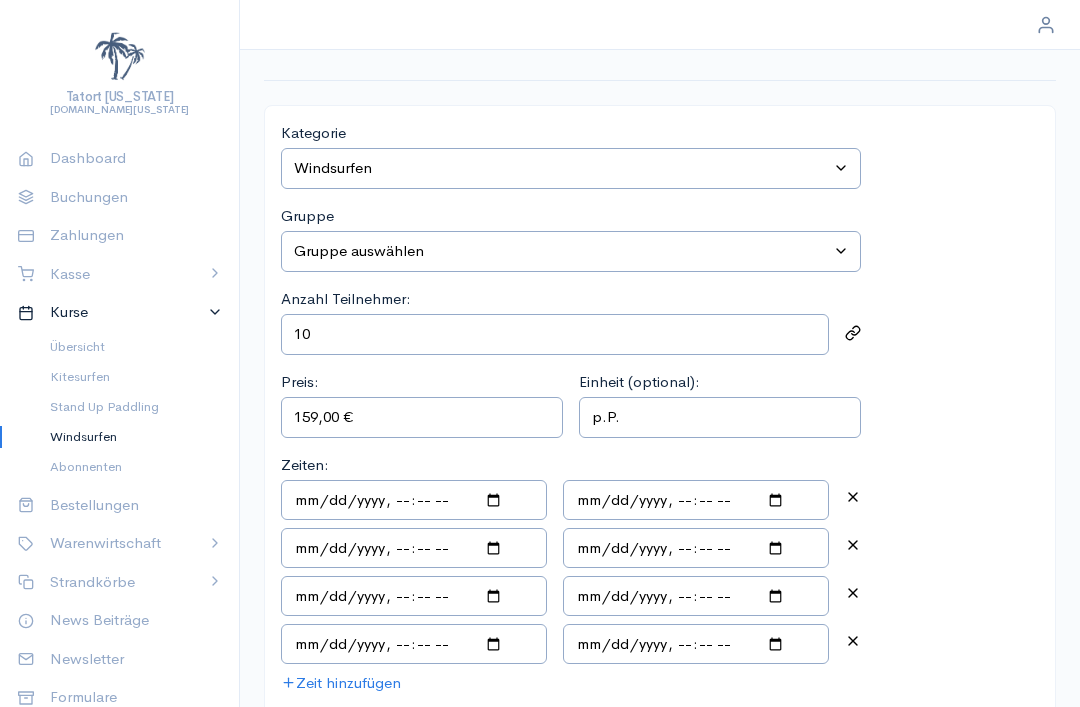 select on "0" 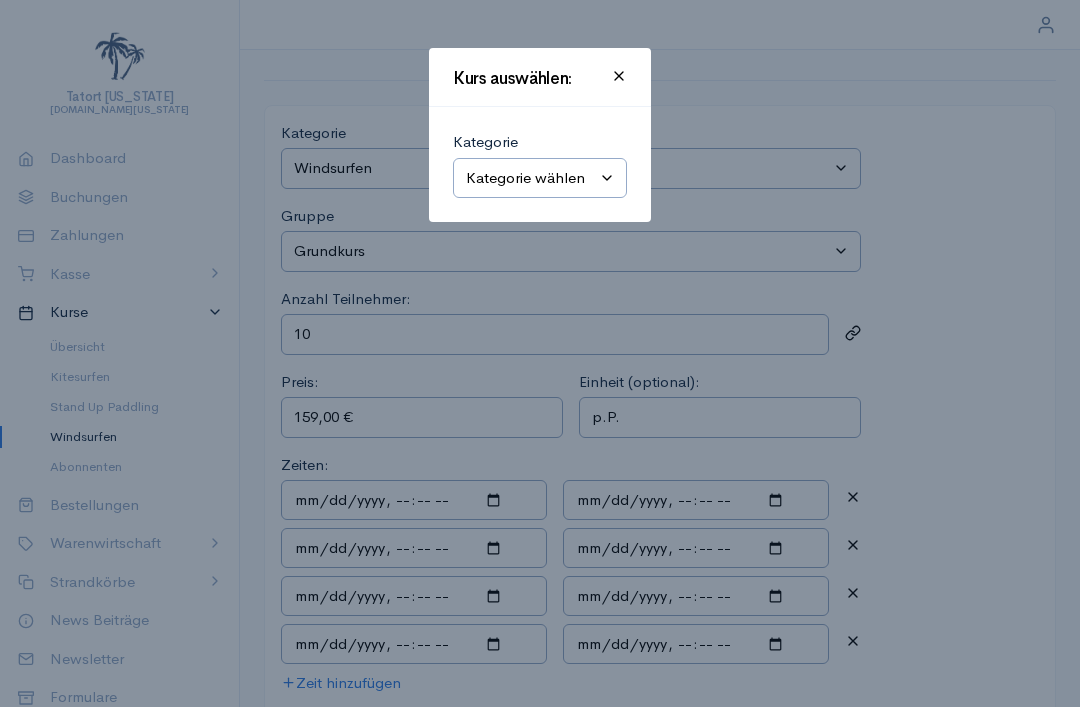 click on "Kategorie wählen Kitesurfen Stand Up Paddling  Windsurfen" at bounding box center (540, 178) 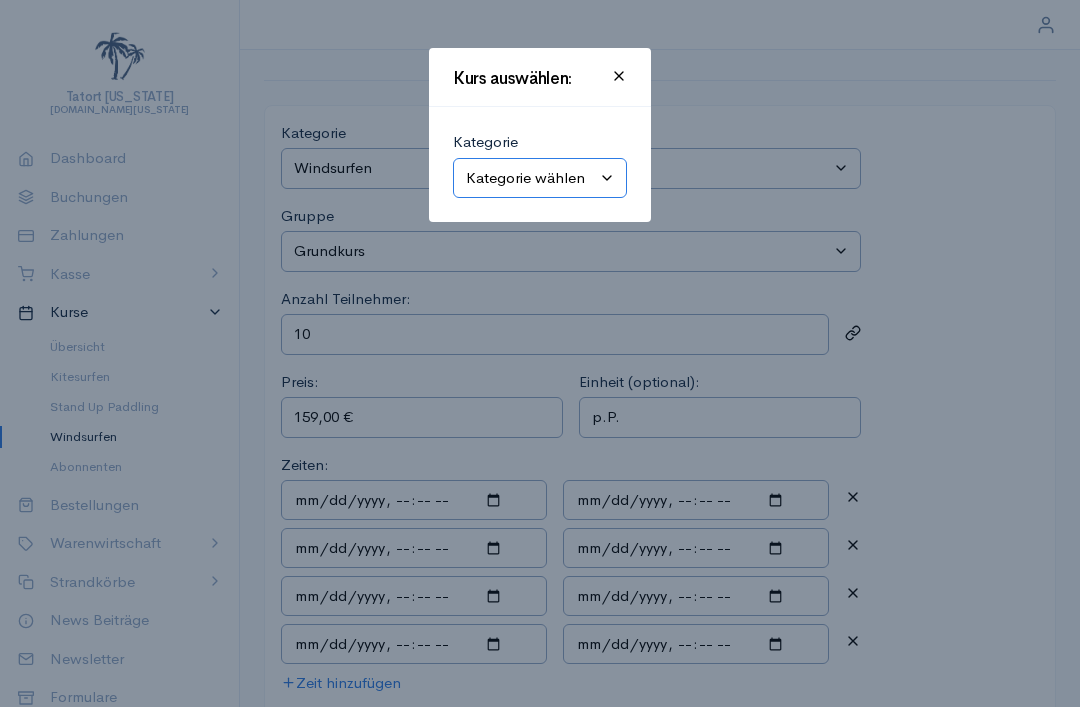 select on "2" 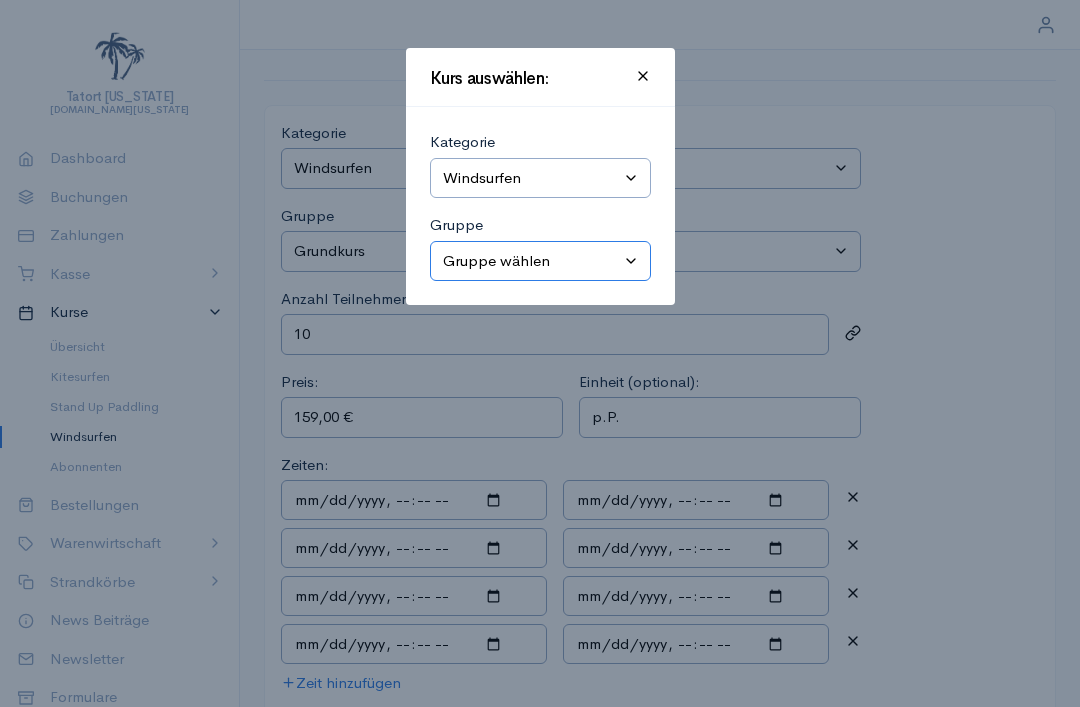 click on "Gruppe wählen Grundkurs Schnupperkurs Kompakt-Grundkurs Aufbaukurs Materialverleih Privatstunde  Windsurf-Camp Intensiv  Echt Surfen! Nicht online." at bounding box center [540, 261] 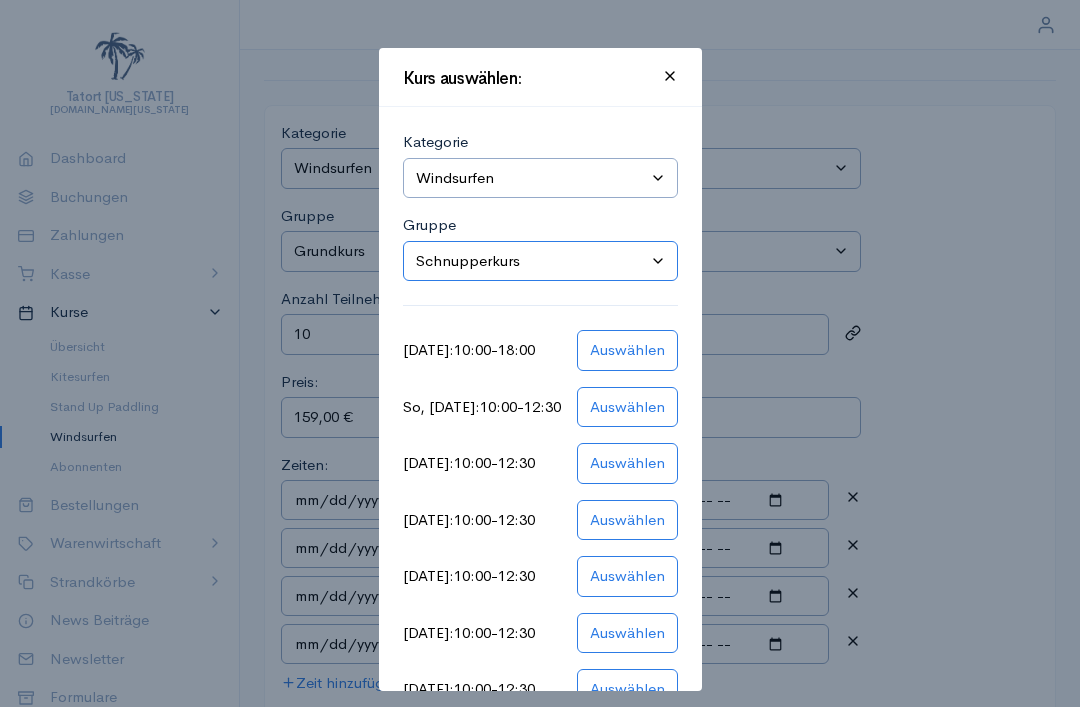 select on "2" 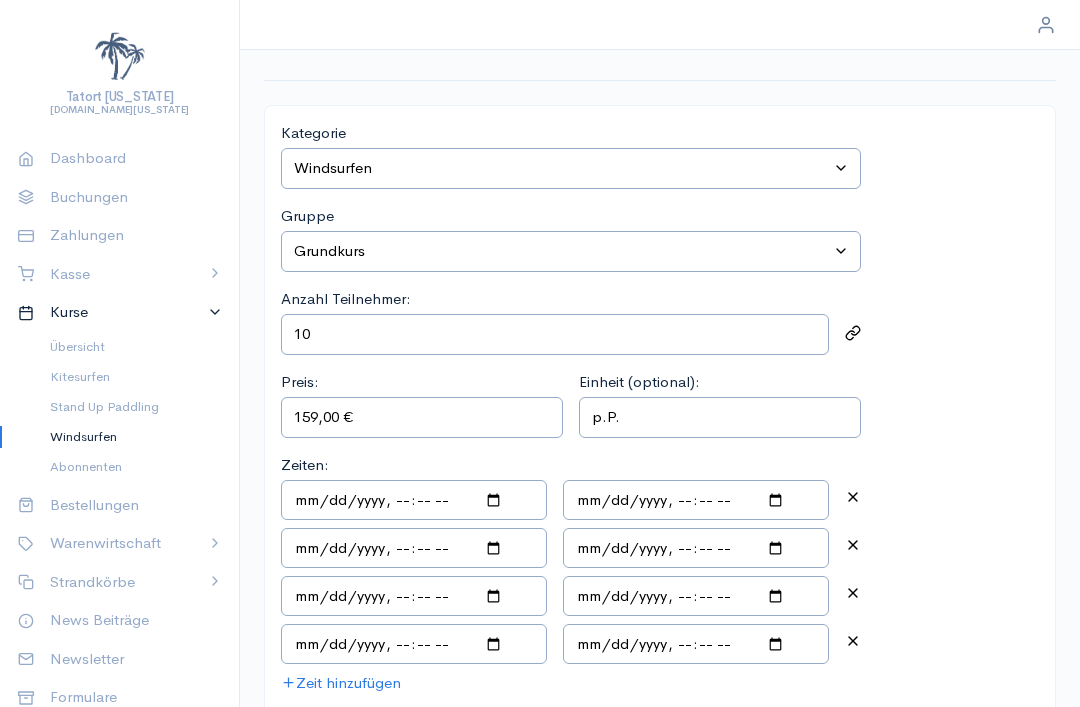 click 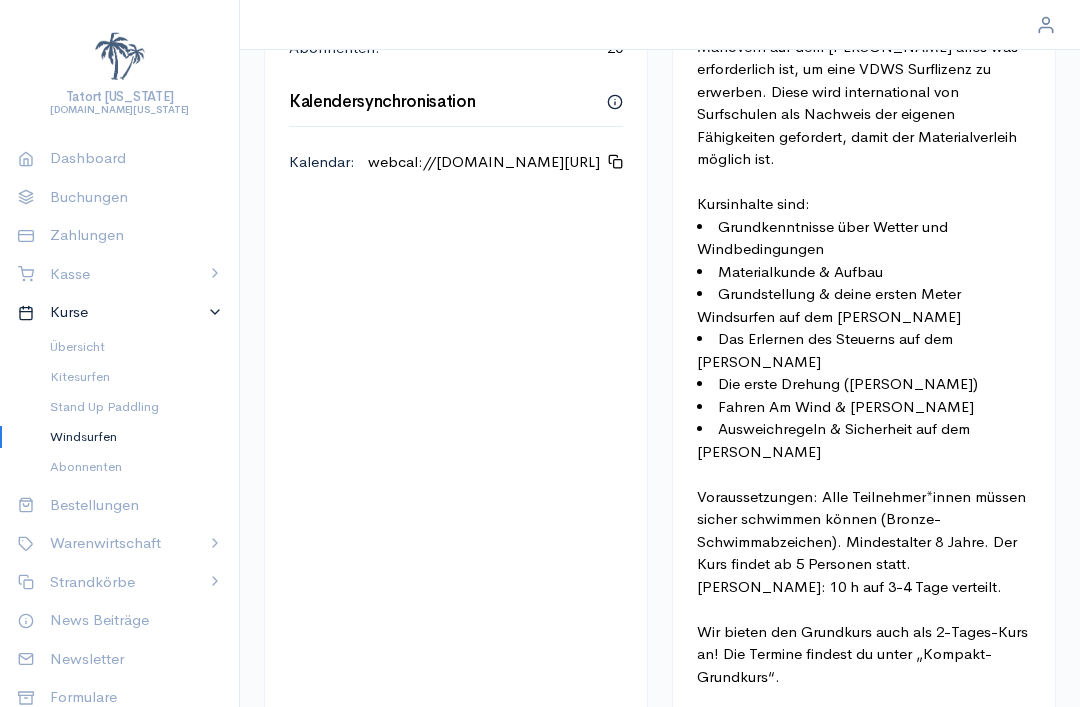 scroll, scrollTop: 0, scrollLeft: 0, axis: both 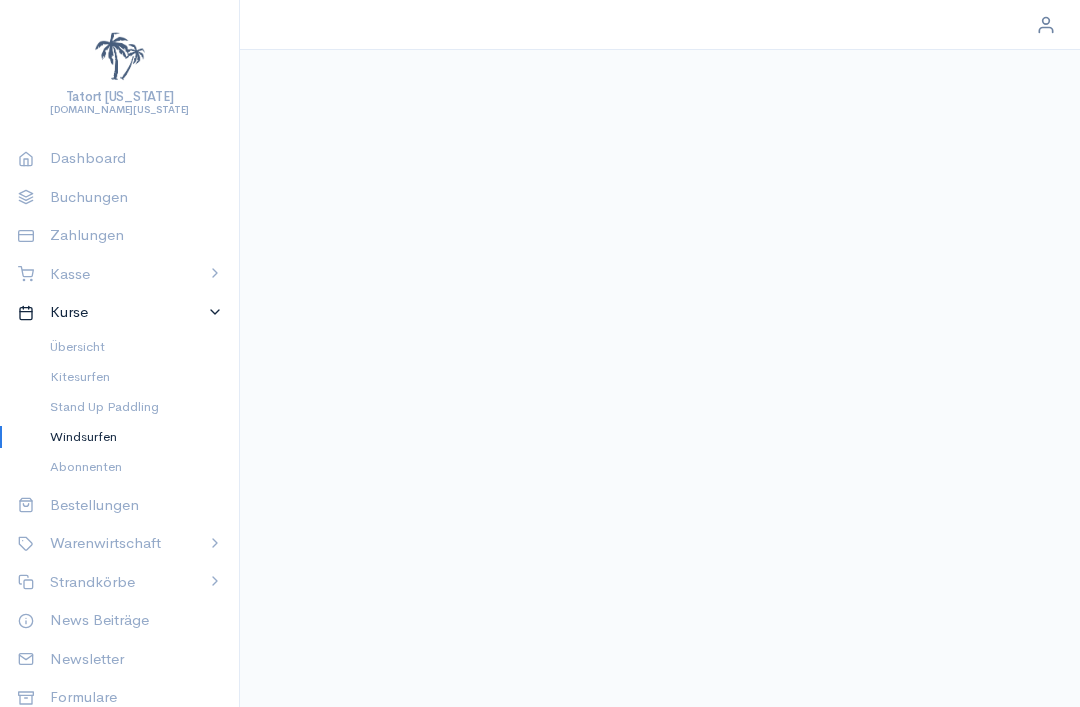 select on "2" 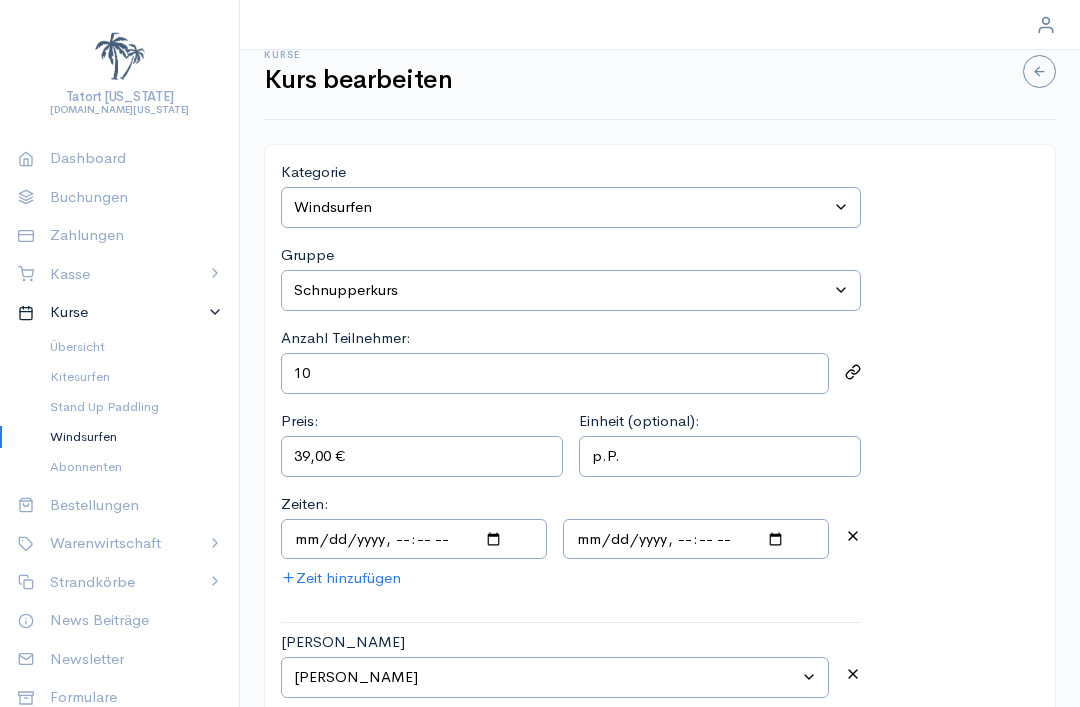 scroll, scrollTop: 113, scrollLeft: 0, axis: vertical 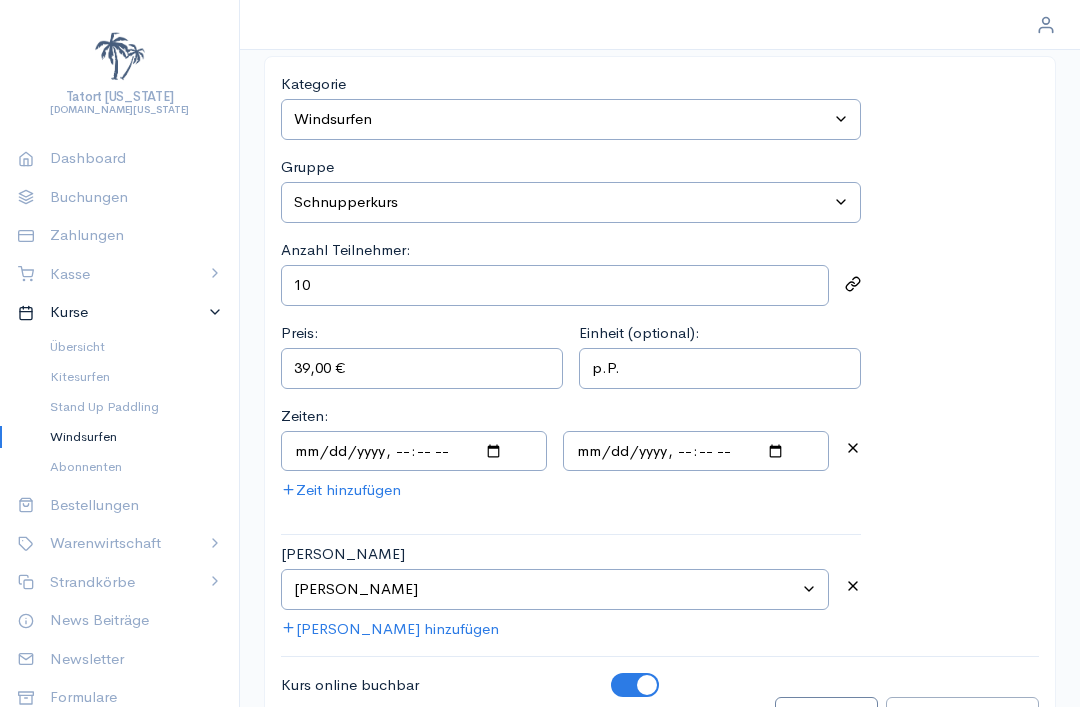 click at bounding box center (853, 285) 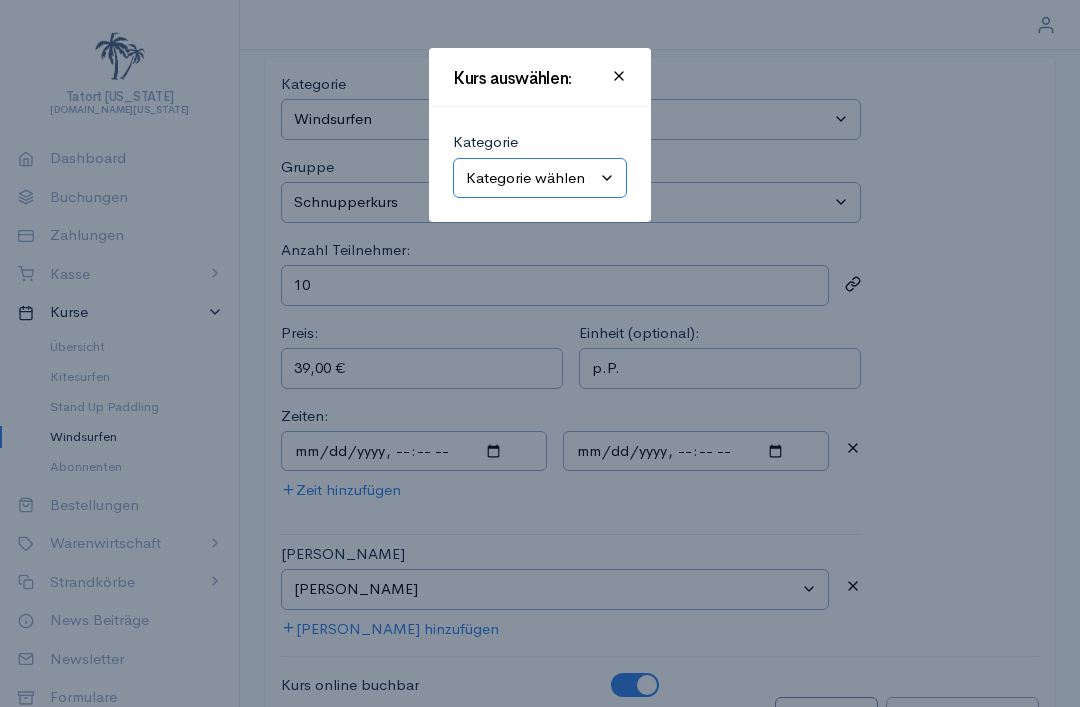 click on "Kategorie wählen Kitesurfen Stand Up Paddling  Windsurfen" at bounding box center (540, 178) 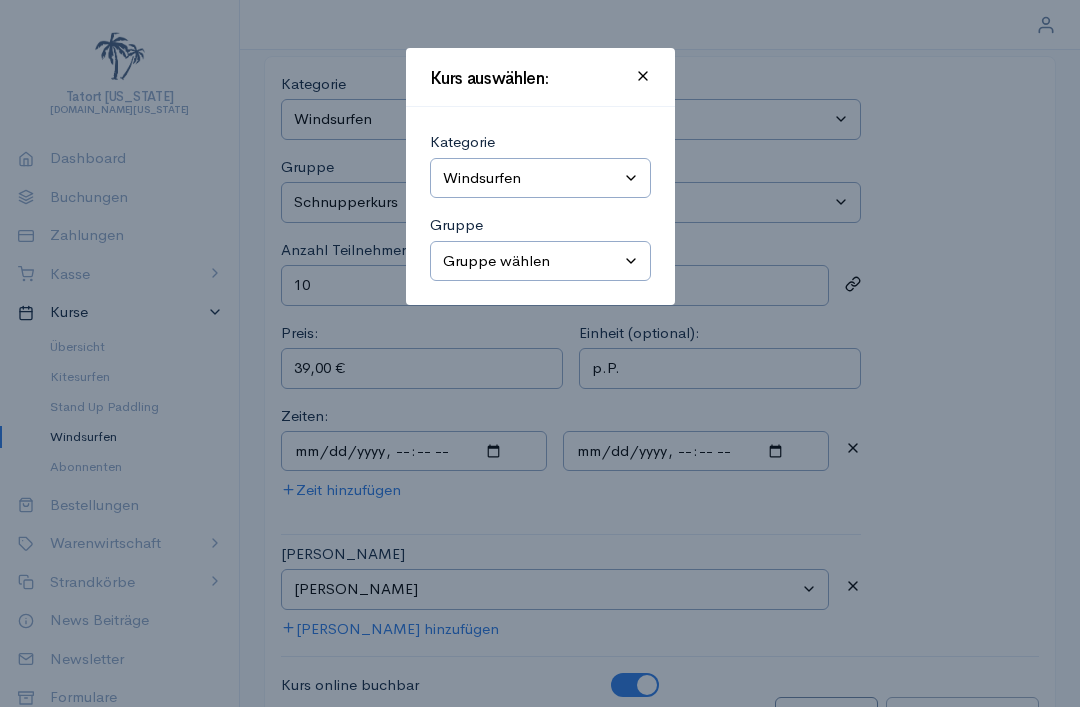 click on "Gruppe wählen Grundkurs Schnupperkurs Kompakt-Grundkurs Aufbaukurs Materialverleih Privatstunde  Windsurf-Camp Intensiv  Echt Surfen! Nicht online." at bounding box center (540, 261) 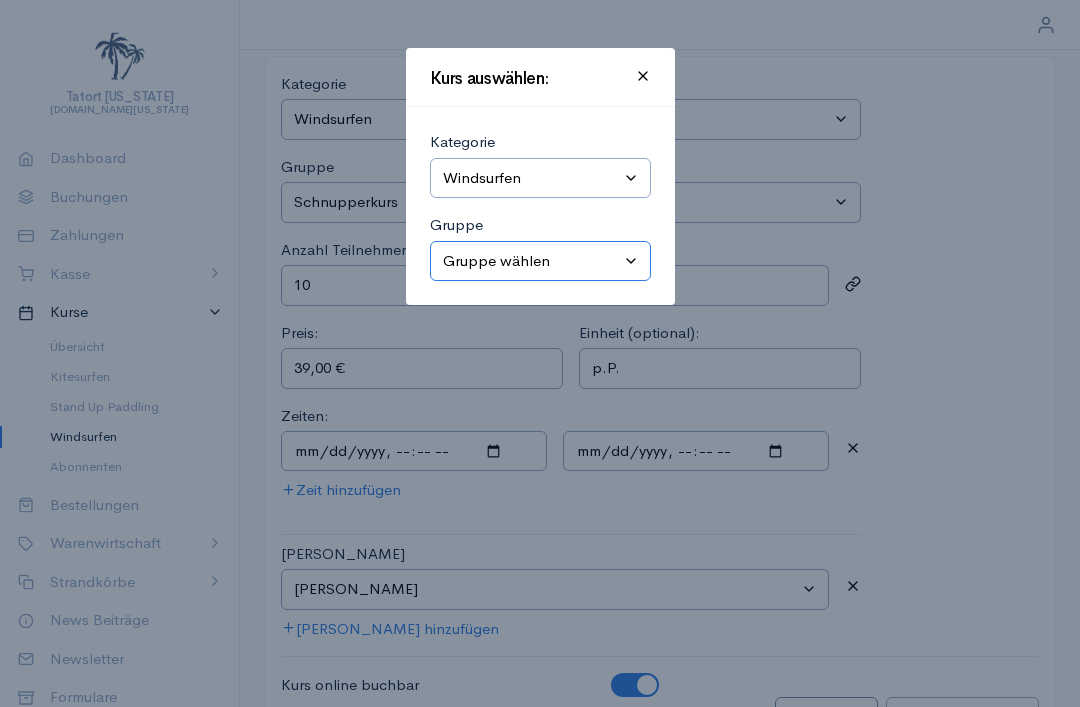 select on "0" 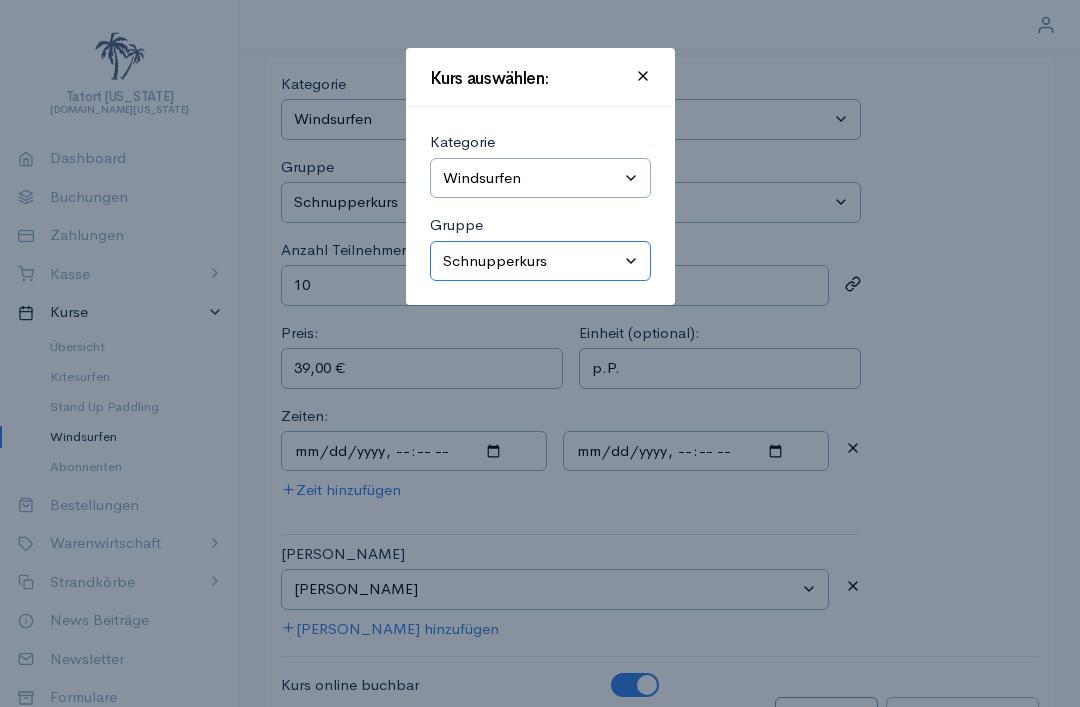 select on "2" 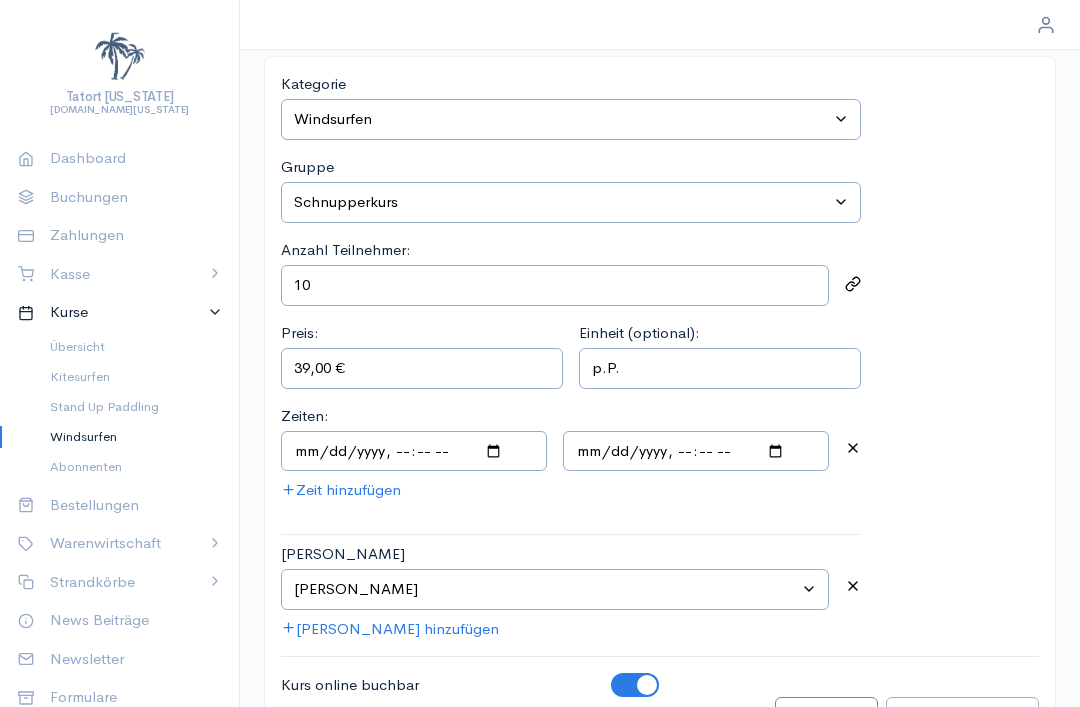 click 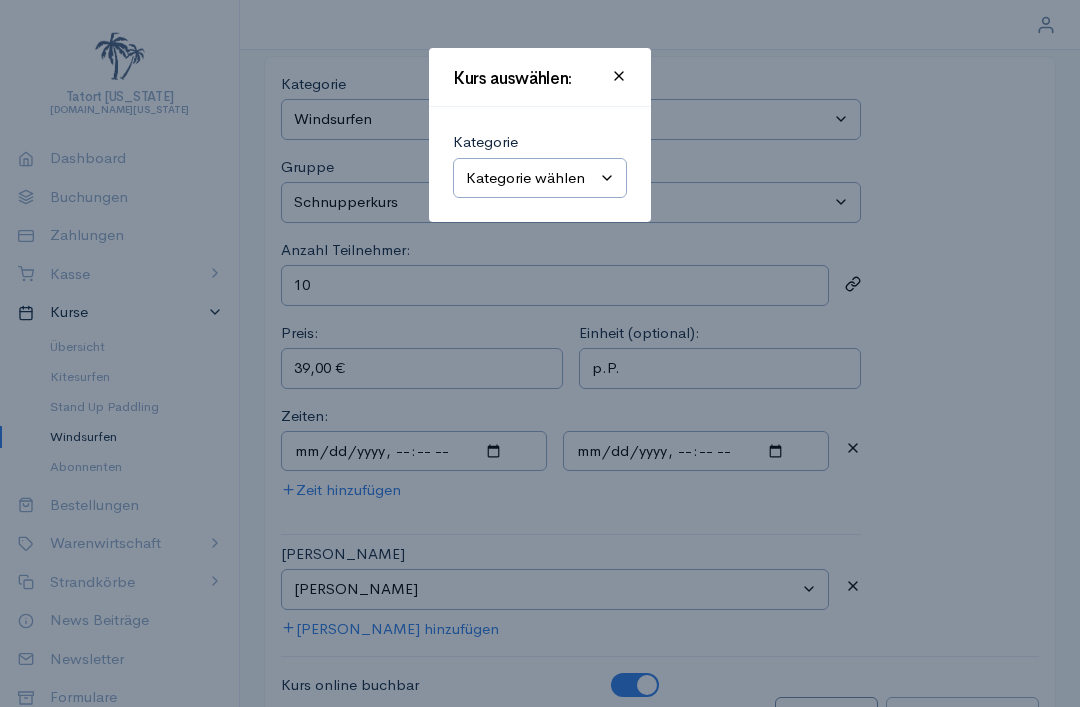 click on "Kategorie wählen Kitesurfen Stand Up Paddling  Windsurfen" at bounding box center [540, 178] 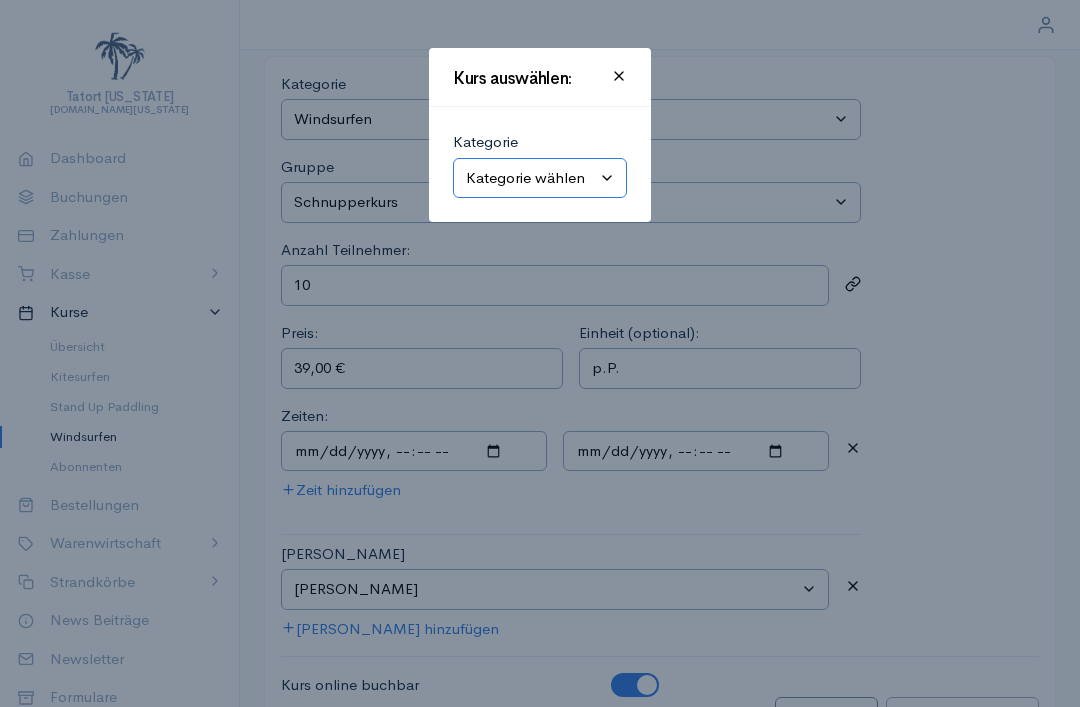 select on "2" 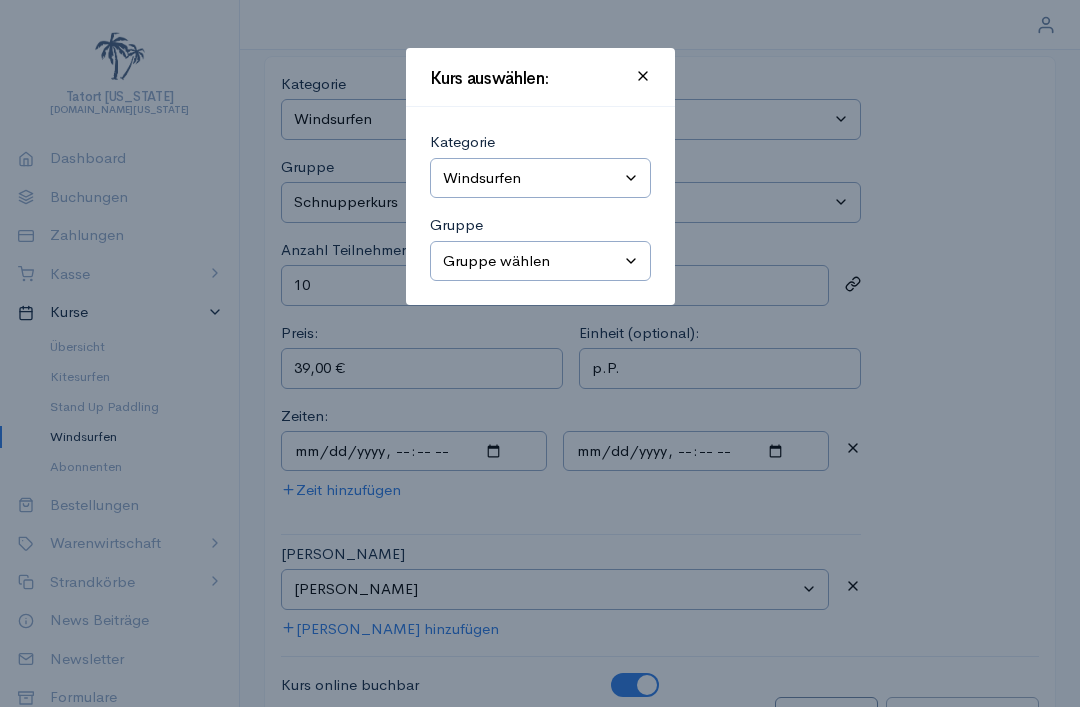 click on "Gruppe wählen Grundkurs Schnupperkurs Kompakt-Grundkurs Aufbaukurs Materialverleih Privatstunde  Windsurf-Camp Intensiv  Echt Surfen! Nicht online." at bounding box center [540, 261] 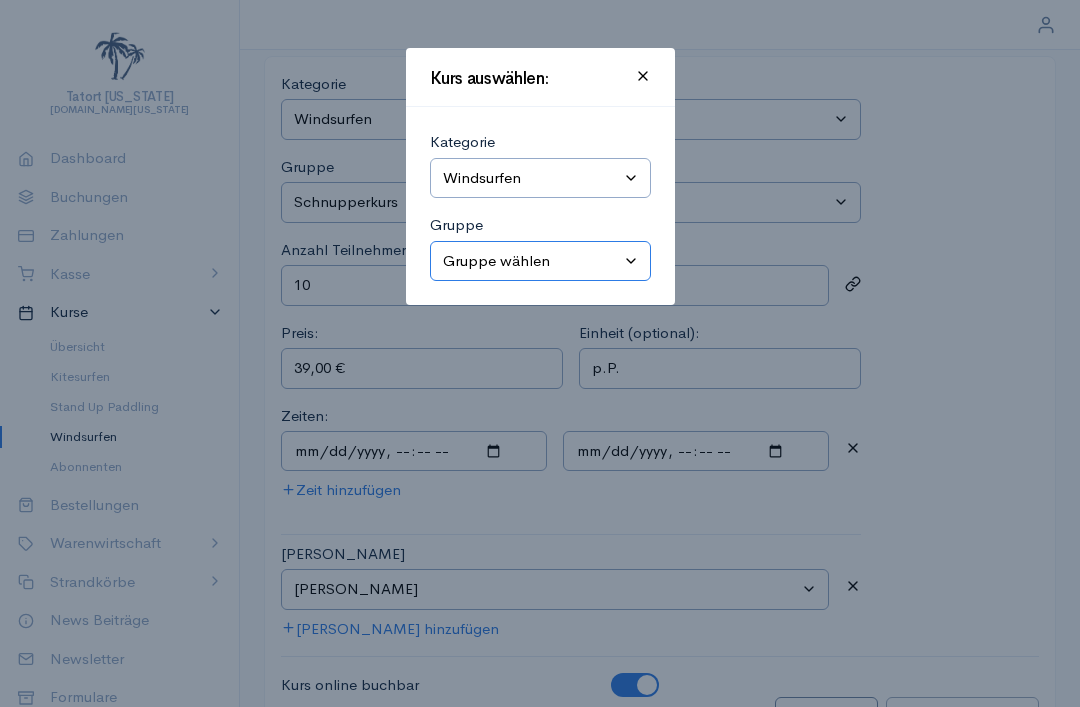 select on "0" 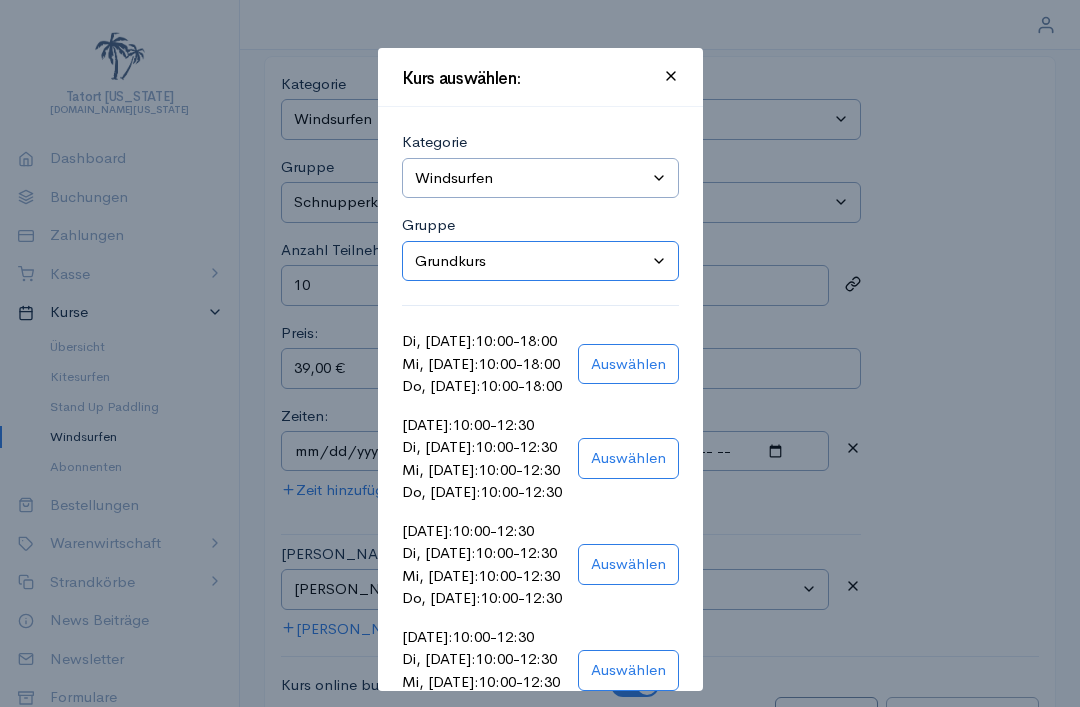 select on "0" 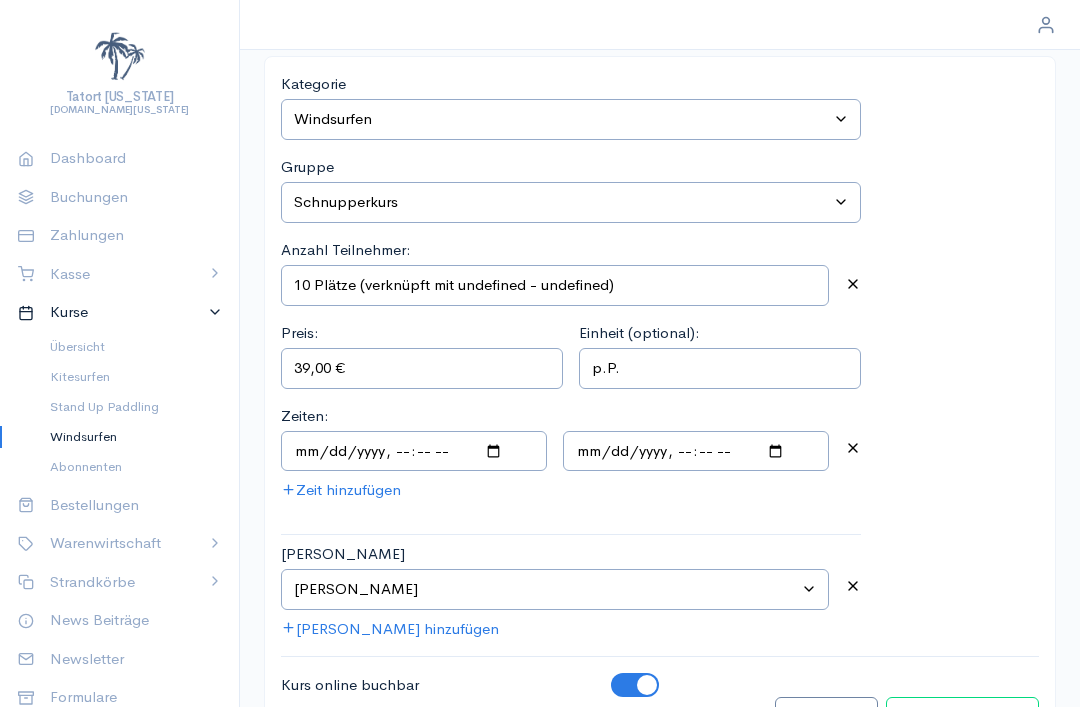 type on "10 Plätze (verknüpft mit Windsurfen - Grundkurs)" 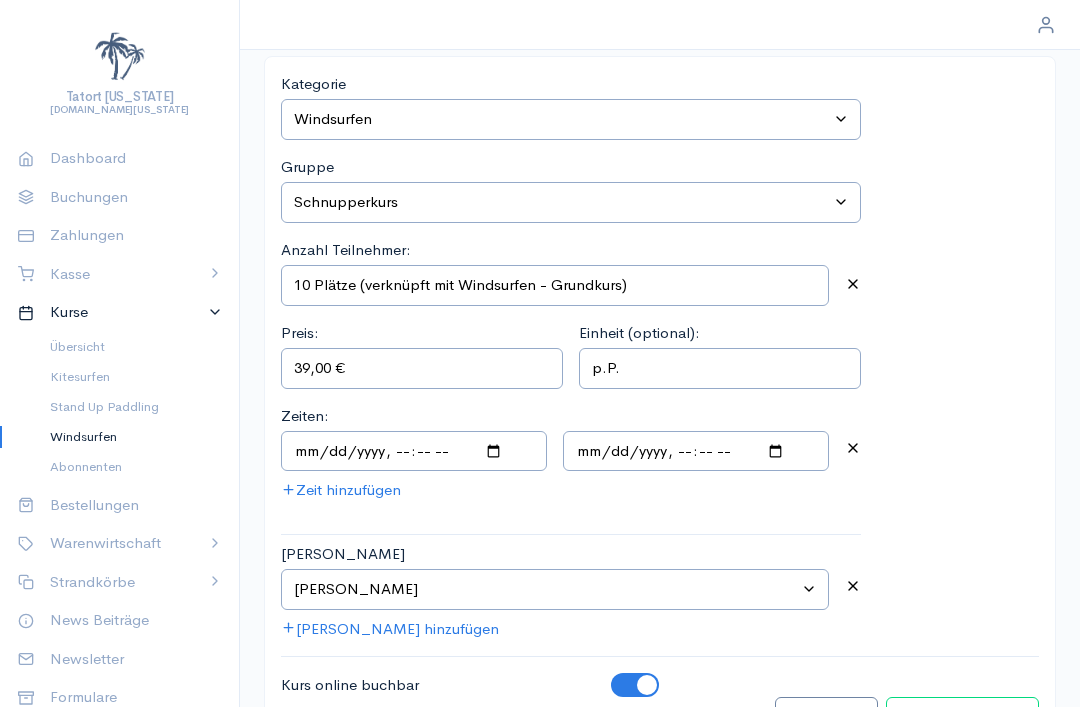 click on "Kurs  bearbeiten" at bounding box center (962, 717) 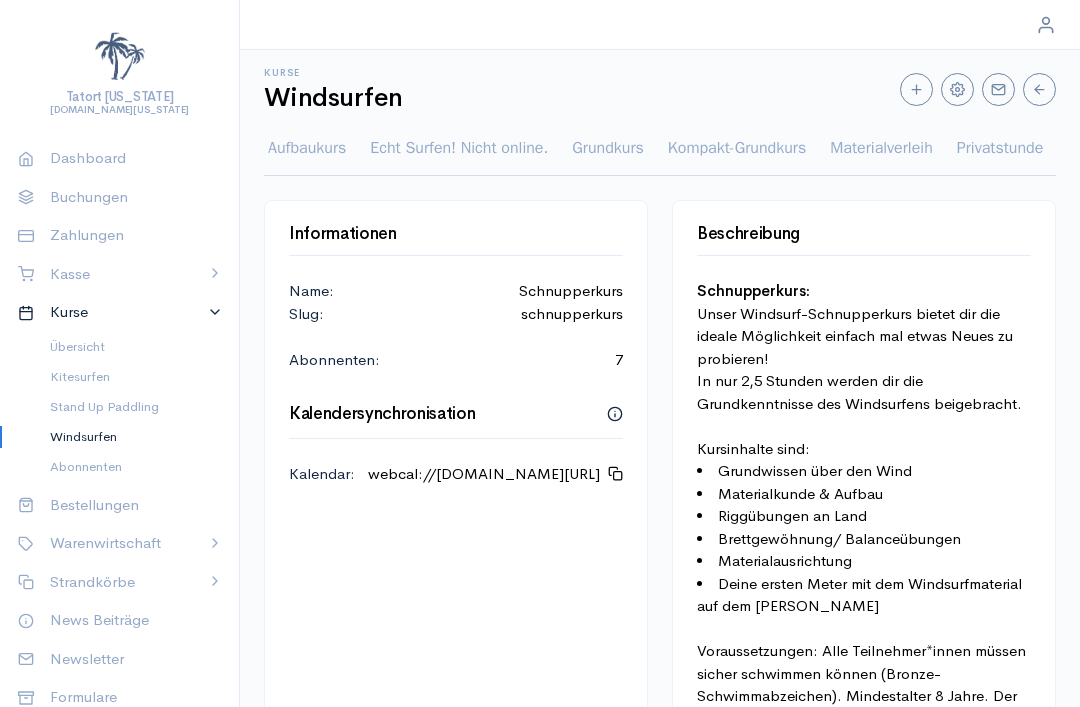 scroll, scrollTop: 0, scrollLeft: 0, axis: both 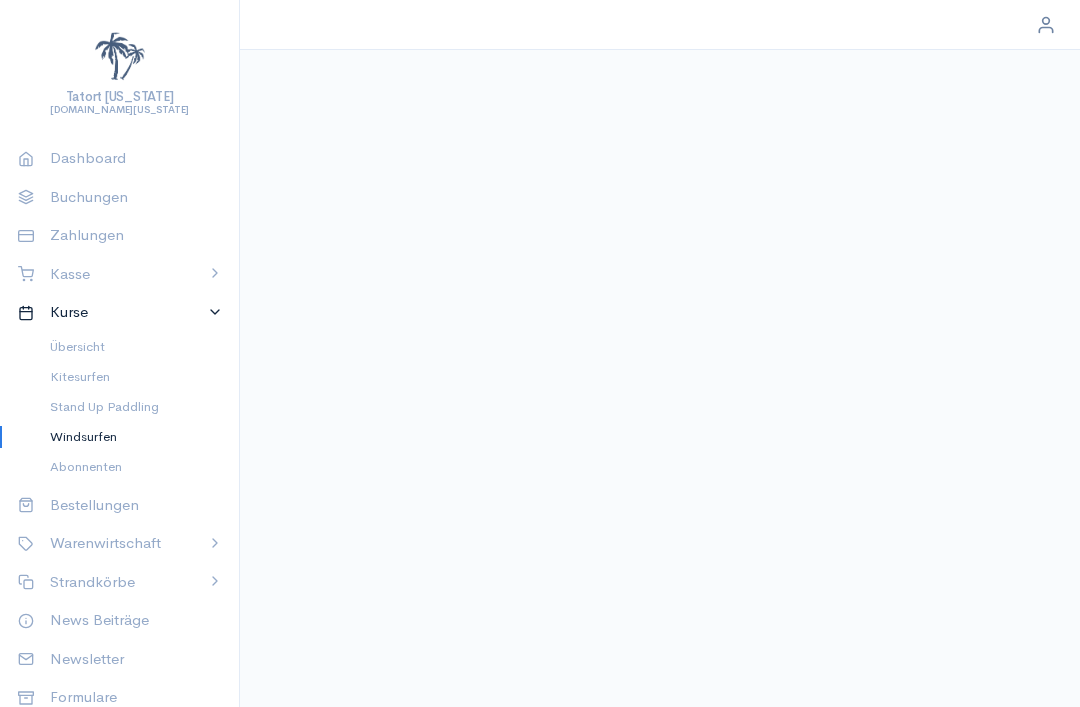 select on "2" 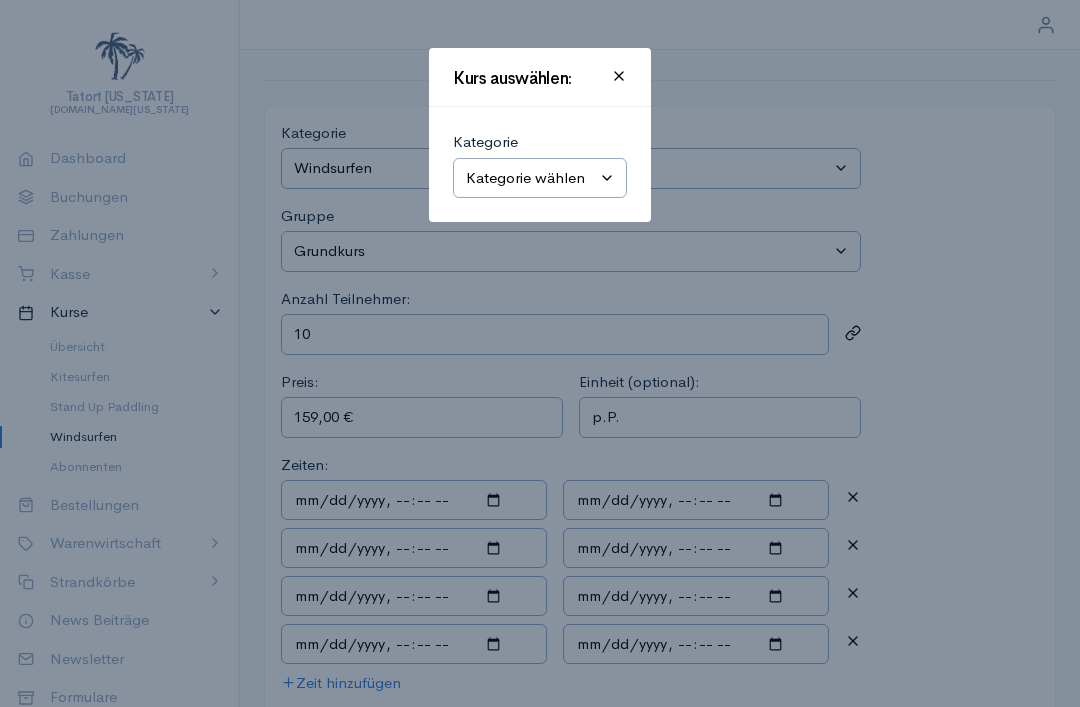 click on "Kategorie wählen Kitesurfen Stand Up Paddling  Windsurfen" at bounding box center [540, 178] 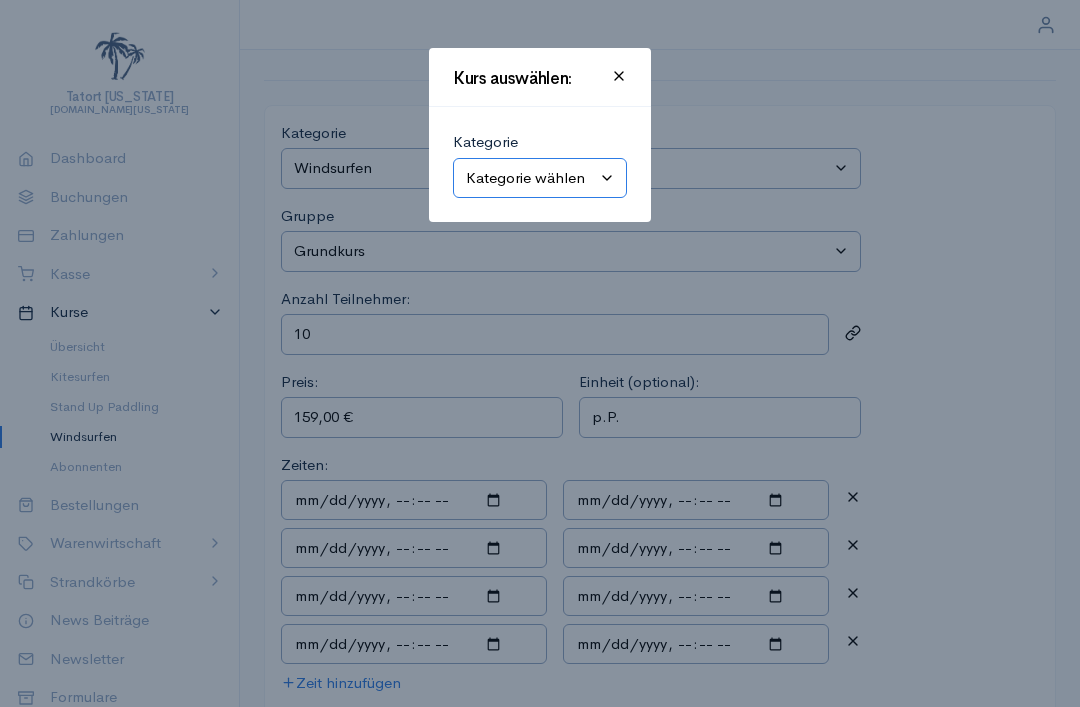select on "2" 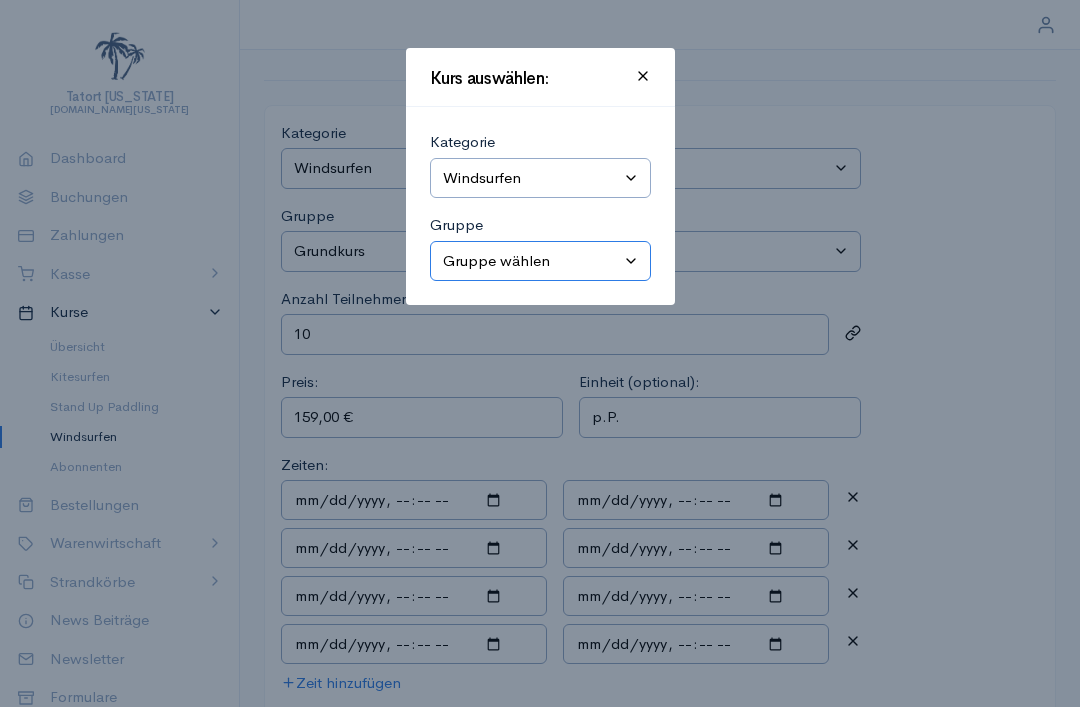 click on "Gruppe wählen Grundkurs Schnupperkurs Kompakt-Grundkurs Aufbaukurs Materialverleih Privatstunde  Windsurf-Camp Intensiv  Echt Surfen! Nicht online." at bounding box center (540, 261) 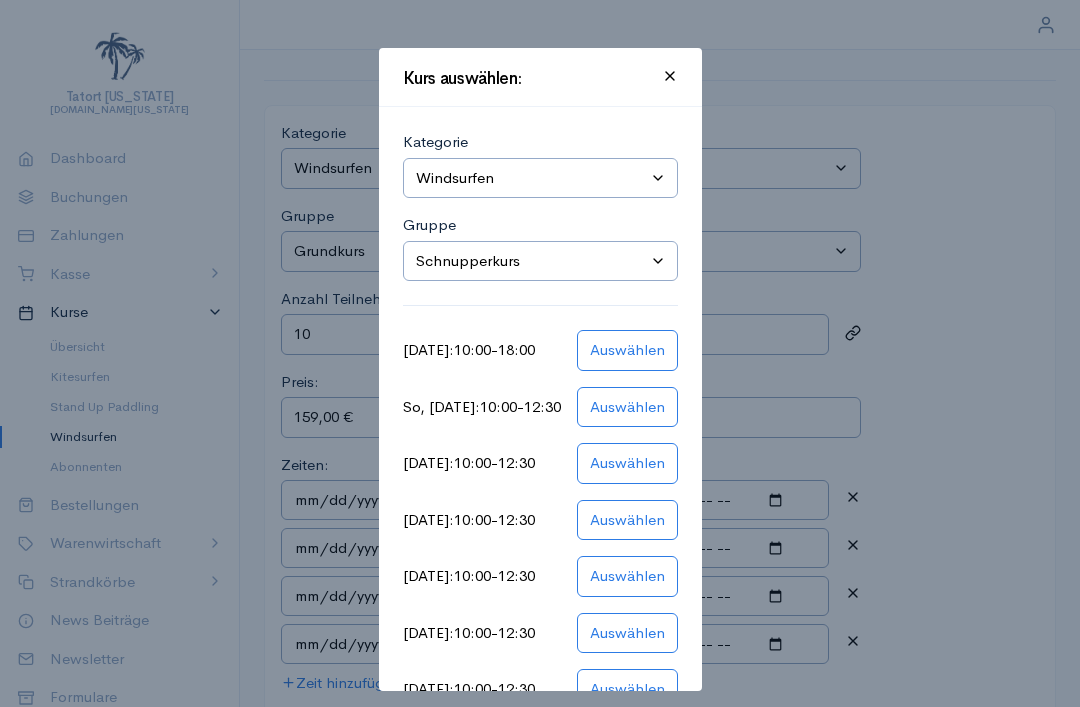 click at bounding box center (540, 353) 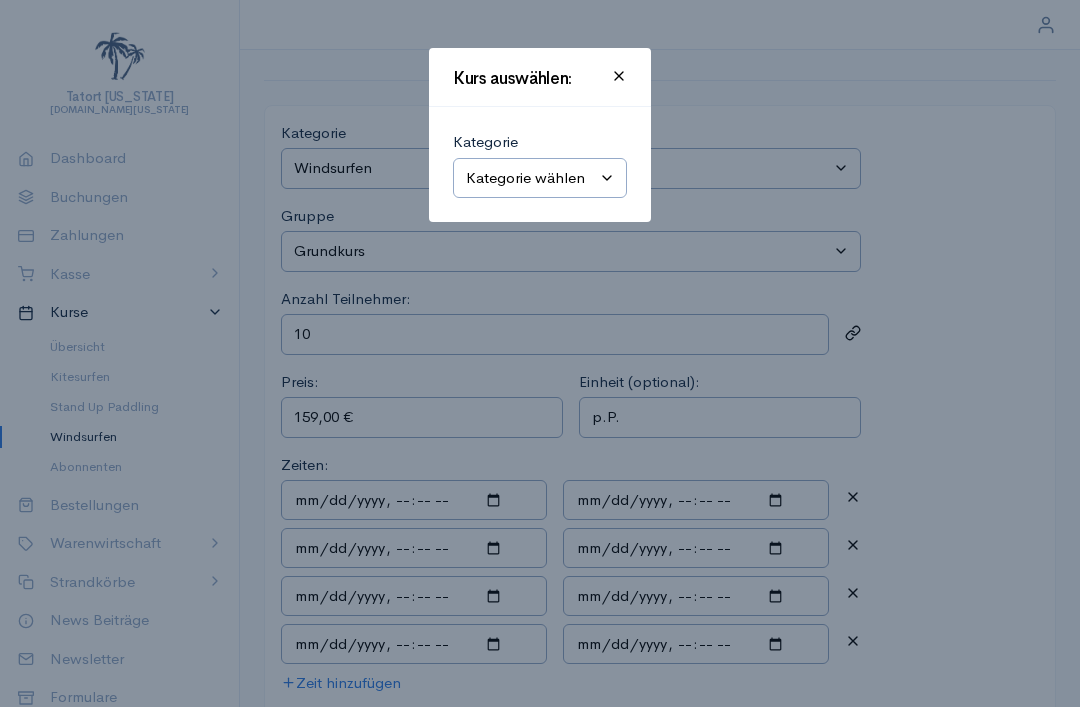 click on "Kategorie wählen Kitesurfen Stand Up Paddling  Windsurfen" at bounding box center [540, 178] 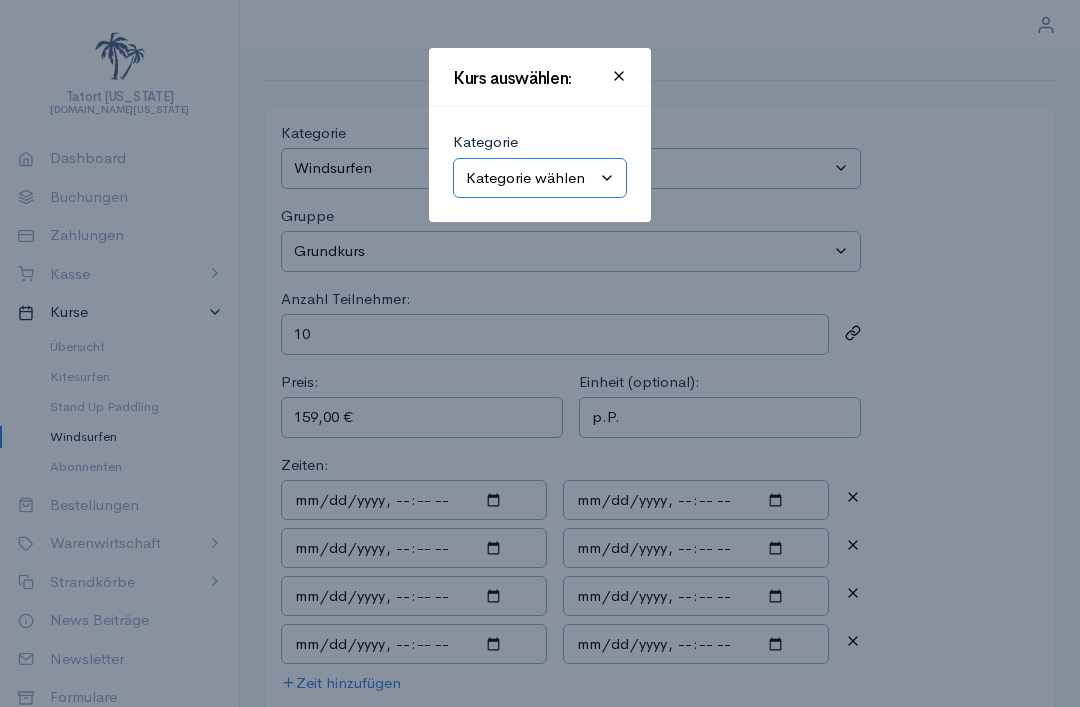 select on "2" 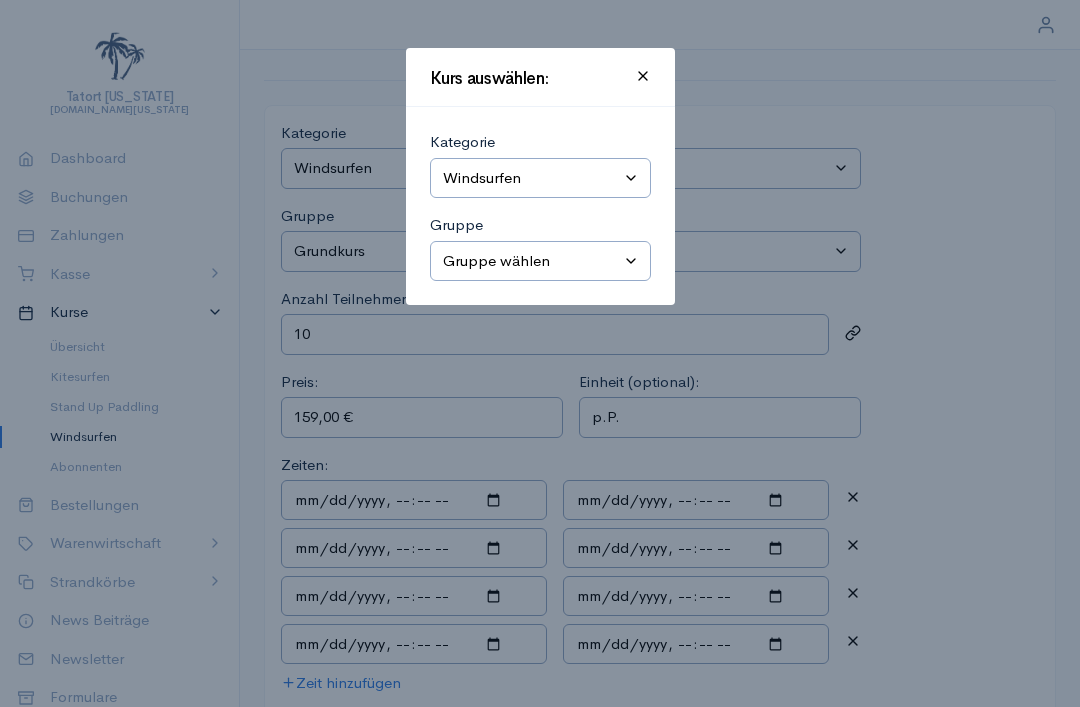 click on "Gruppe wählen Grundkurs Schnupperkurs Kompakt-Grundkurs Aufbaukurs Materialverleih Privatstunde  Windsurf-Camp Intensiv  Echt Surfen! Nicht online." at bounding box center (540, 261) 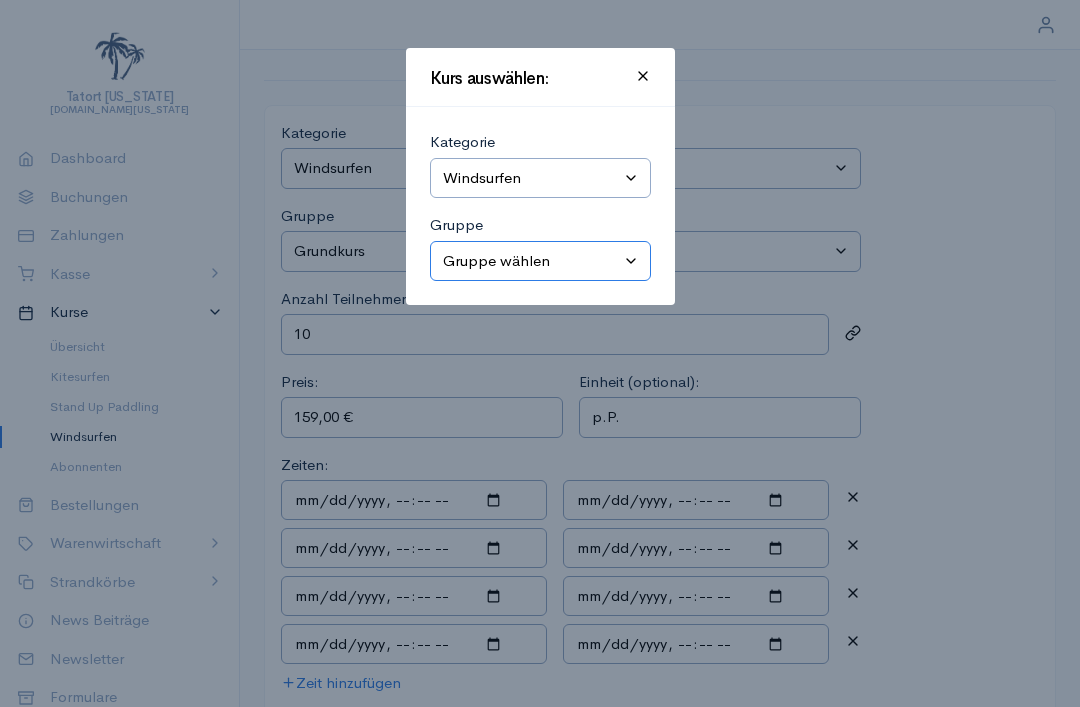 select on "1" 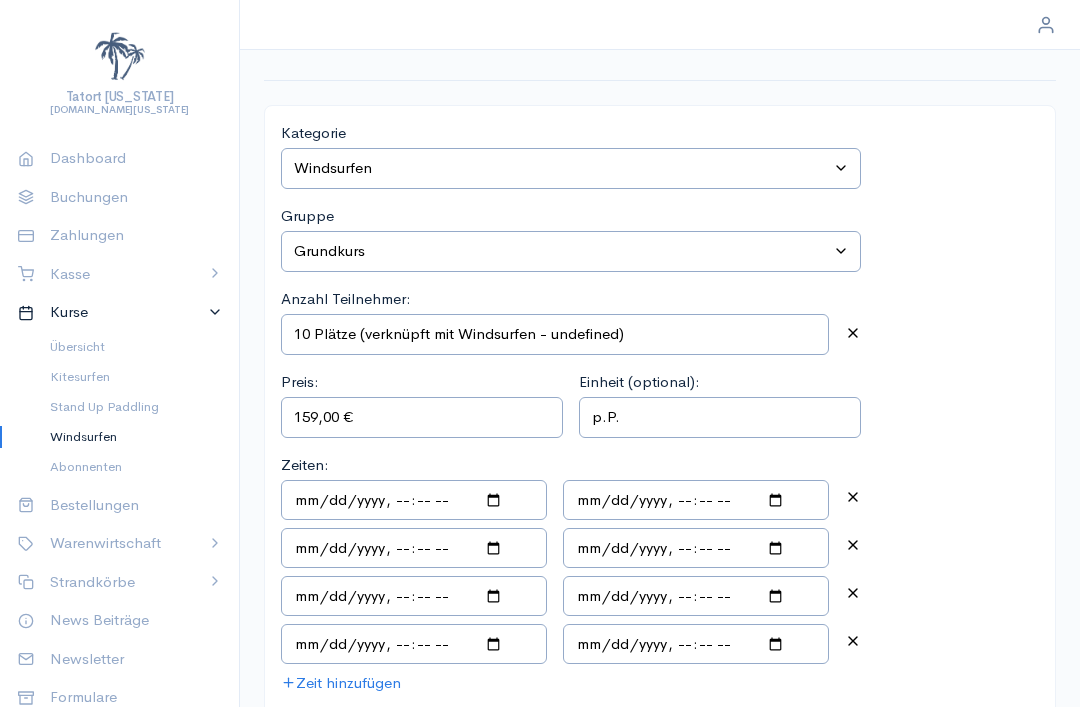 type on "10 Plätze (verknüpft mit Windsurfen - Schnupperkurs)" 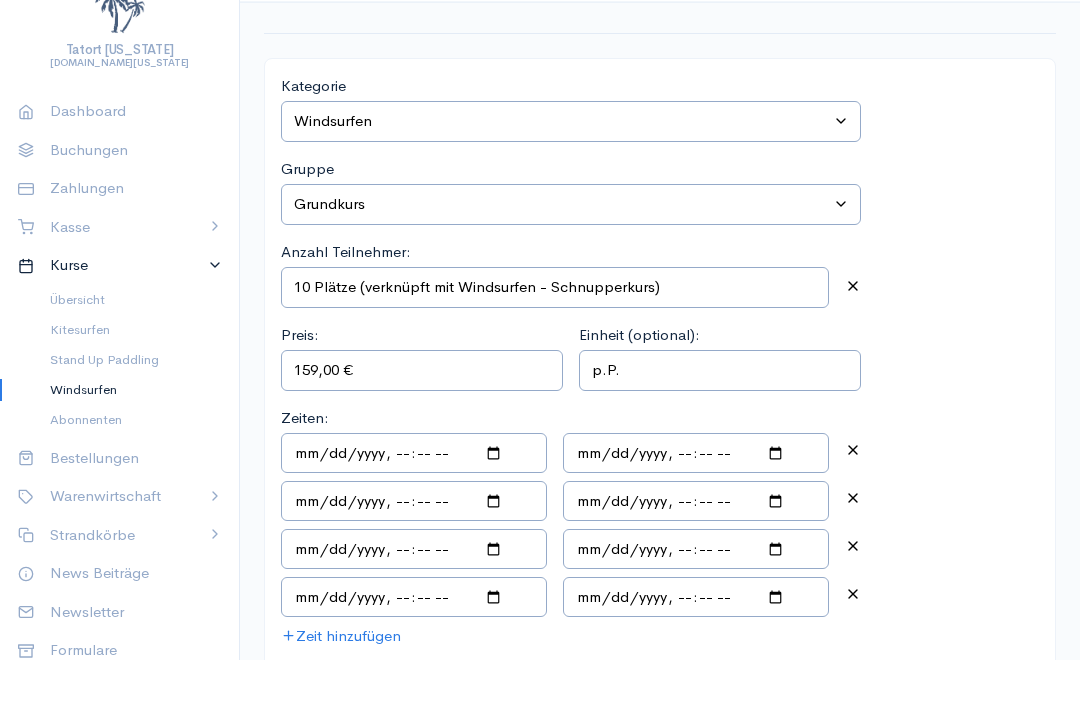 scroll, scrollTop: 305, scrollLeft: 0, axis: vertical 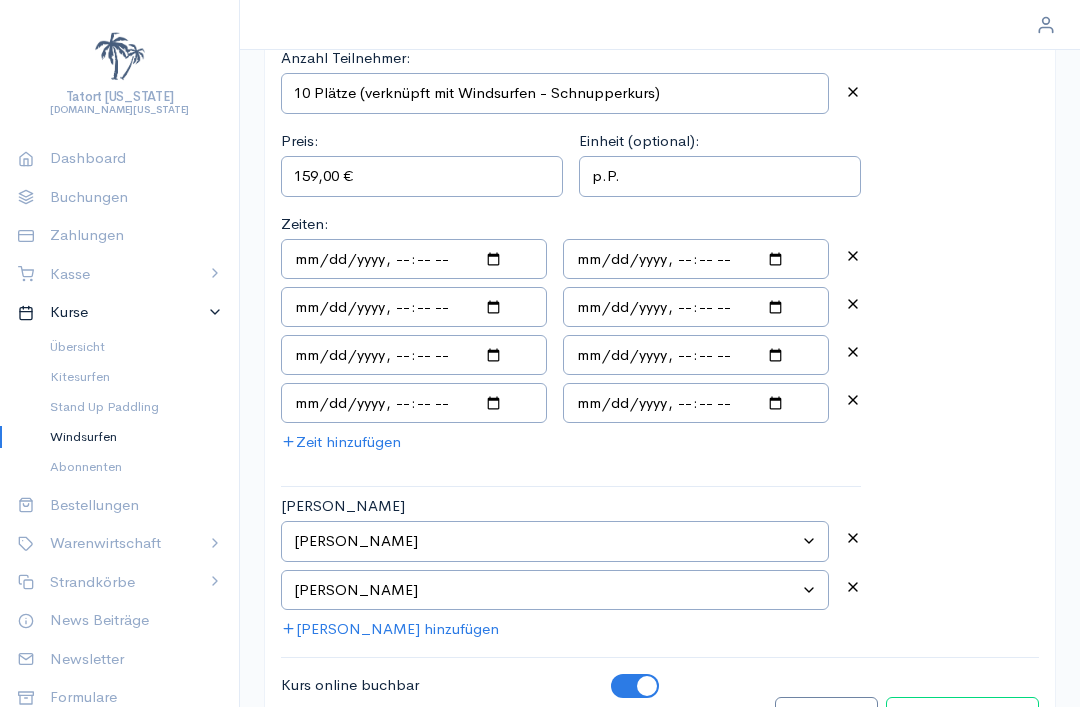 click on "Kurs  bearbeiten" at bounding box center (962, 717) 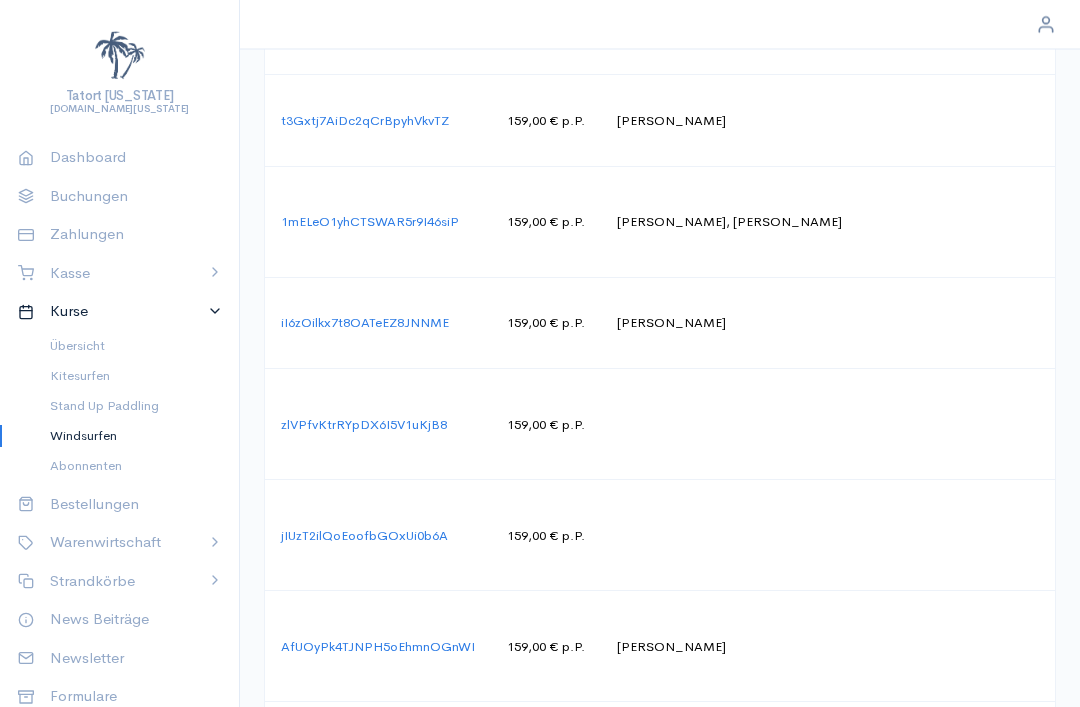 scroll, scrollTop: 1802, scrollLeft: 0, axis: vertical 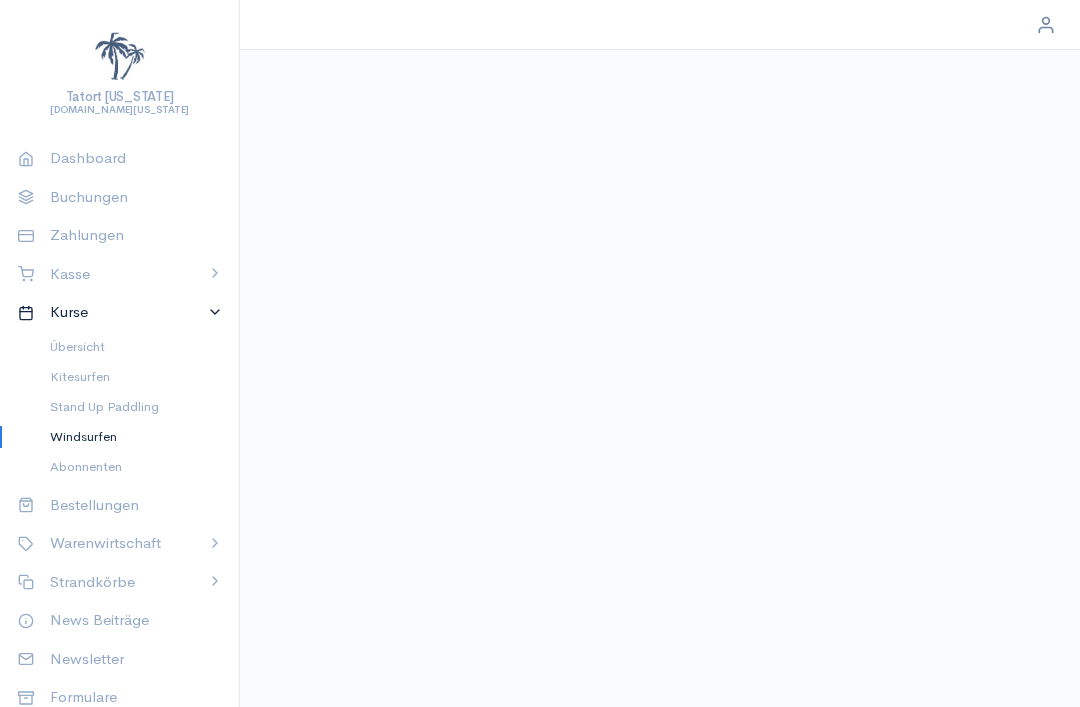 select on "2" 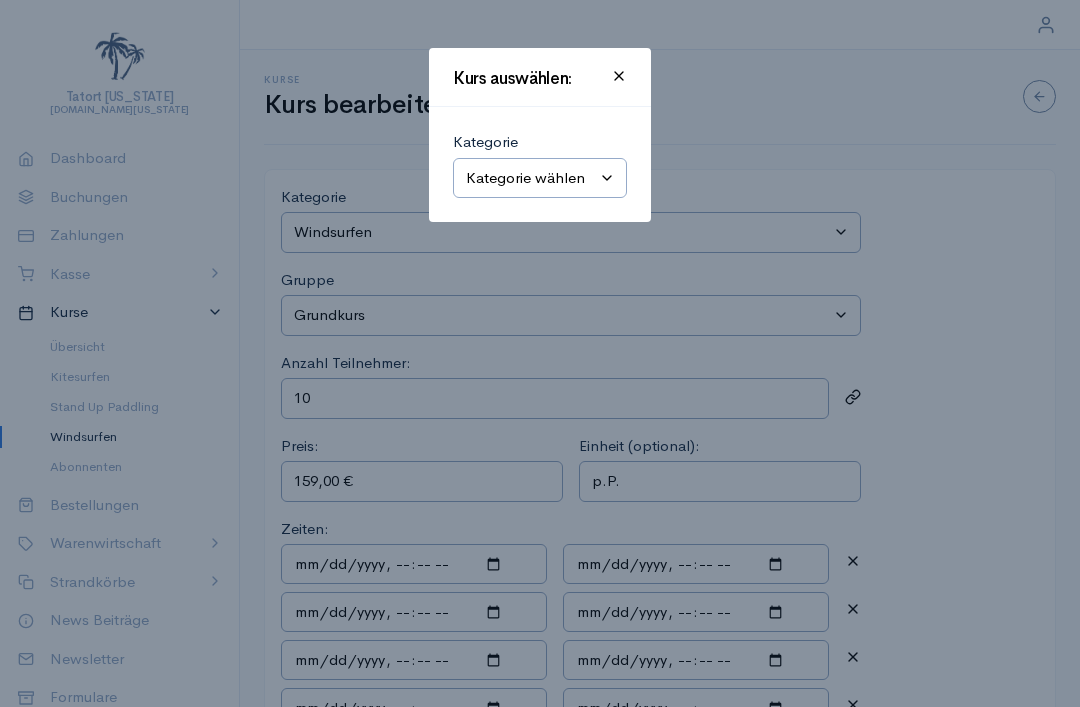 click on "Kategorie wählen Windsurfen Kitesurfen Stand Up Paddling" at bounding box center (540, 178) 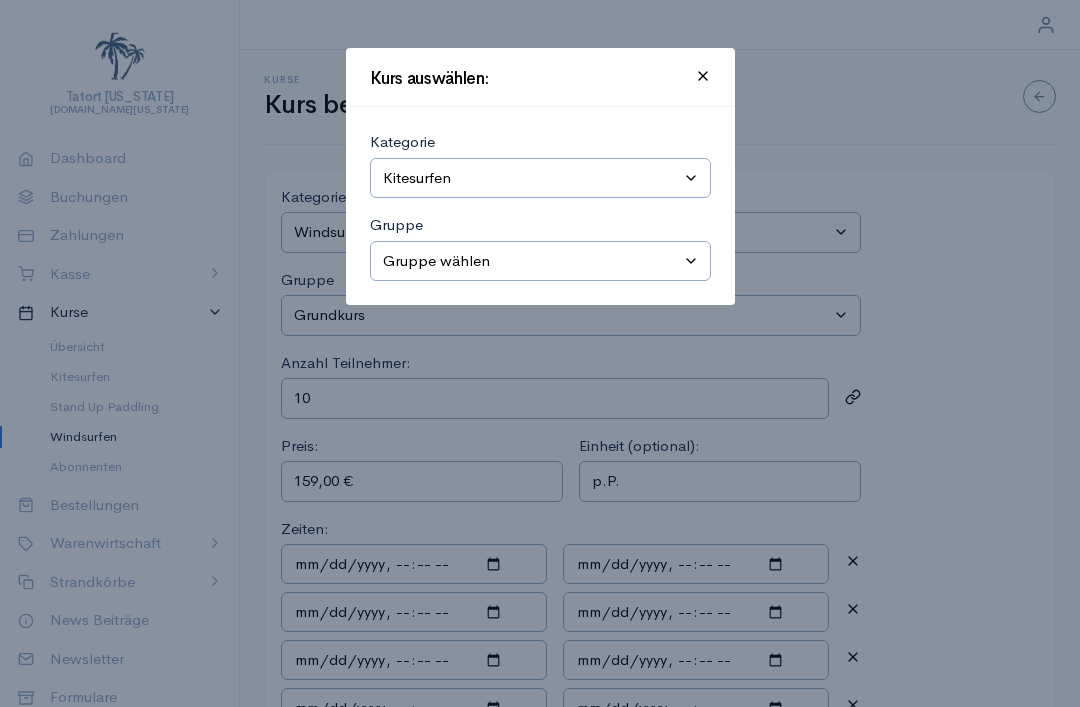 click on "Gruppe wählen Grundkurs Teil 2 Privatstunden Semi-Privatstunden (2 Personen) Grundkurs Teil 1 Theorieeinheit inklusive VDWS-Lizenz X Einsteiger Kitesurfcamp intensiv 4 Tage X Einsteiger Kitesurf-Camp kompakt 2 Tage" at bounding box center [540, 261] 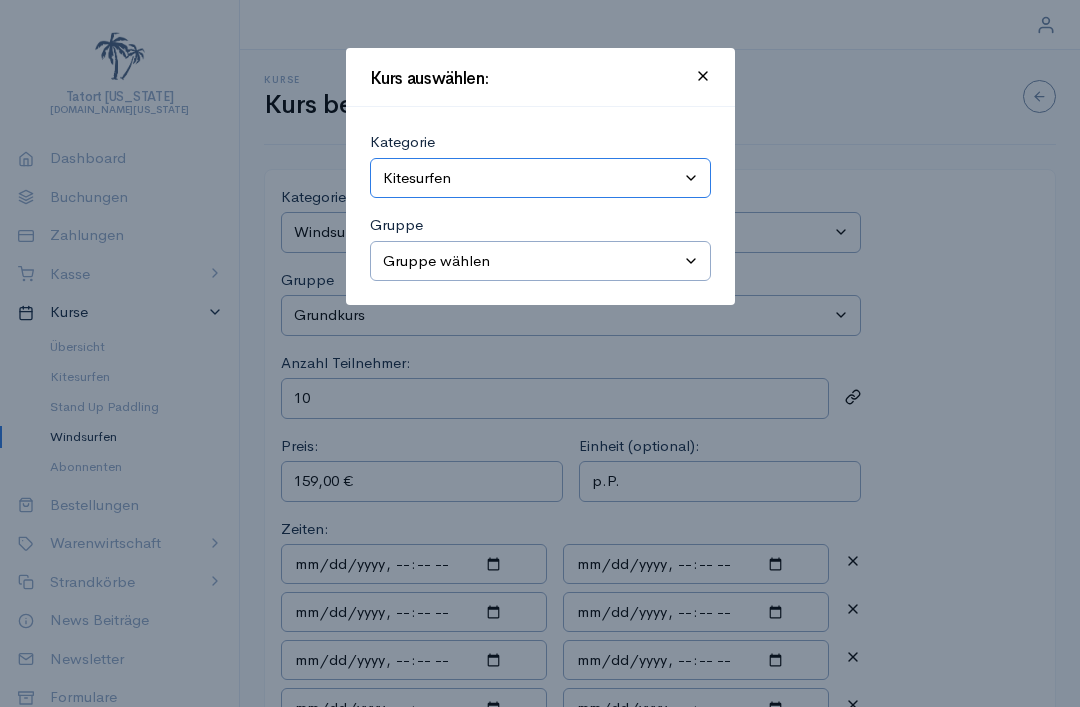click on "Kategorie wählen Kitesurfen Stand Up Paddling  Windsurfen" at bounding box center (540, 178) 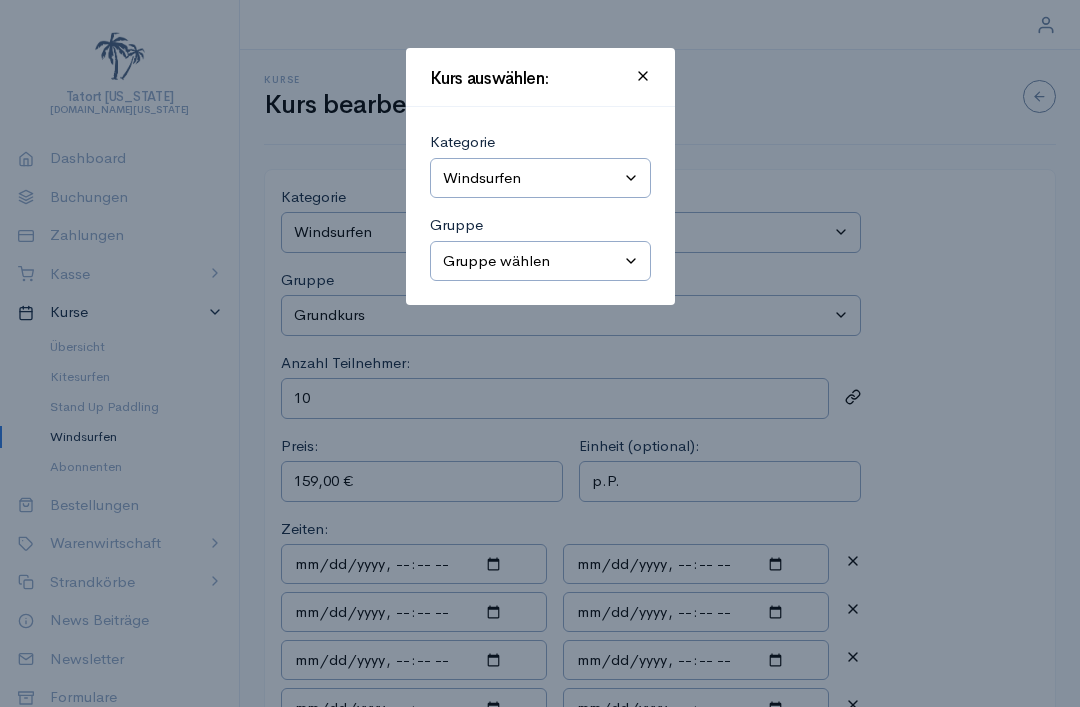 click on "Gruppe wählen Grundkurs Schnupperkurs Kompakt-Grundkurs Aufbaukurs Materialverleih Privatstunde  Windsurf-Camp Intensiv  Echt Surfen! Nicht online." at bounding box center (540, 261) 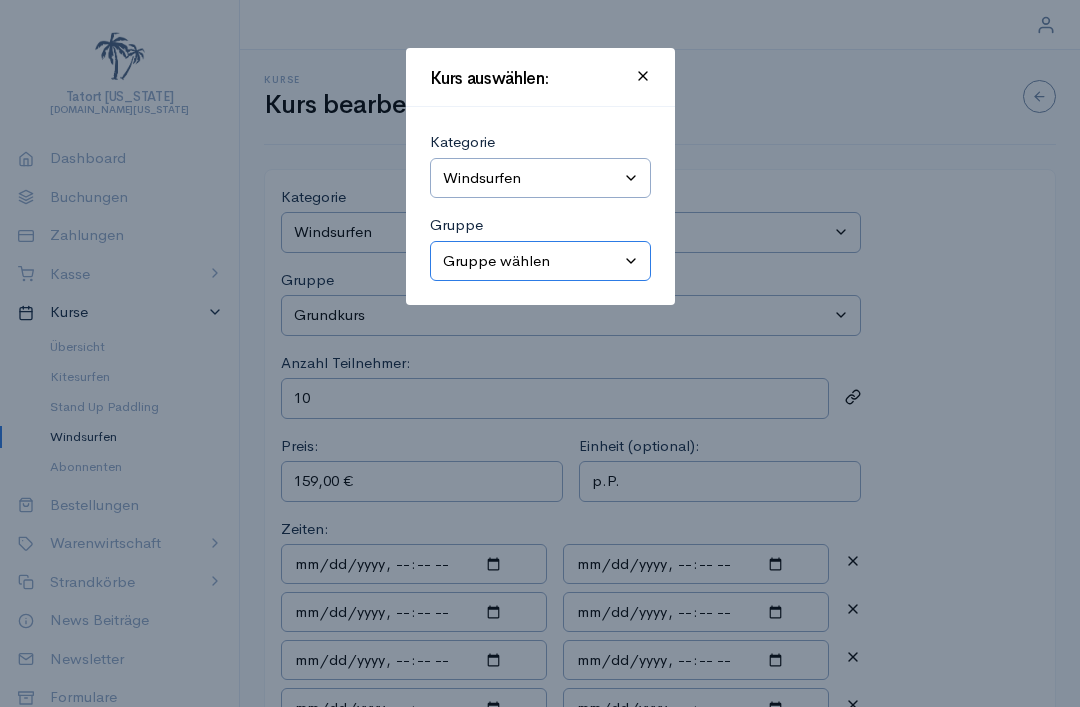 select on "1" 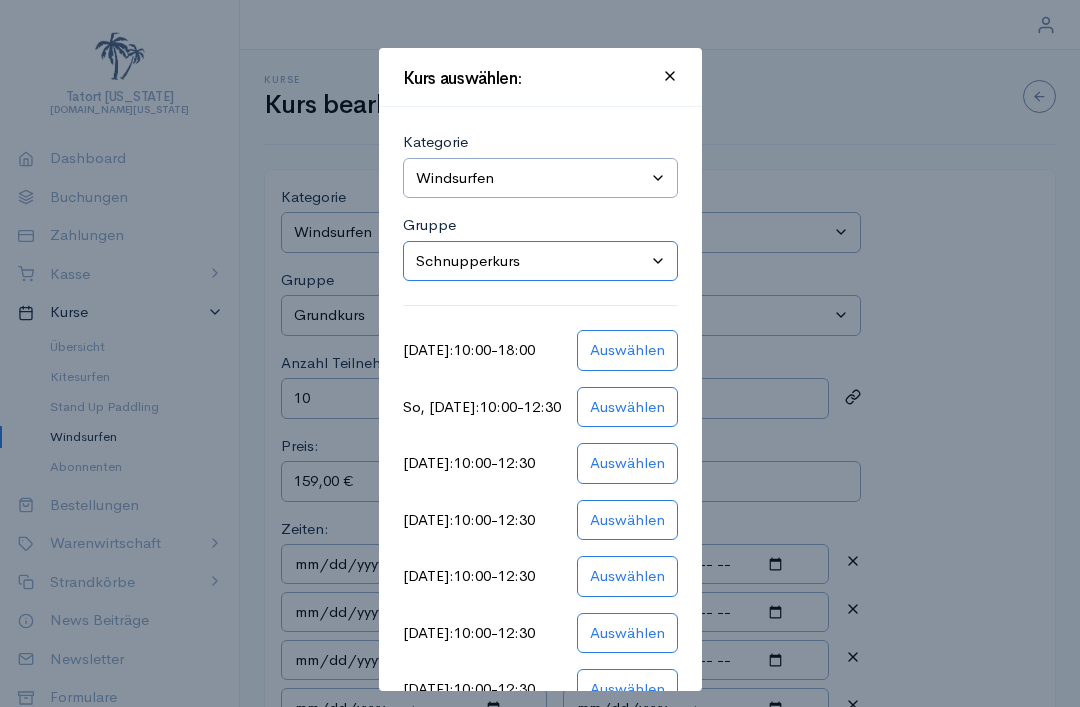 select on "0" 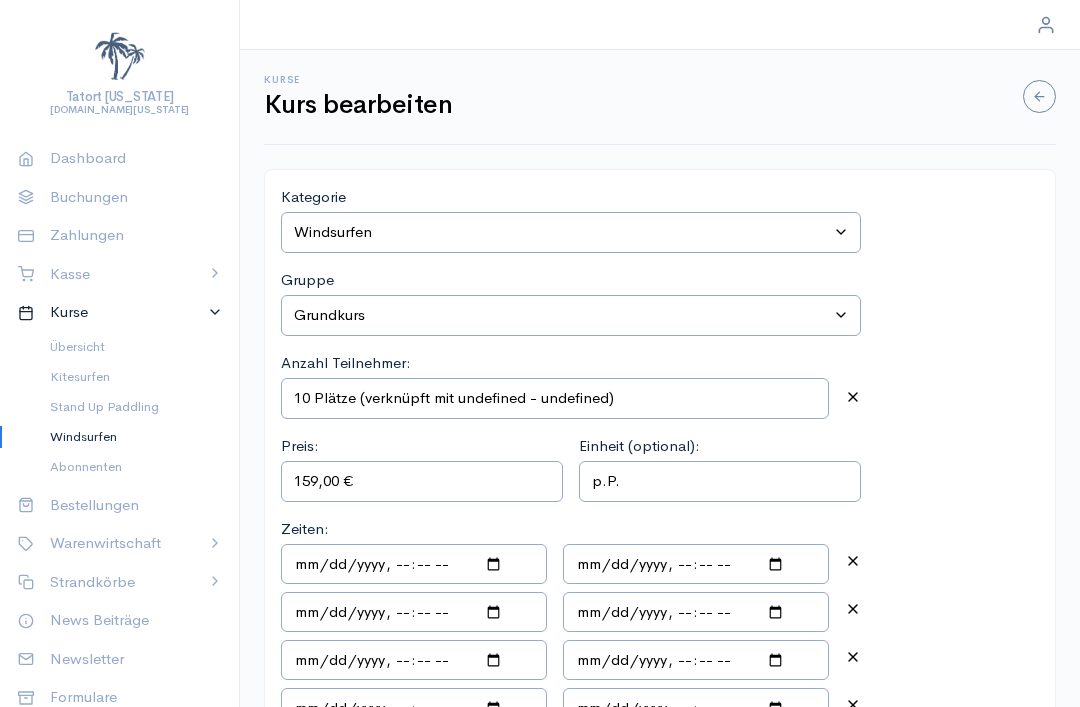 type on "10 Plätze (verknüpft mit Windsurfen - Schnupperkurs)" 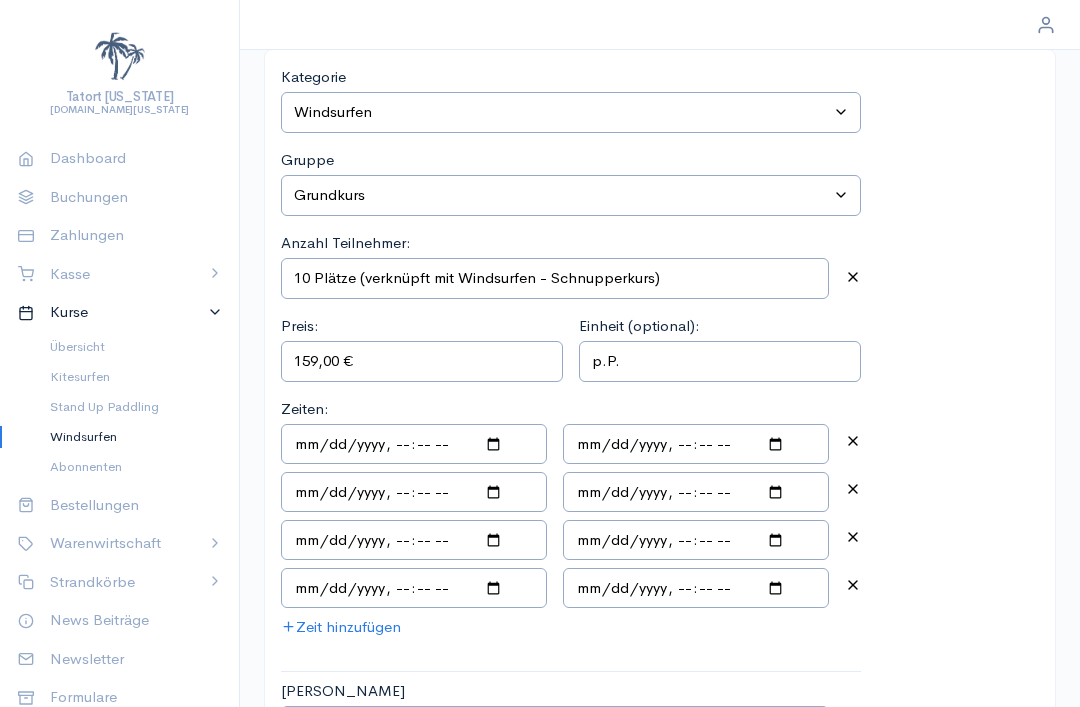 scroll, scrollTop: 257, scrollLeft: 0, axis: vertical 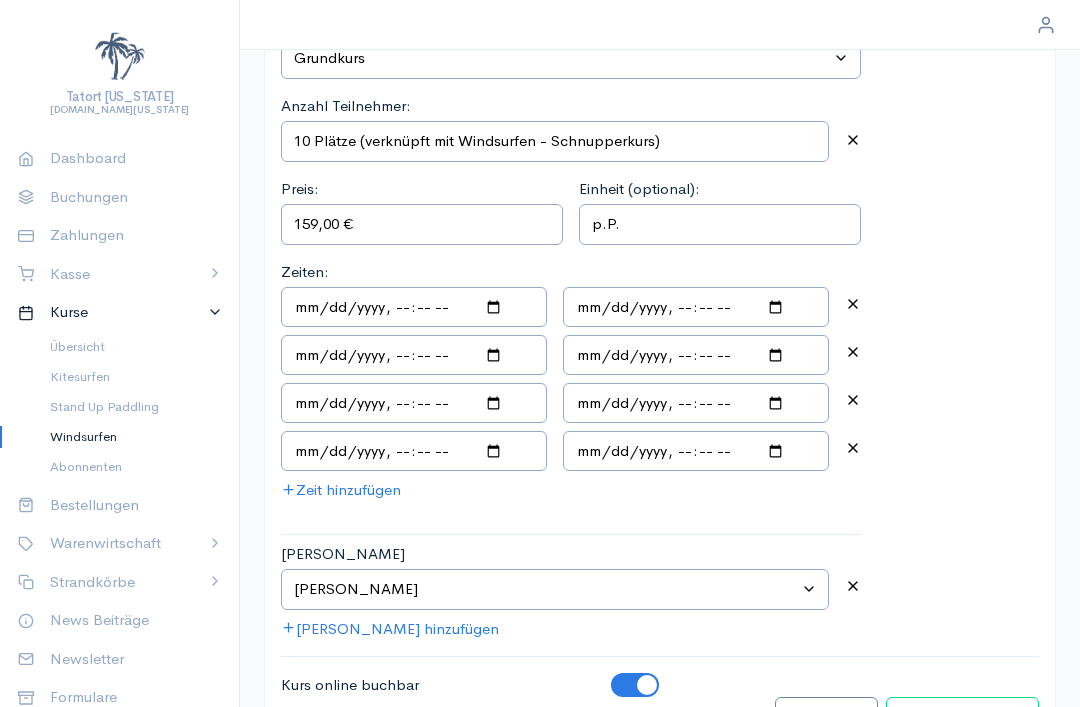 click on "Kurs  bearbeiten" at bounding box center [962, 717] 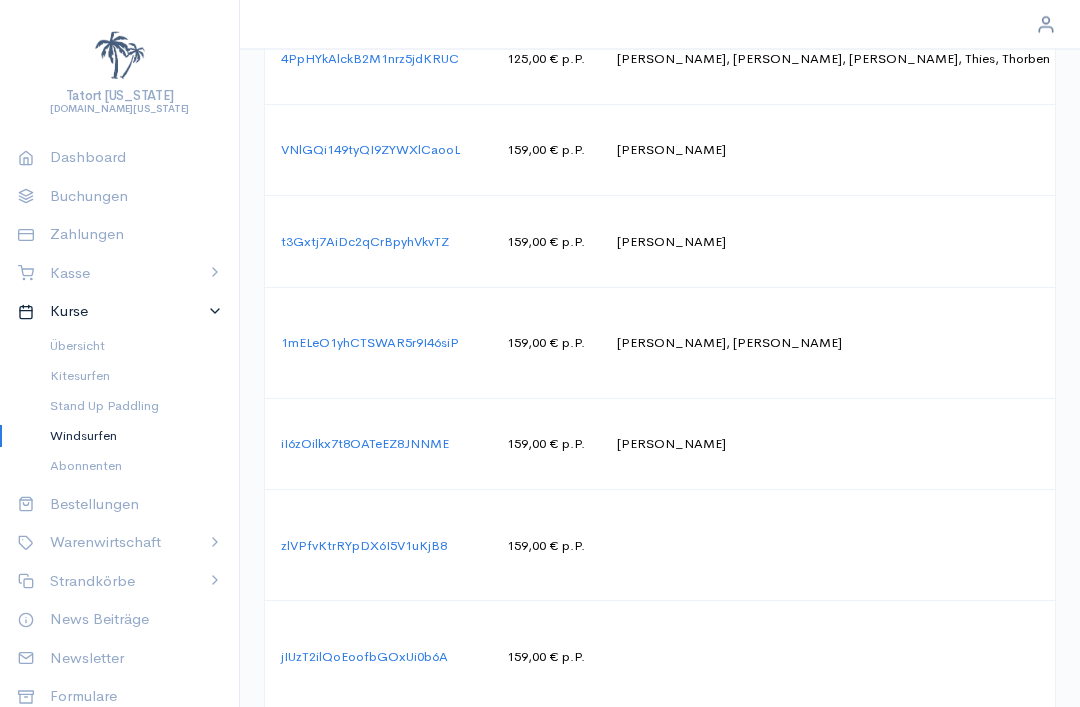 scroll, scrollTop: 1676, scrollLeft: 0, axis: vertical 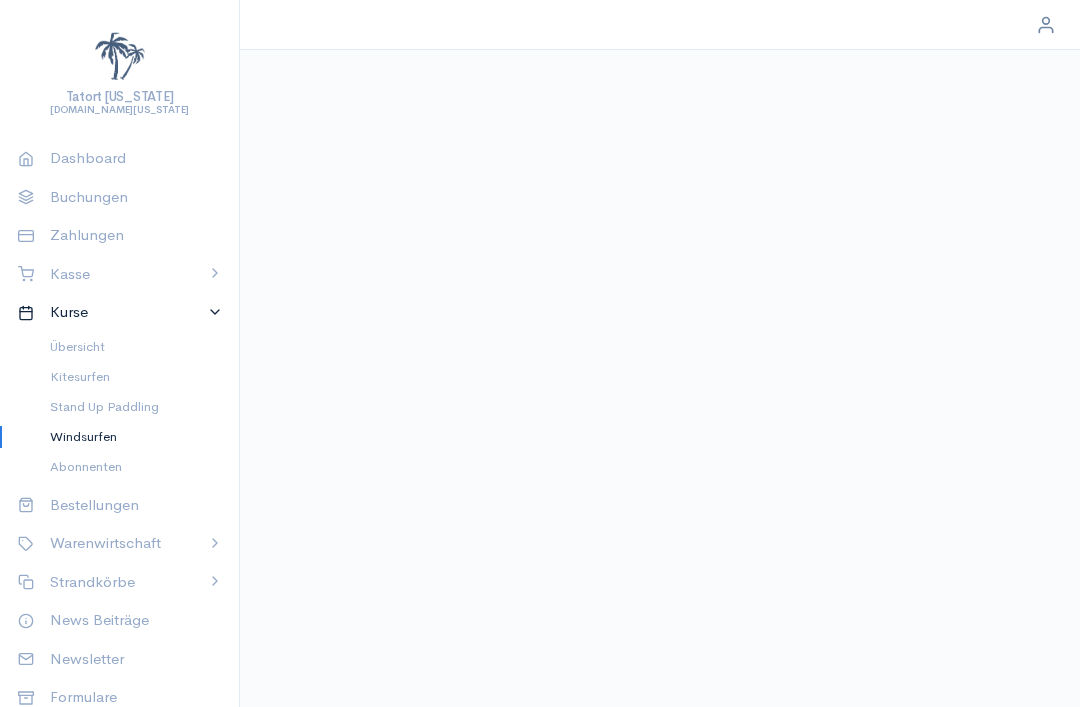 select on "2" 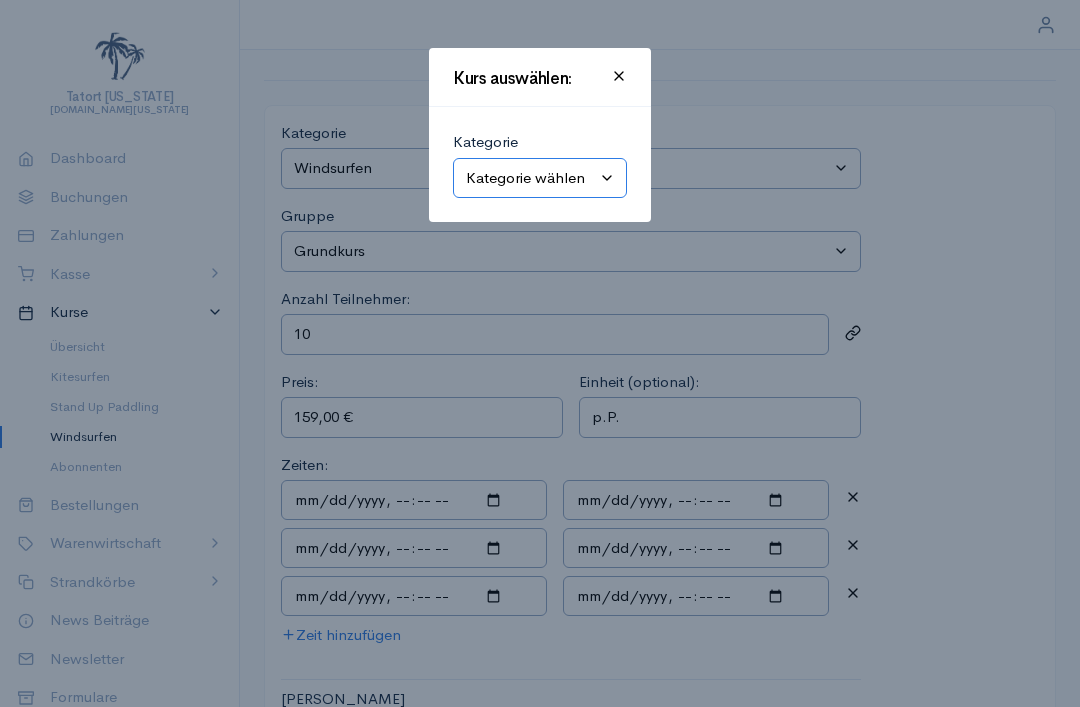 click on "Kategorie wählen Kitesurfen Stand Up Paddling  Windsurfen" at bounding box center (540, 178) 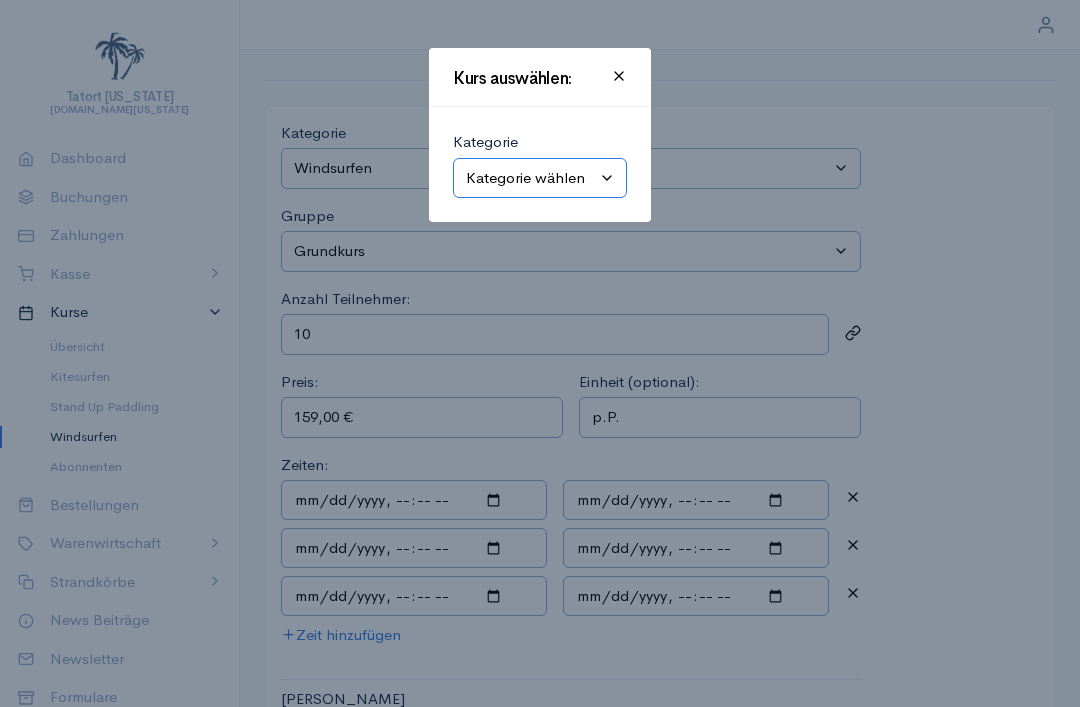 select on "2" 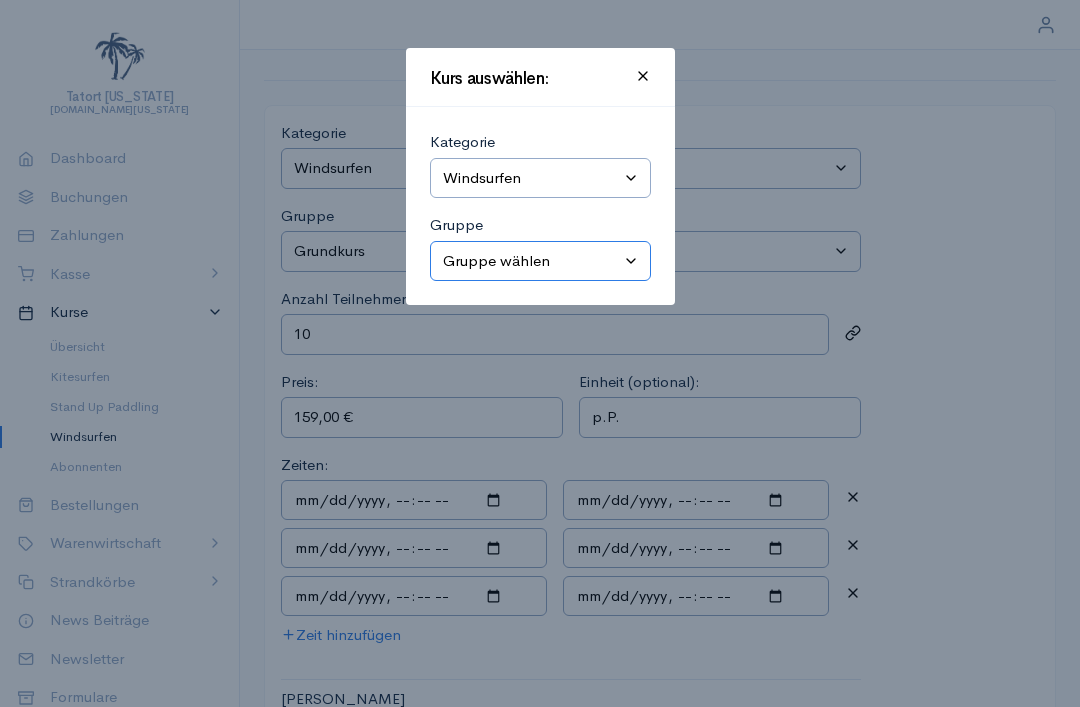 click on "Gruppe wählen Grundkurs Schnupperkurs Kompakt-Grundkurs Aufbaukurs Materialverleih Privatstunde  Windsurf-Camp Intensiv  Echt Surfen! Nicht online." at bounding box center (540, 261) 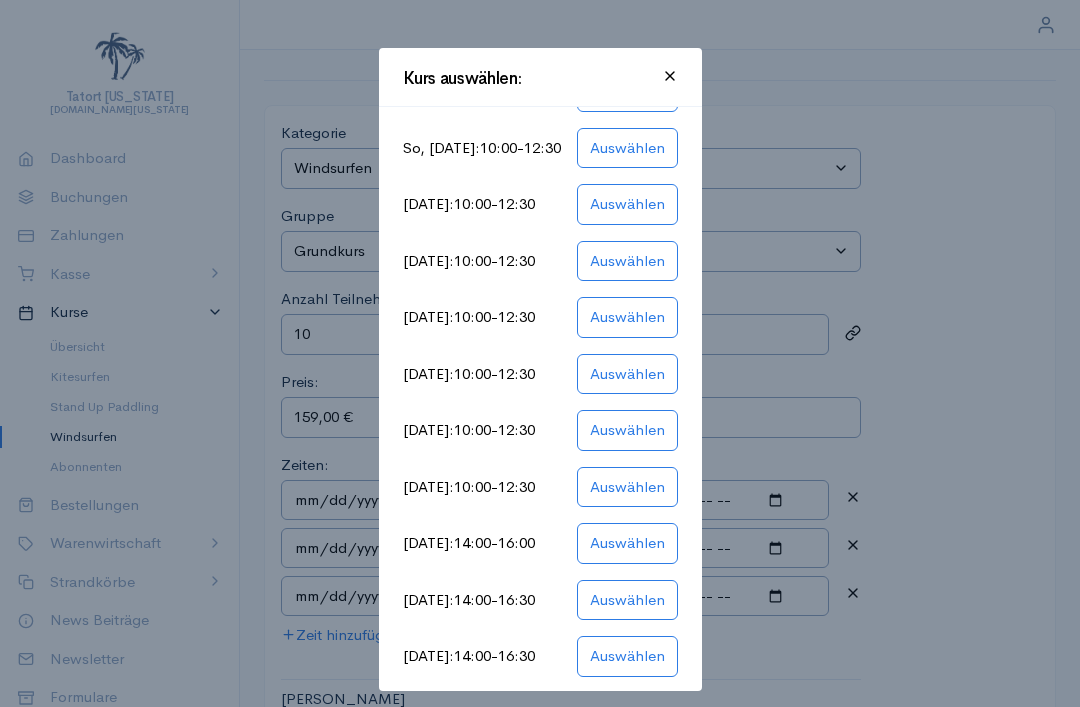 scroll, scrollTop: 259, scrollLeft: 0, axis: vertical 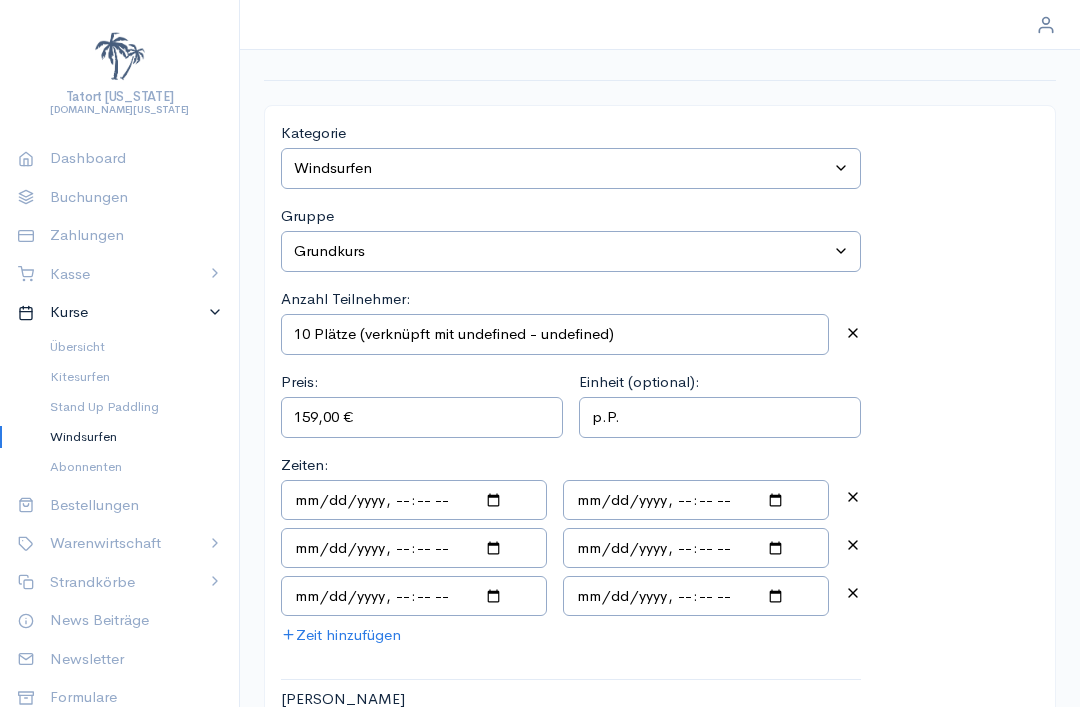 type on "10 Plätze (verknüpft mit Windsurfen - Schnupperkurs)" 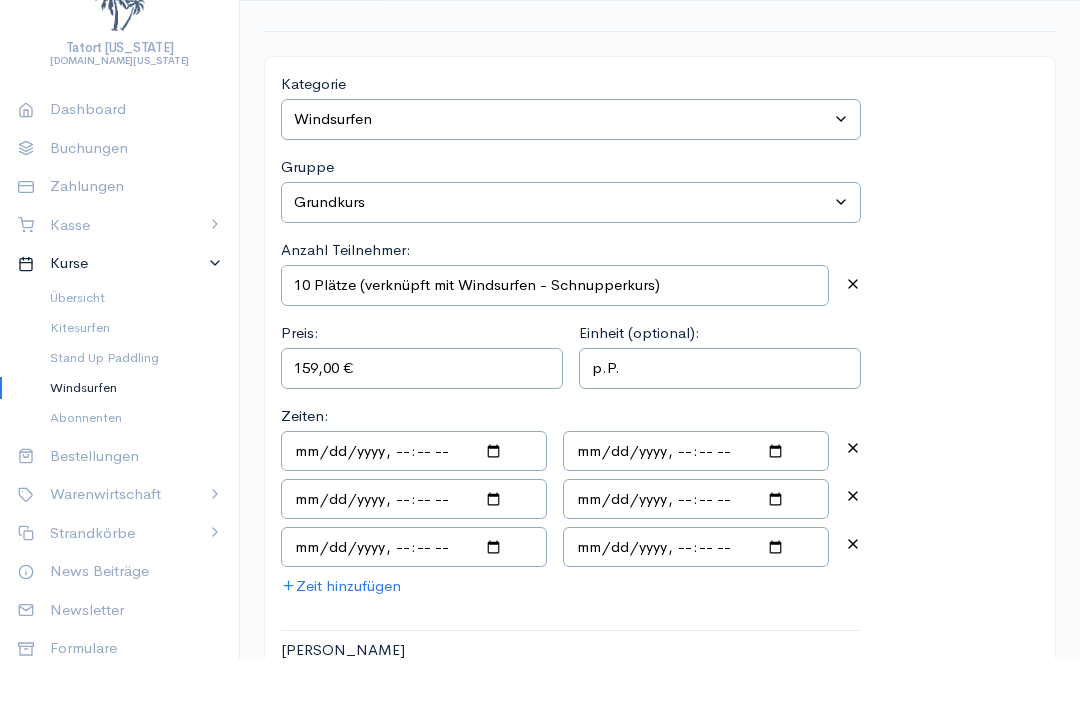scroll, scrollTop: 209, scrollLeft: 0, axis: vertical 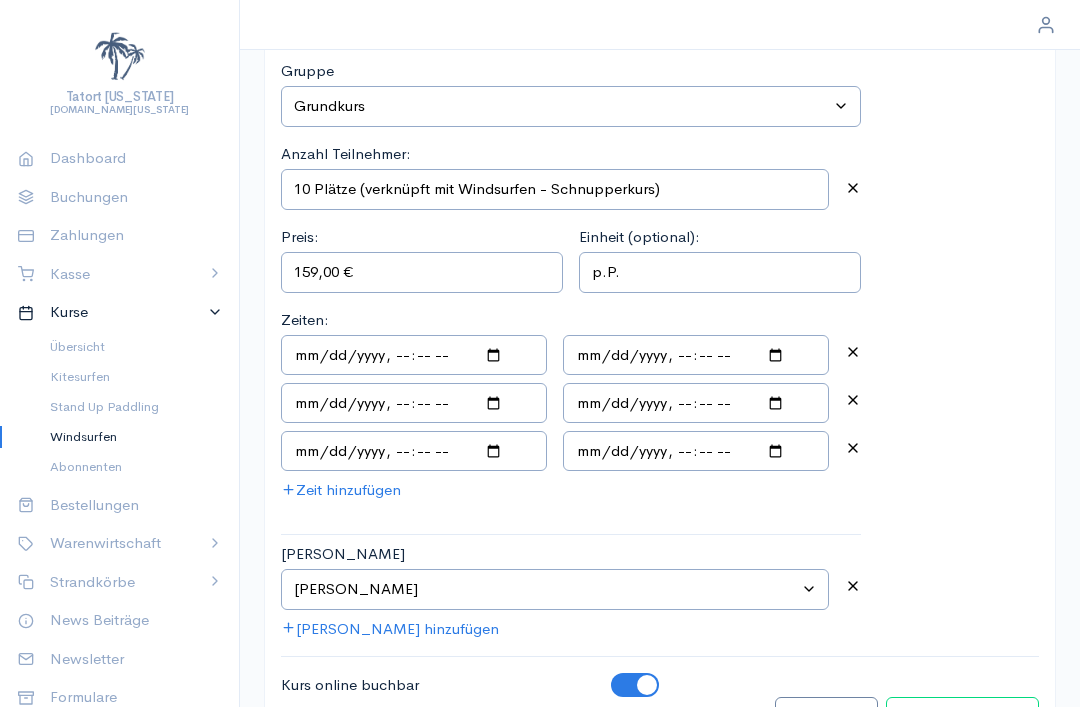 click on "Kurs  bearbeiten" at bounding box center (962, 717) 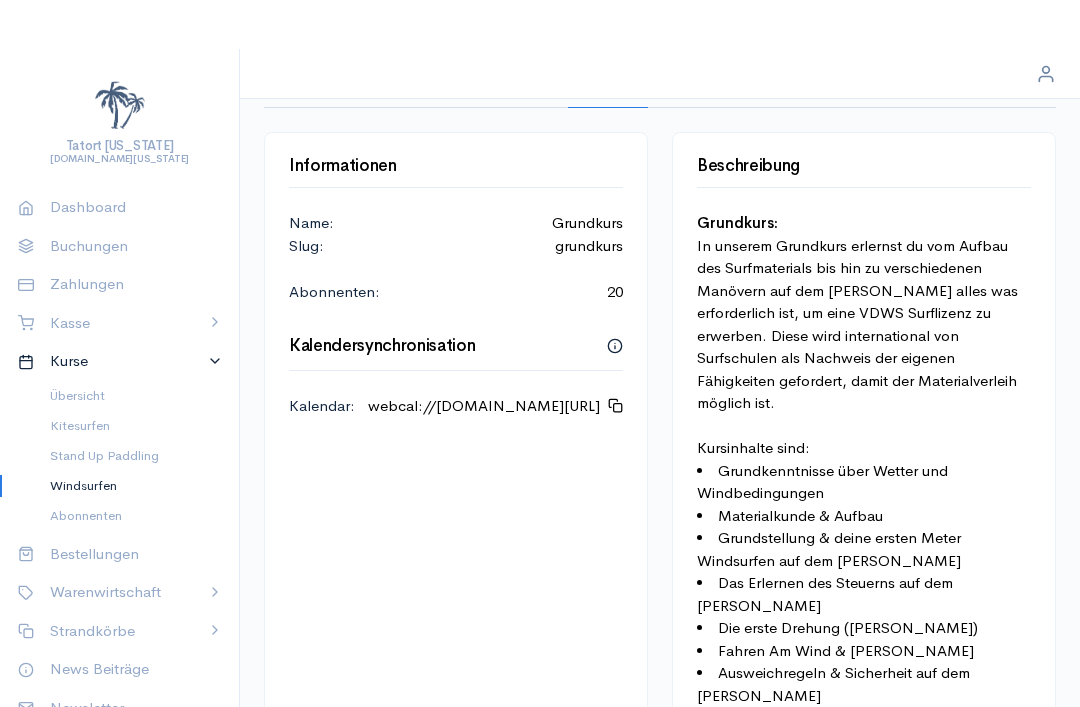 scroll, scrollTop: 0, scrollLeft: 0, axis: both 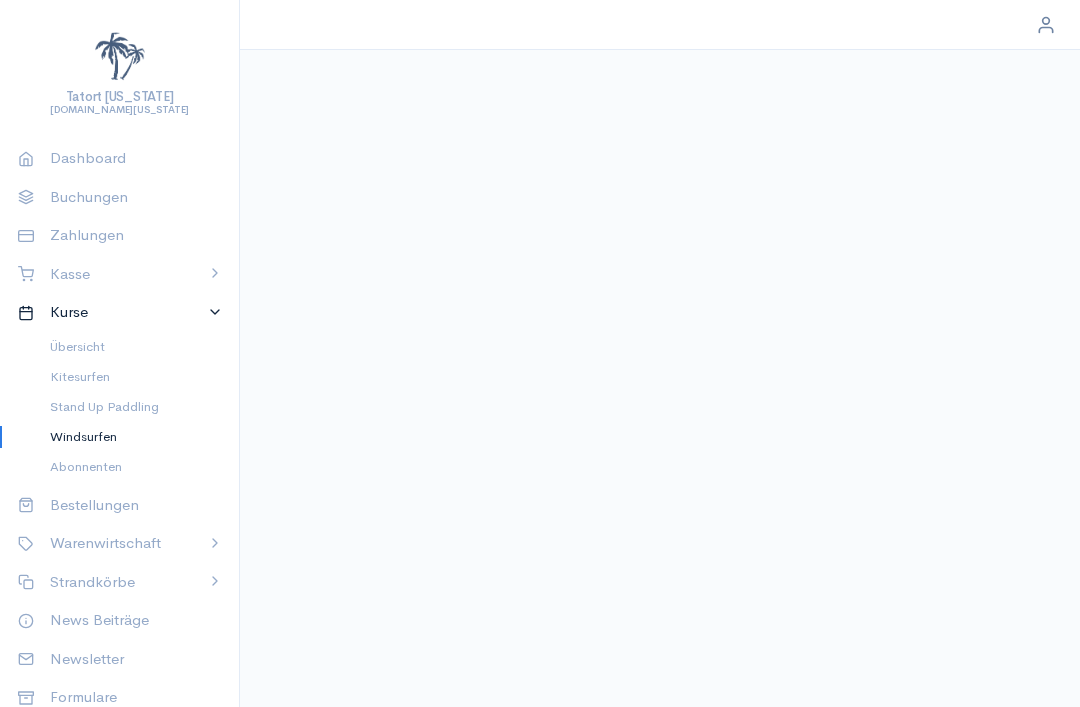 select on "2" 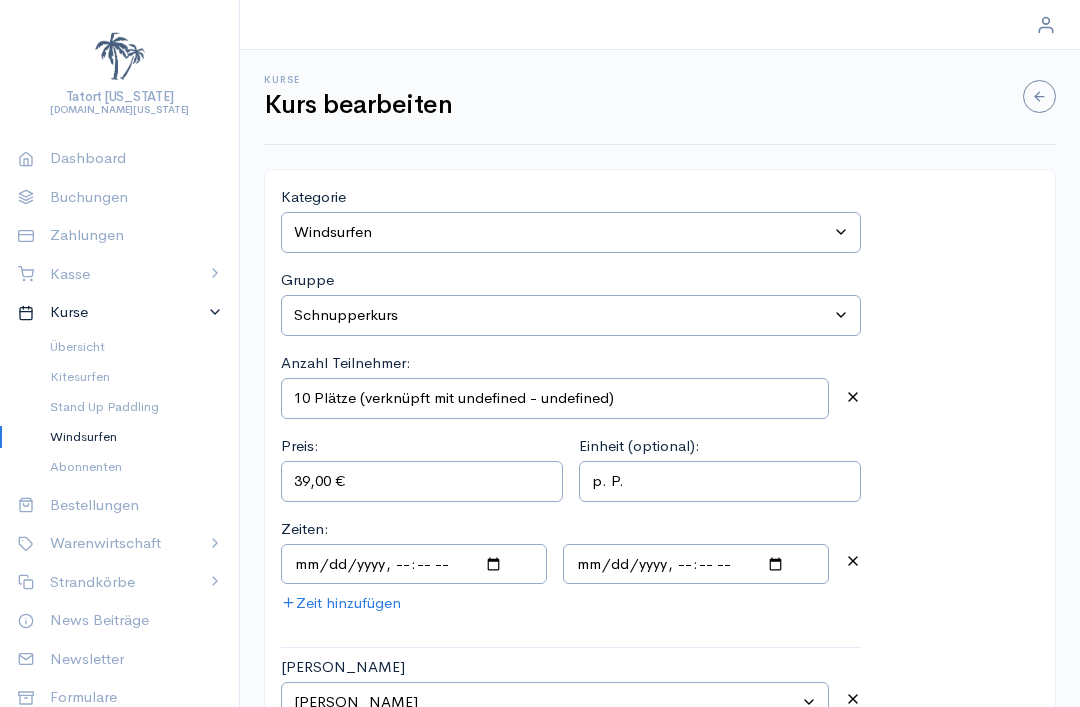 type on "10 Plätze (verknüpft mit Windsurfen - Grundkurs)" 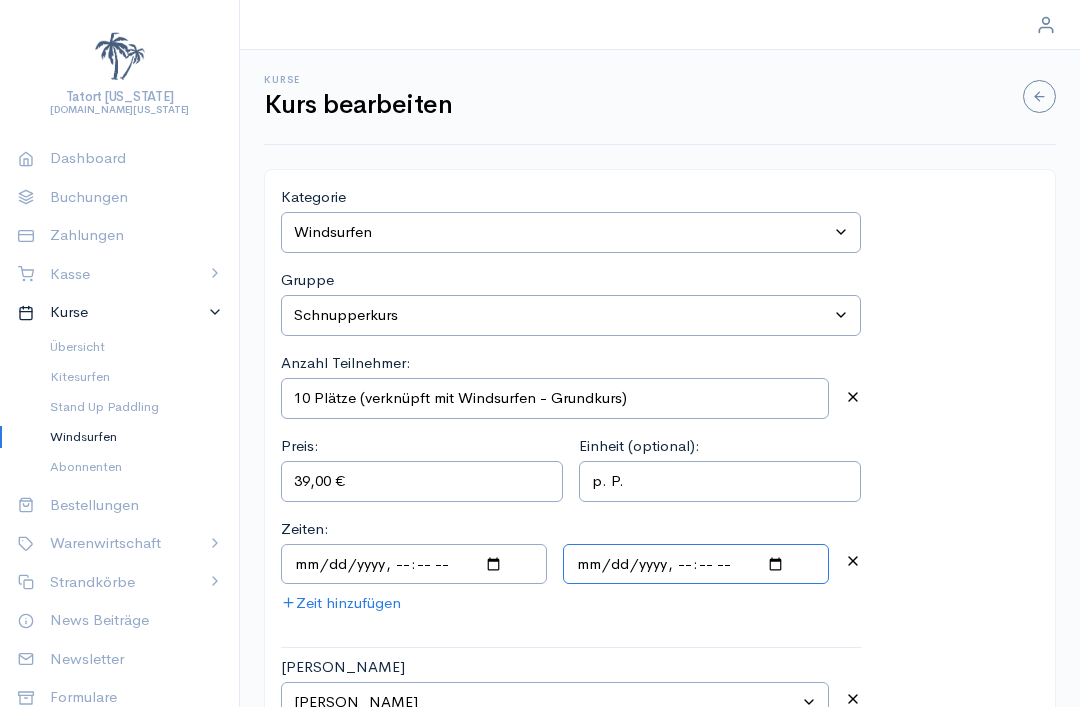 click at bounding box center (696, 564) 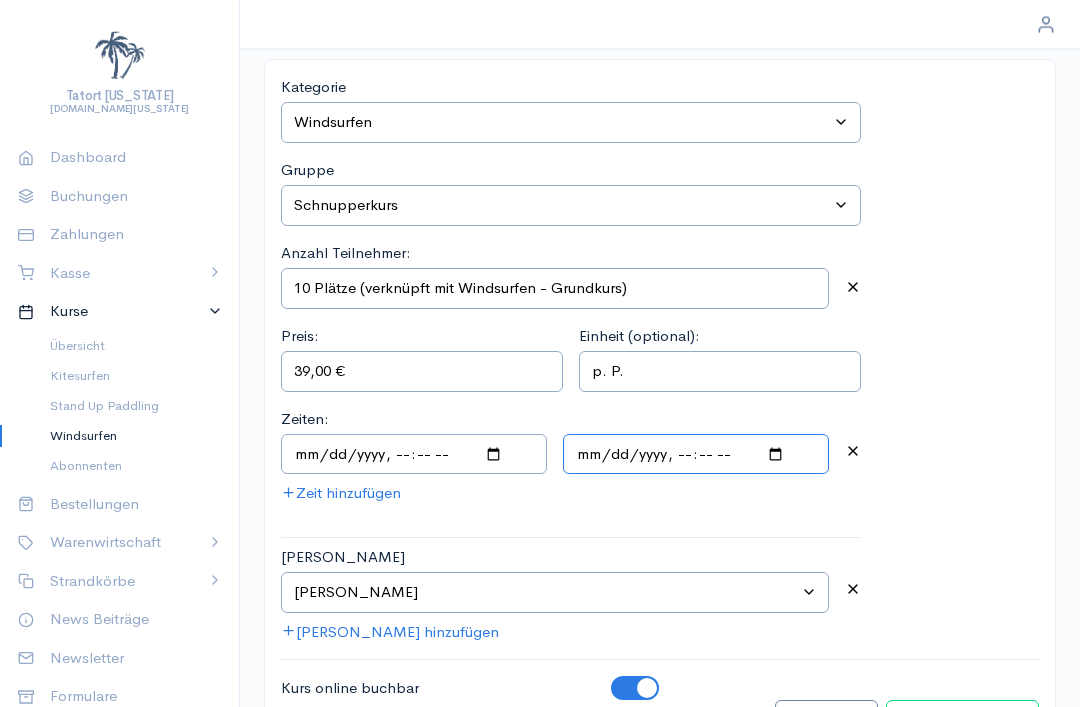 scroll, scrollTop: 113, scrollLeft: 0, axis: vertical 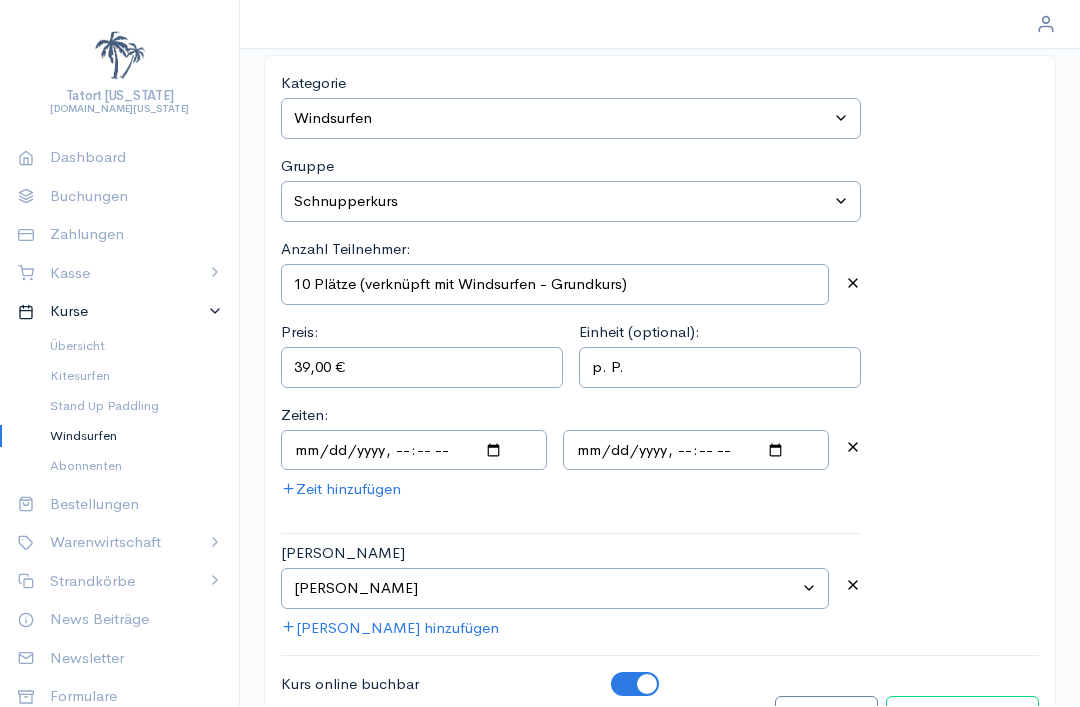 click on "Kurs  bearbeiten" at bounding box center (962, 717) 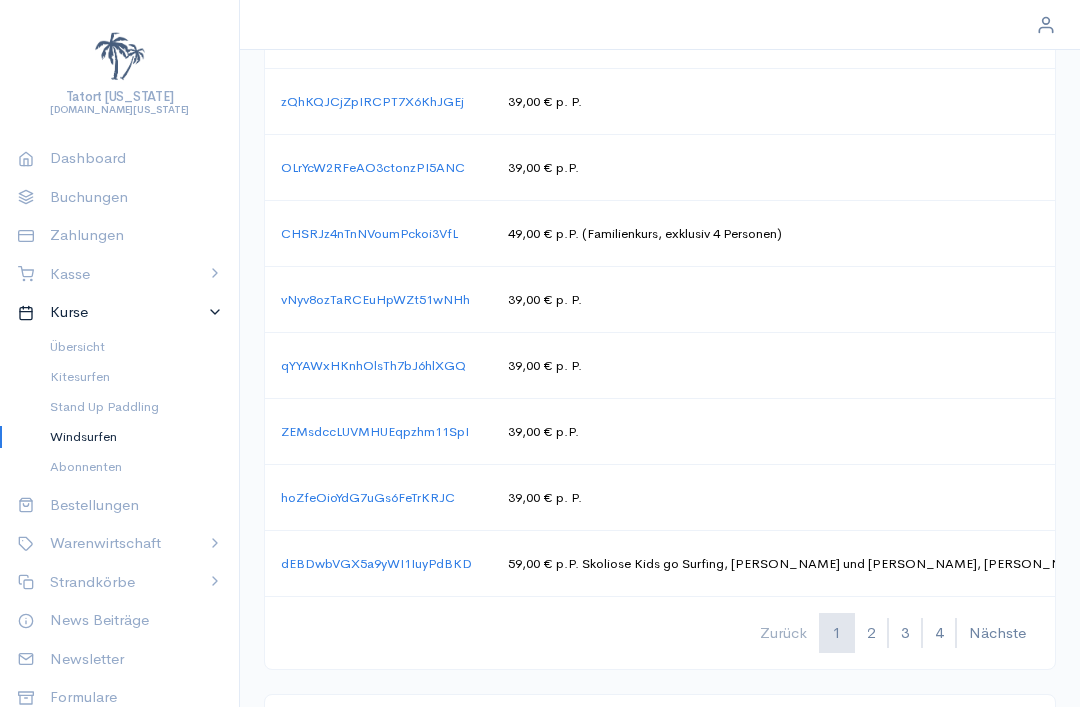 scroll, scrollTop: 1196, scrollLeft: 0, axis: vertical 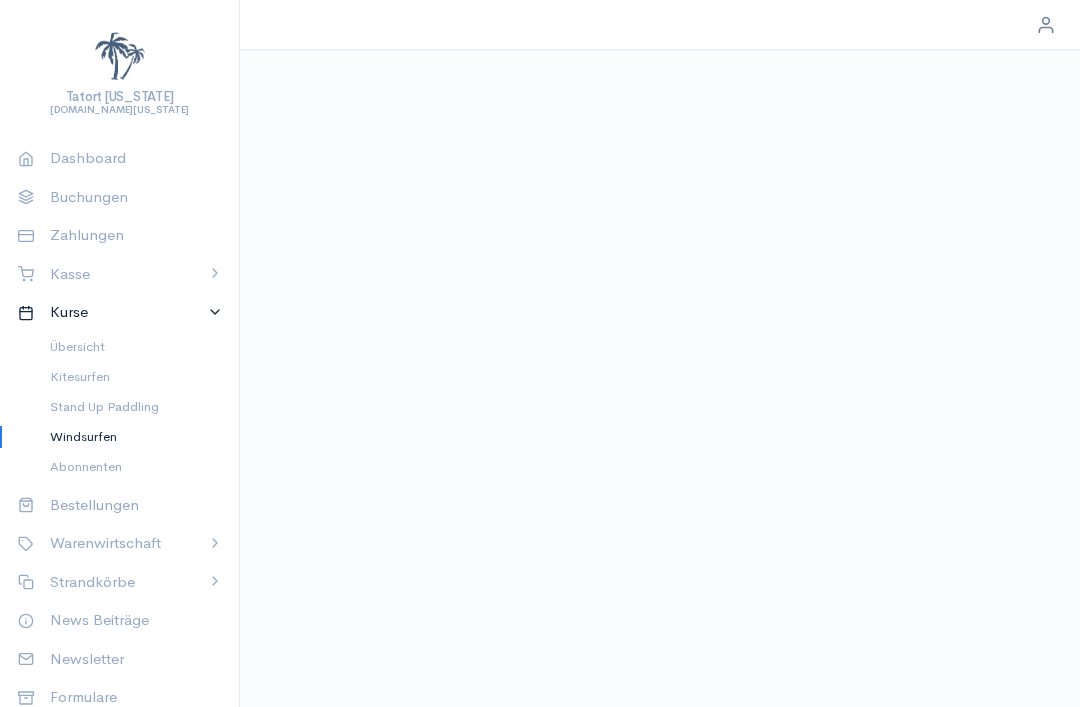 select on "2" 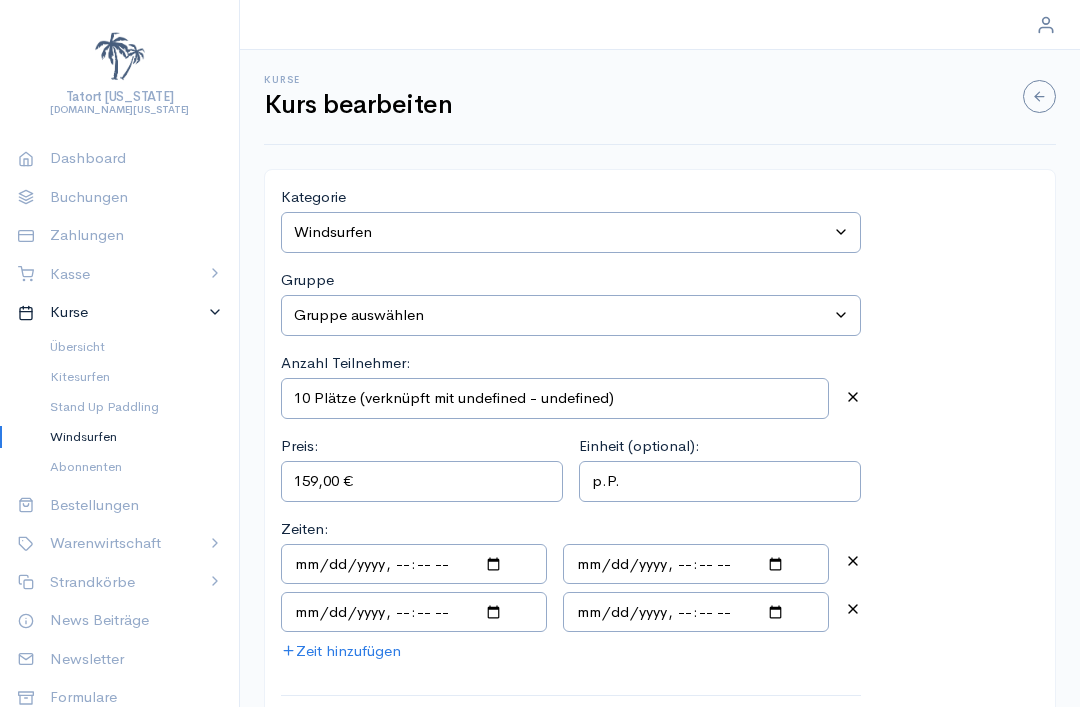 select on "2" 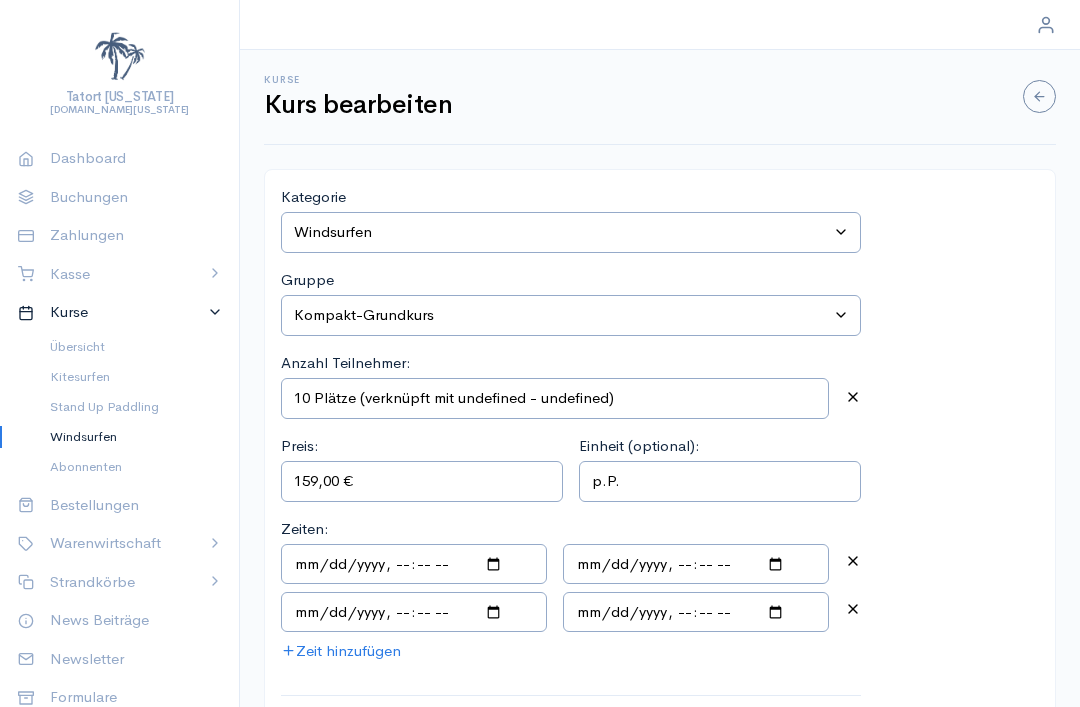 type on "10 Plätze (verknüpft mit Windsurfen - Schnupperkurs)" 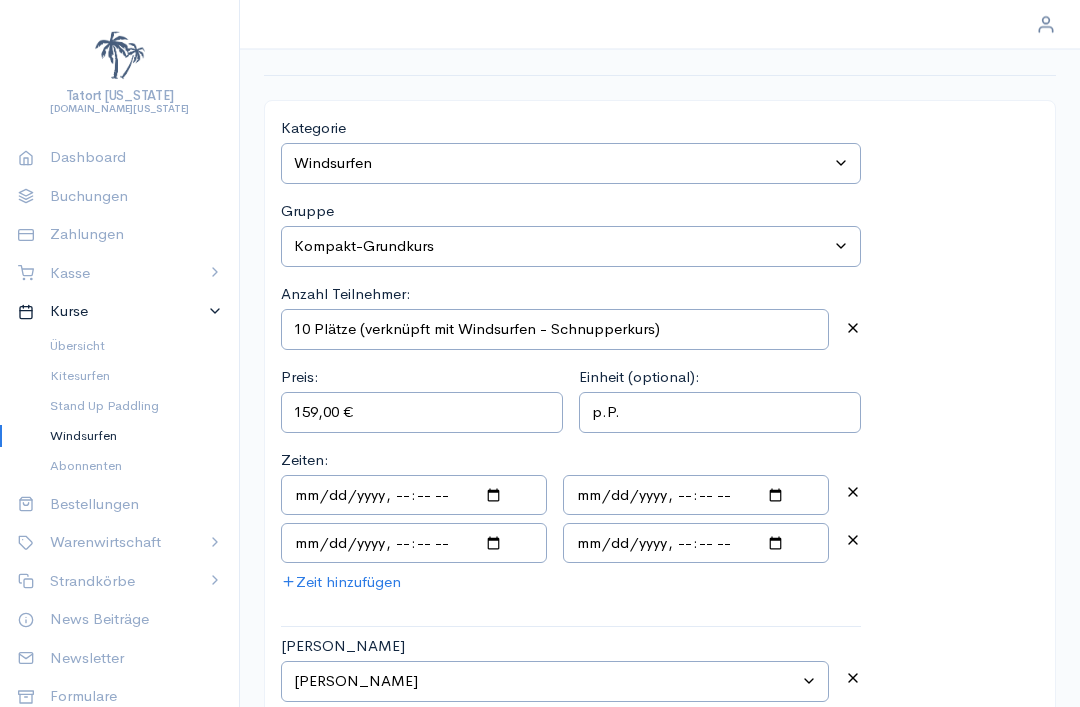 scroll, scrollTop: 161, scrollLeft: 0, axis: vertical 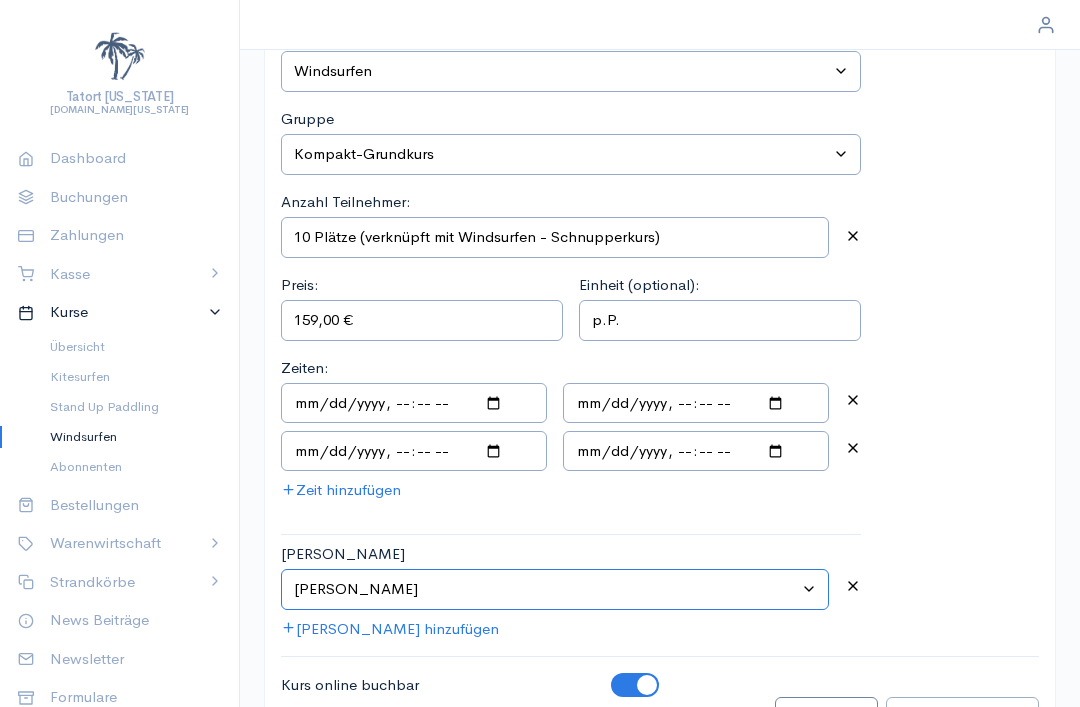 click on "[PERSON_NAME] auswählen [PERSON_NAME] [PERSON_NAME] [PERSON_NAME] [PERSON_NAME] [PERSON_NAME] [PERSON_NAME] [PERSON_NAME] [PERSON_NAME] [PERSON_NAME] [PERSON_NAME]" at bounding box center [555, 589] 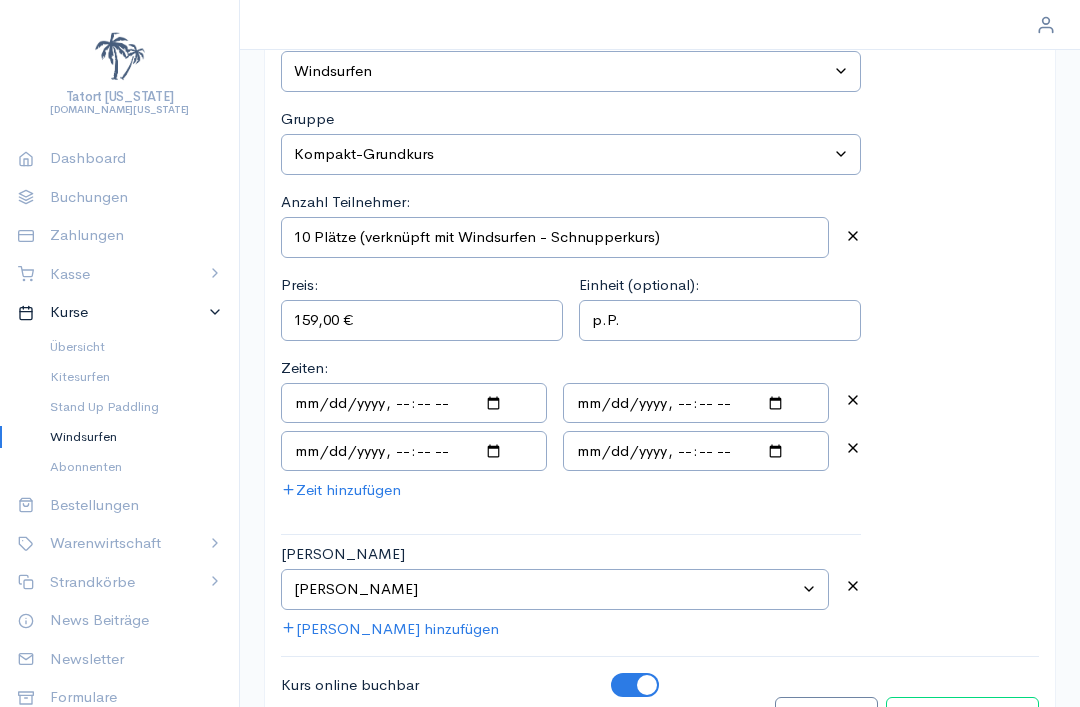 click on "Kurs  bearbeiten" at bounding box center (962, 717) 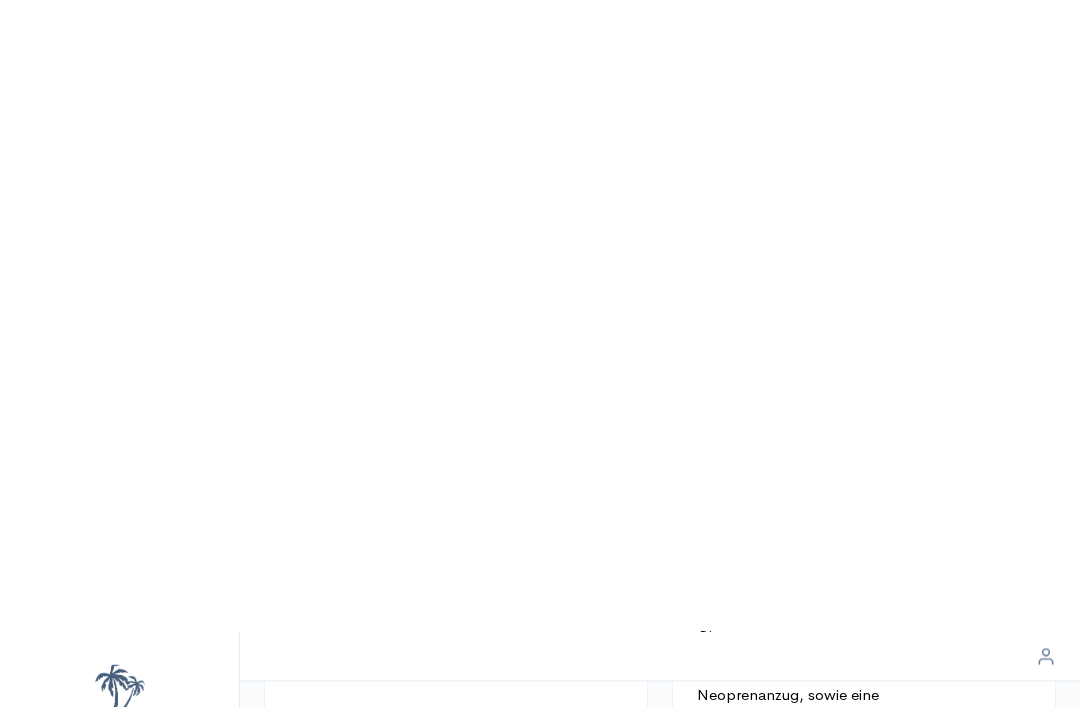 scroll, scrollTop: 0, scrollLeft: 0, axis: both 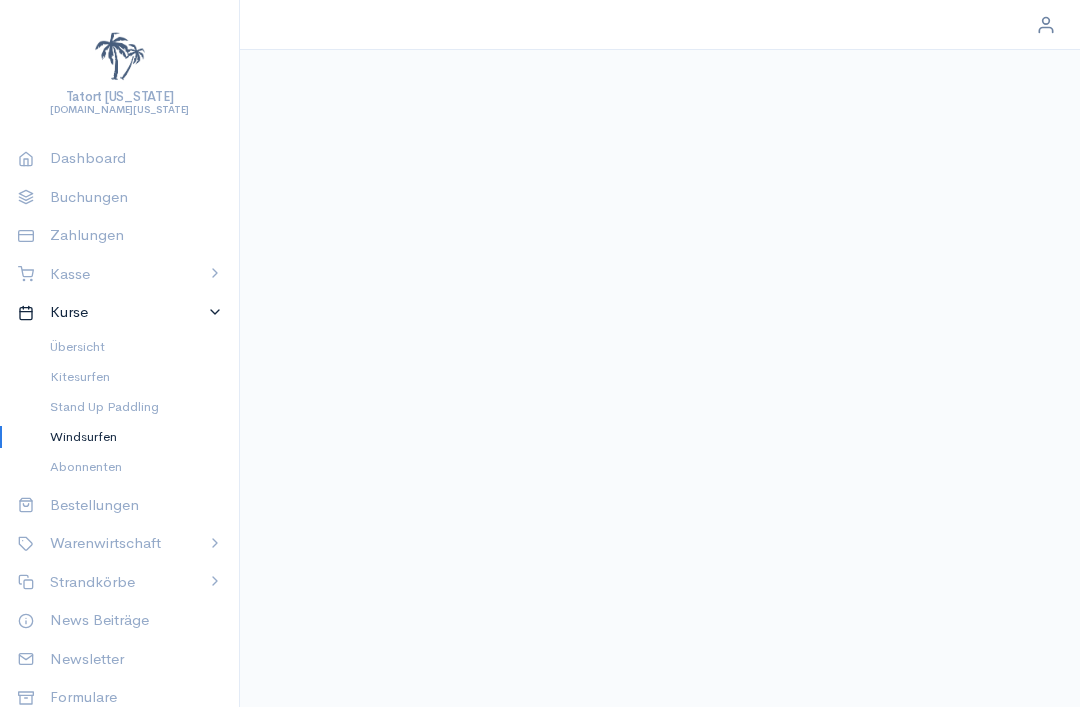 select on "2" 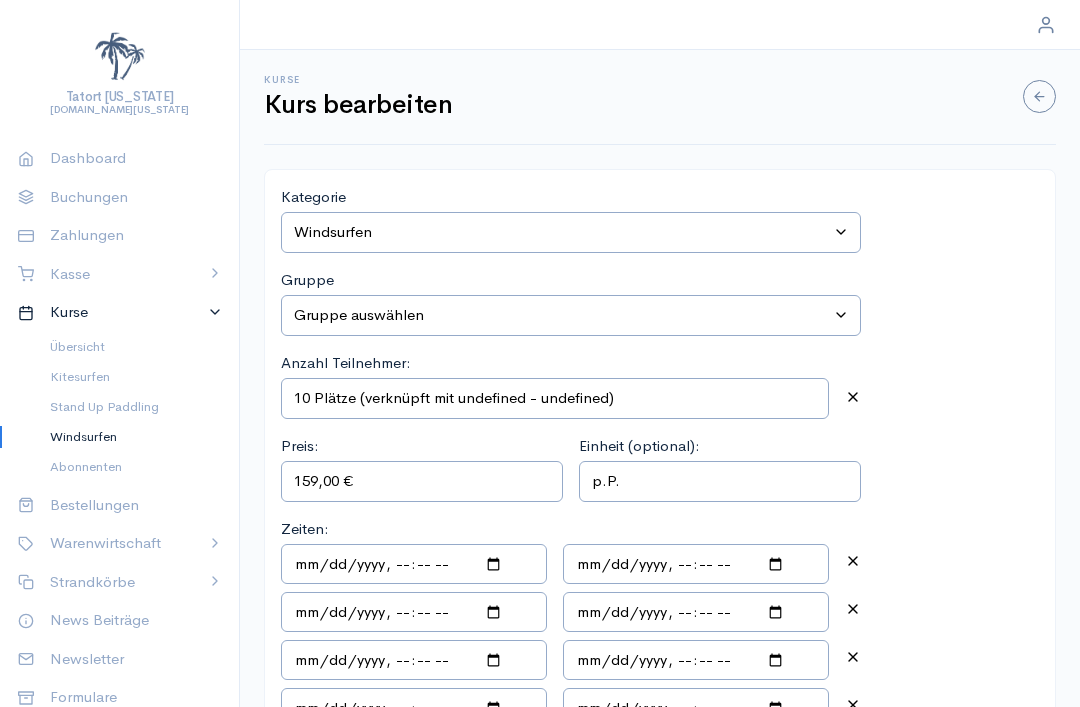 select on "0" 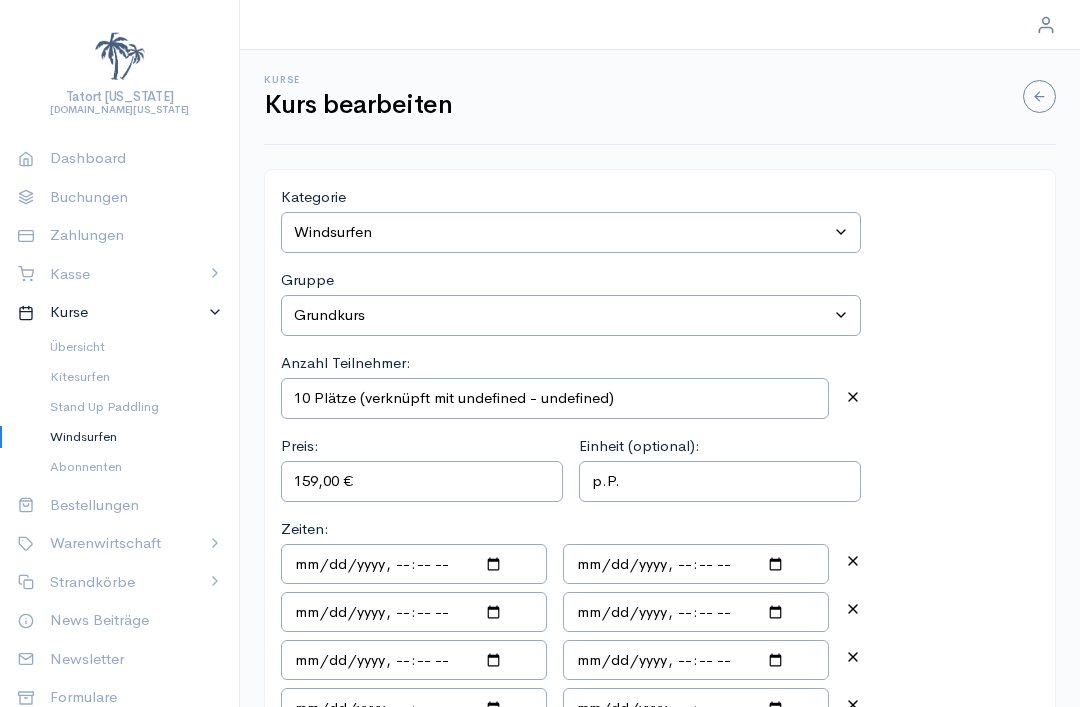 type on "10 Plätze (verknüpft mit Windsurfen - Schnupperkurs)" 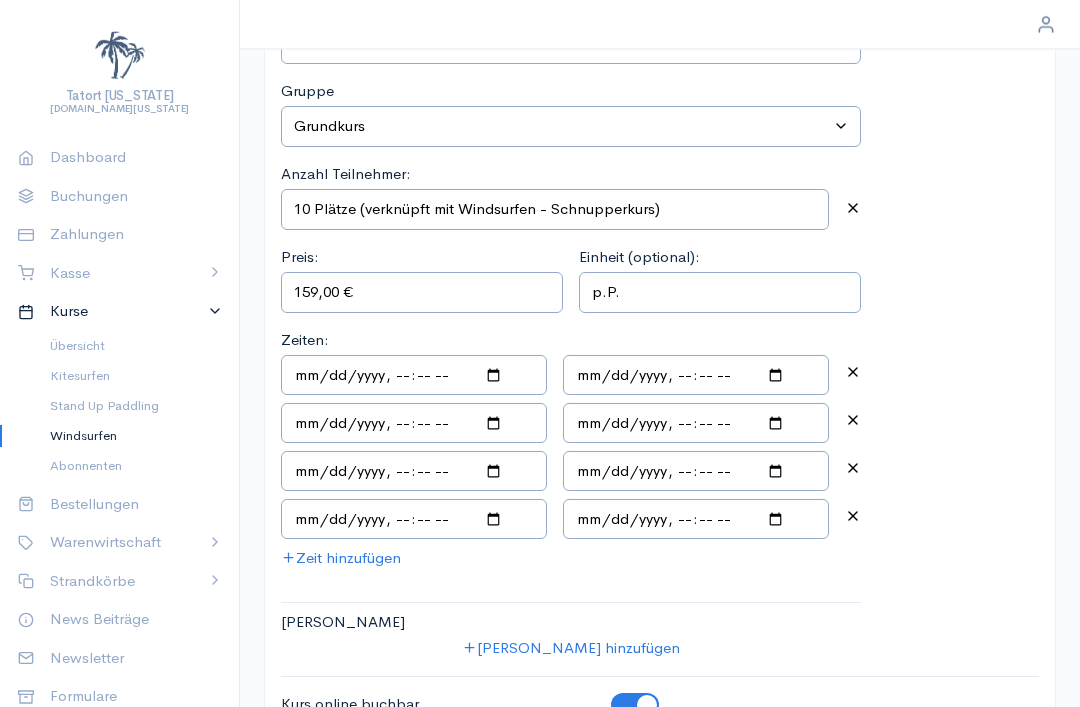 scroll, scrollTop: 209, scrollLeft: 0, axis: vertical 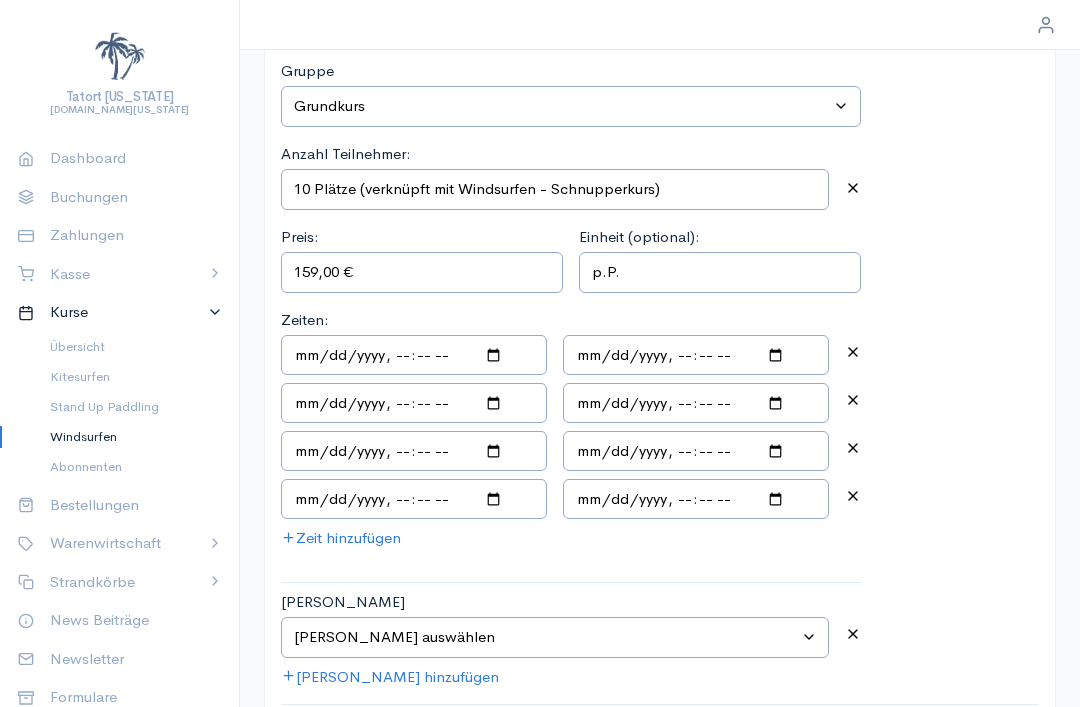 click on "[PERSON_NAME] auswählen [PERSON_NAME] [PERSON_NAME] [PERSON_NAME] [PERSON_NAME] [PERSON_NAME] [PERSON_NAME] [PERSON_NAME] [PERSON_NAME] [PERSON_NAME] [PERSON_NAME]" at bounding box center [555, 637] 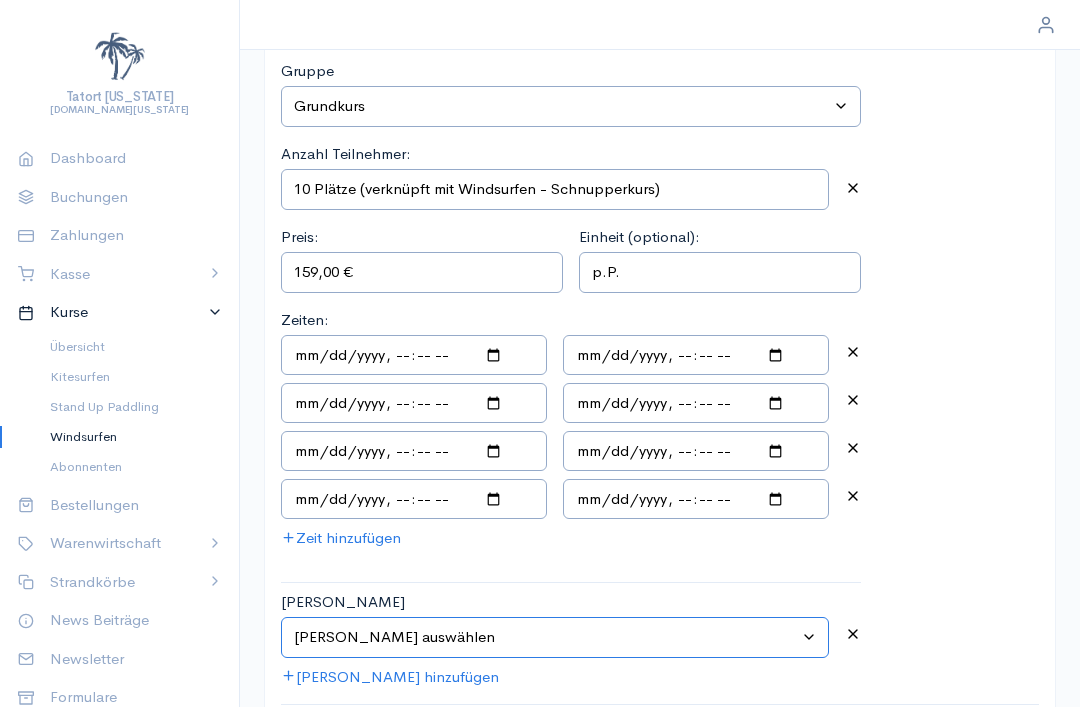 select on "15" 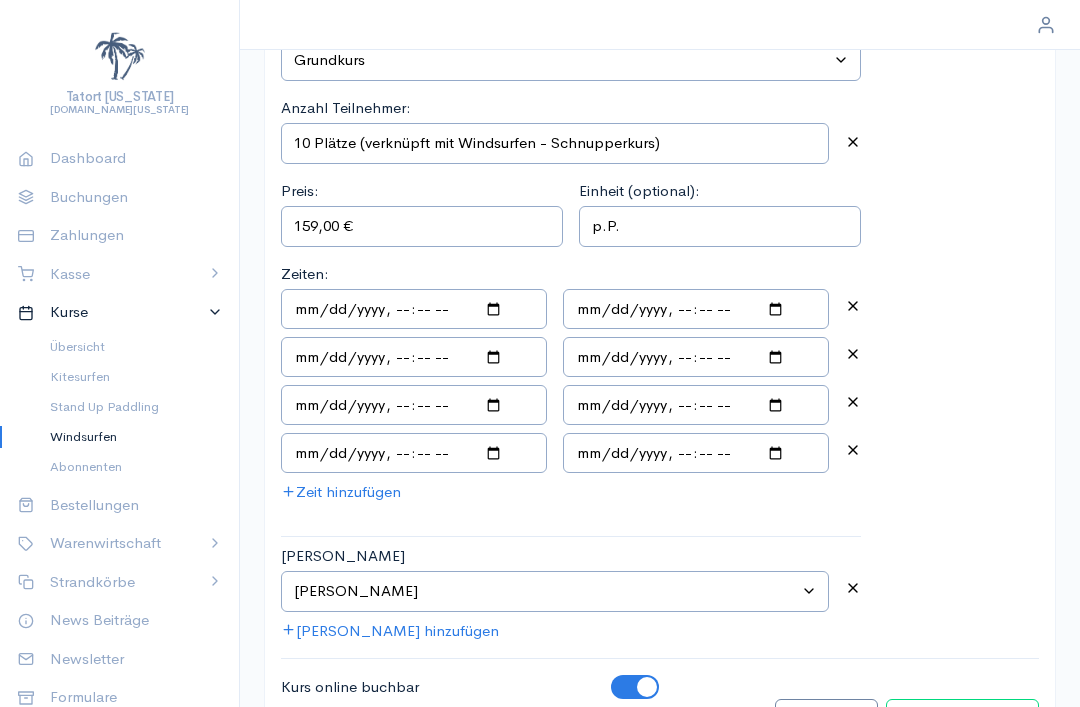 scroll, scrollTop: 257, scrollLeft: 0, axis: vertical 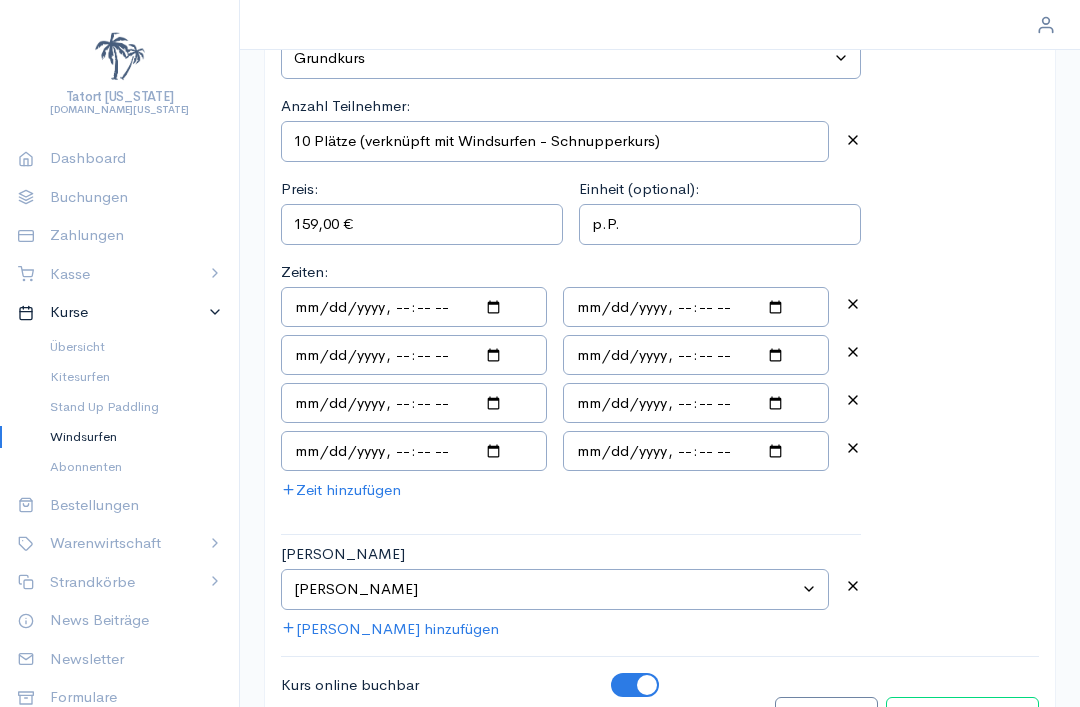 click on "Kurs  bearbeiten" at bounding box center [962, 717] 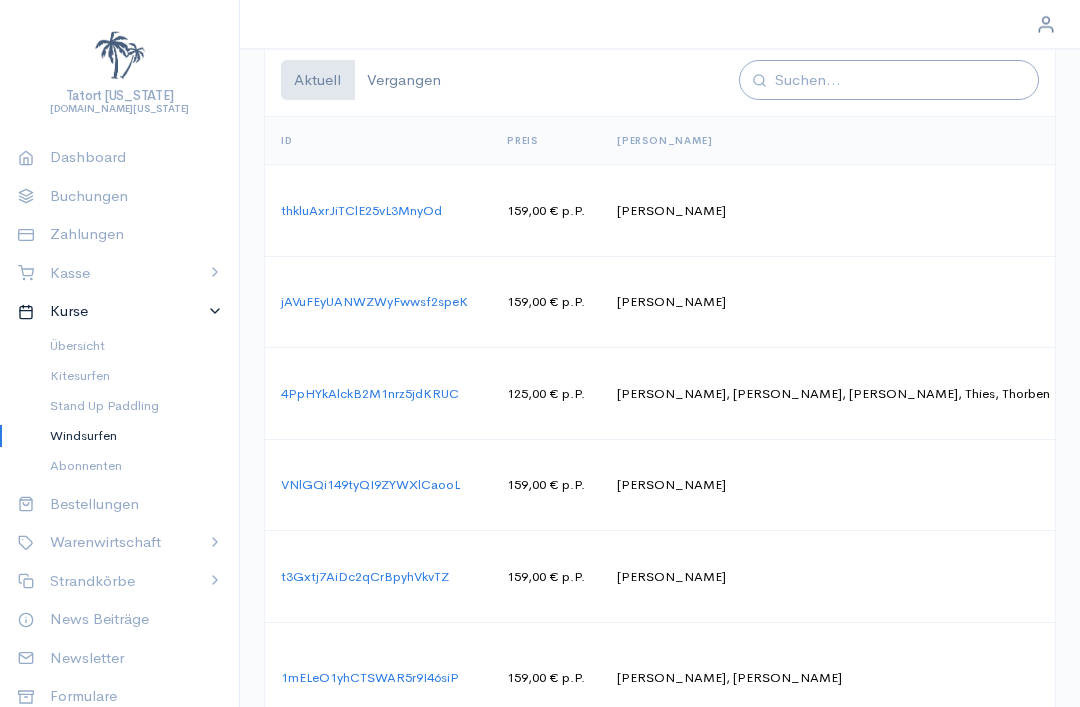 scroll, scrollTop: 1347, scrollLeft: 0, axis: vertical 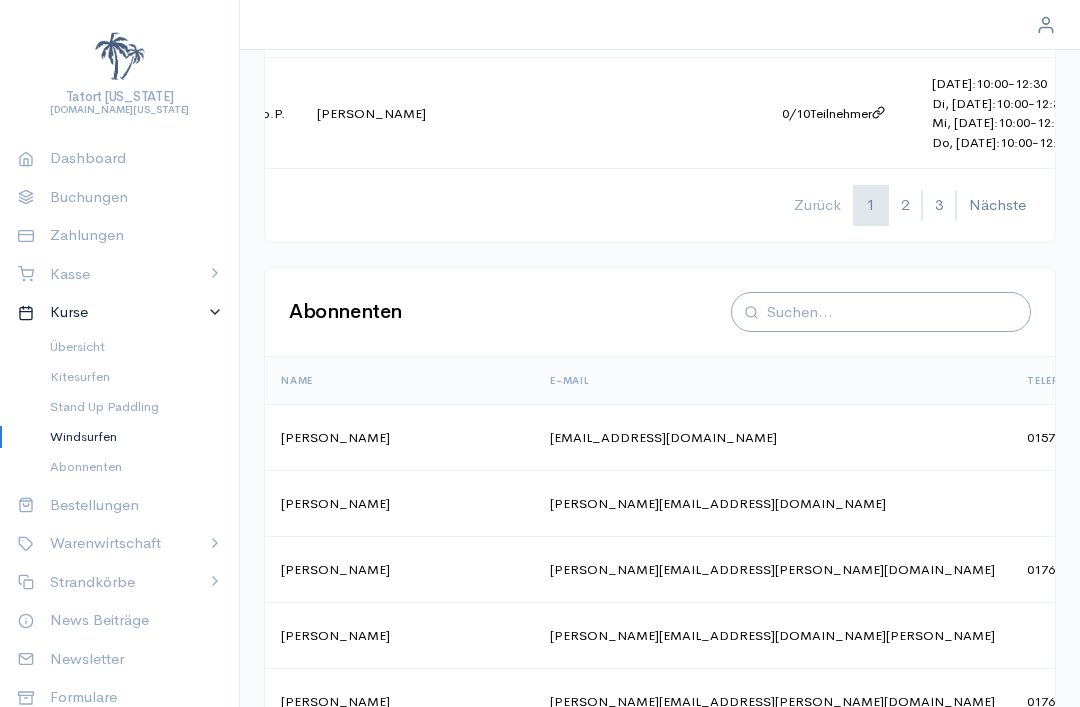 click on "1" at bounding box center (871, 205) 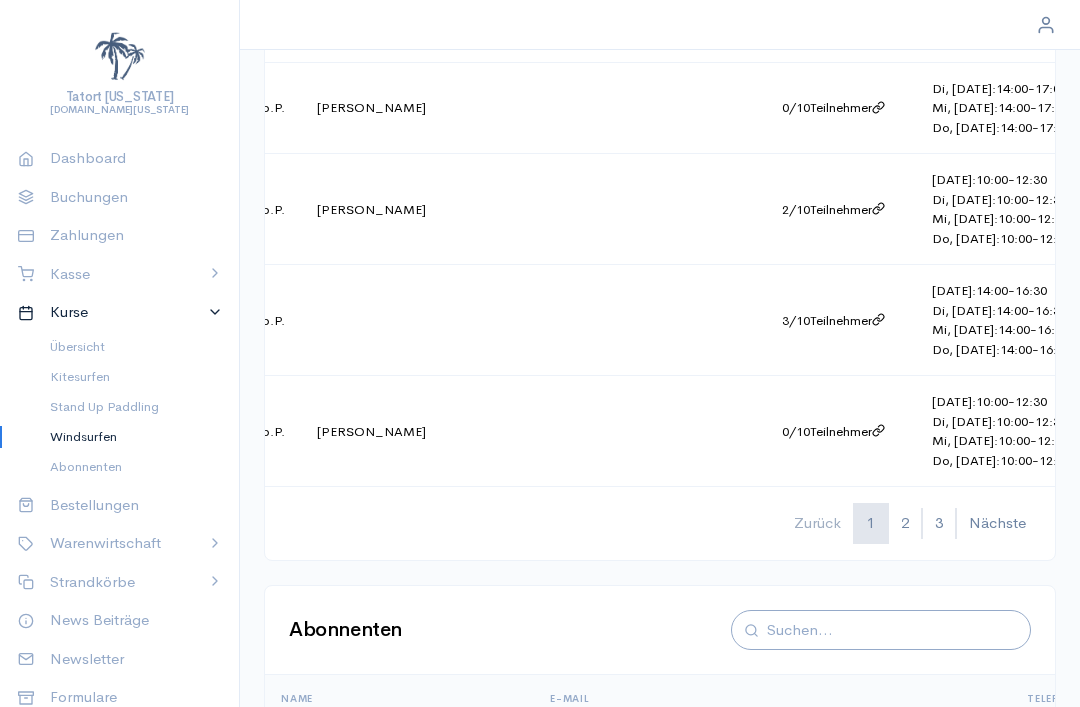 scroll, scrollTop: 2020, scrollLeft: 0, axis: vertical 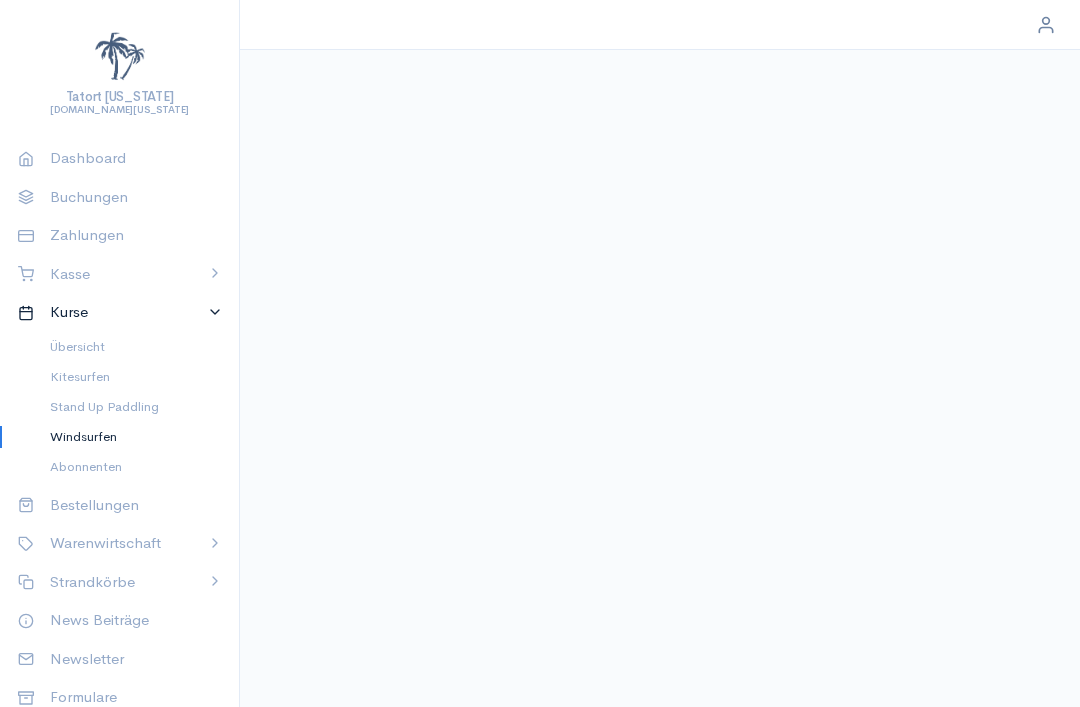 select on "2" 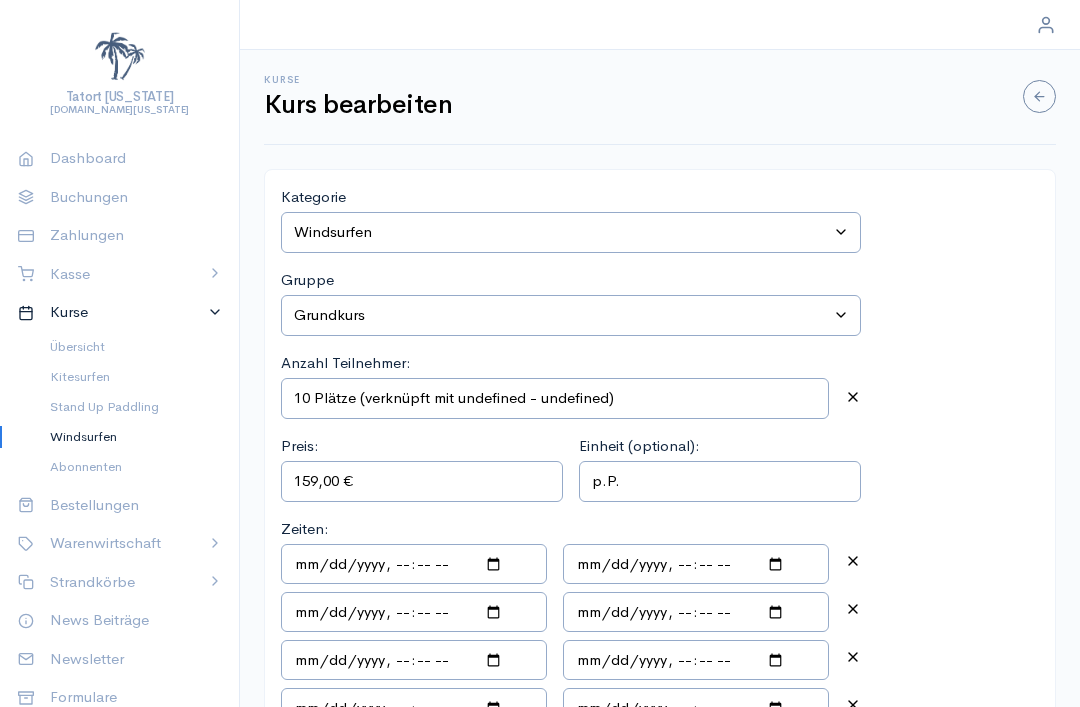 type on "10 Plätze (verknüpft mit Windsurfen - Schnupperkurs)" 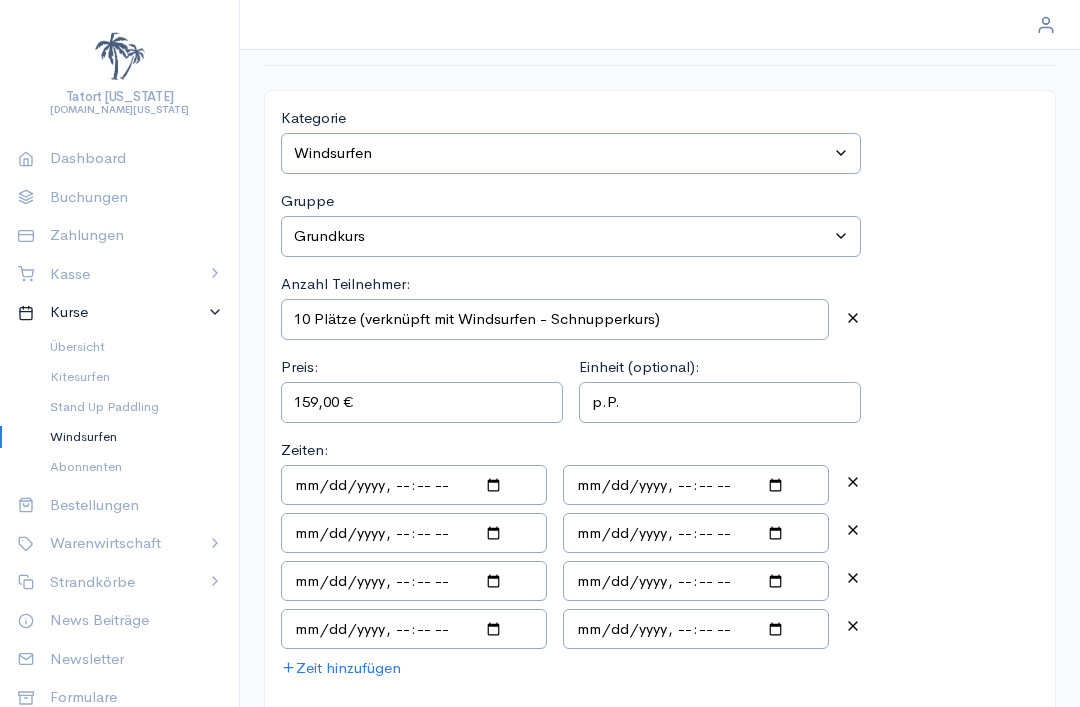 scroll, scrollTop: 209, scrollLeft: 0, axis: vertical 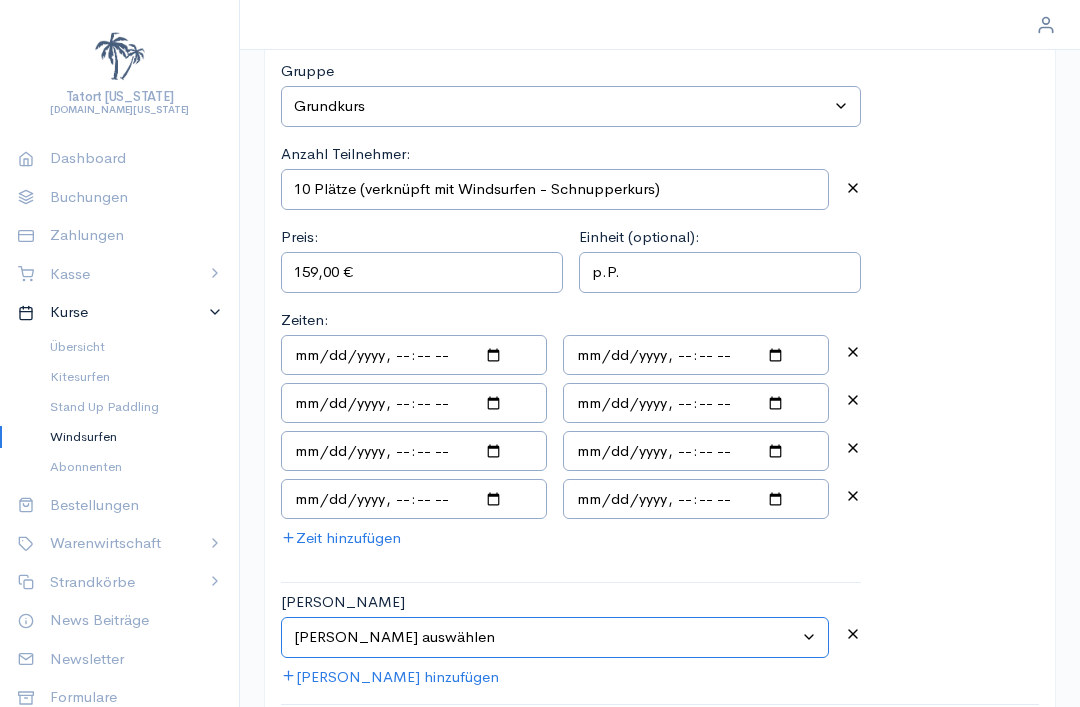 click on "[PERSON_NAME] auswählen [PERSON_NAME] [PERSON_NAME] [PERSON_NAME] [PERSON_NAME] [PERSON_NAME] [PERSON_NAME] [PERSON_NAME] [PERSON_NAME] [PERSON_NAME] [PERSON_NAME]" at bounding box center (555, 637) 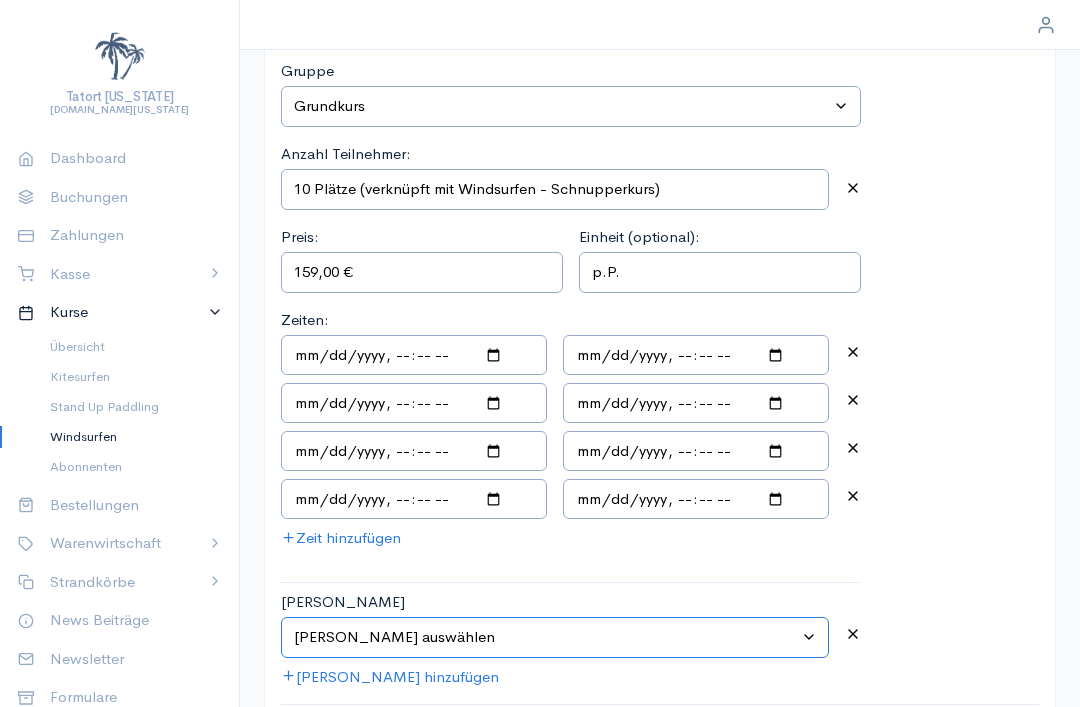 select on "15" 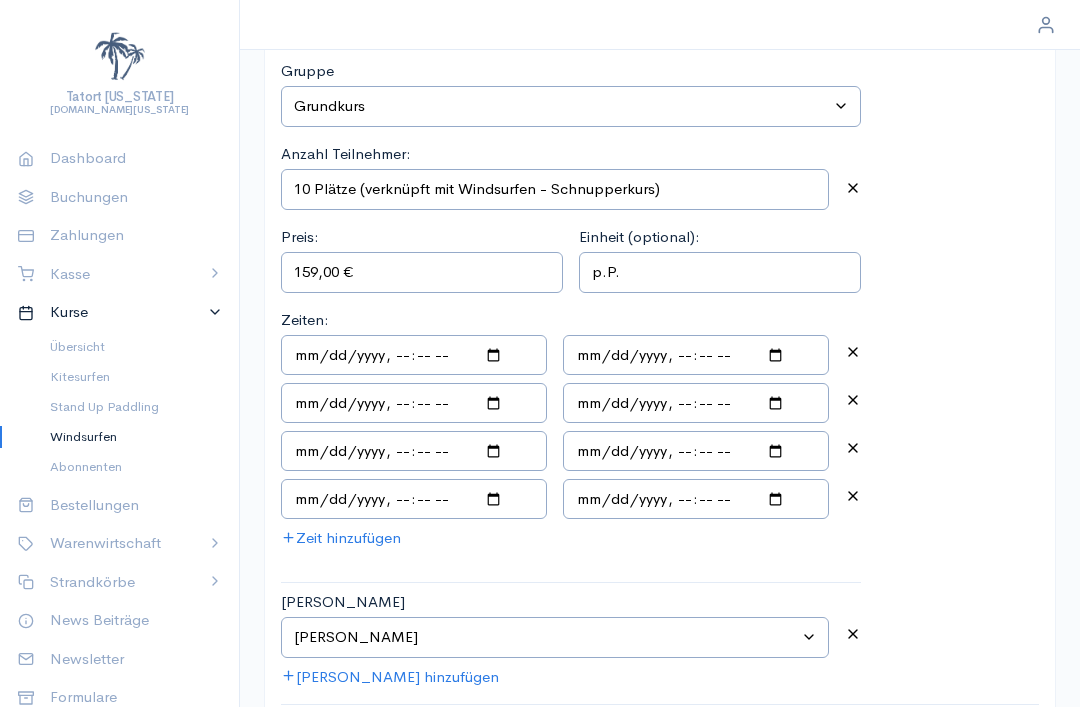 click on "Kurs  bearbeiten" at bounding box center (962, 765) 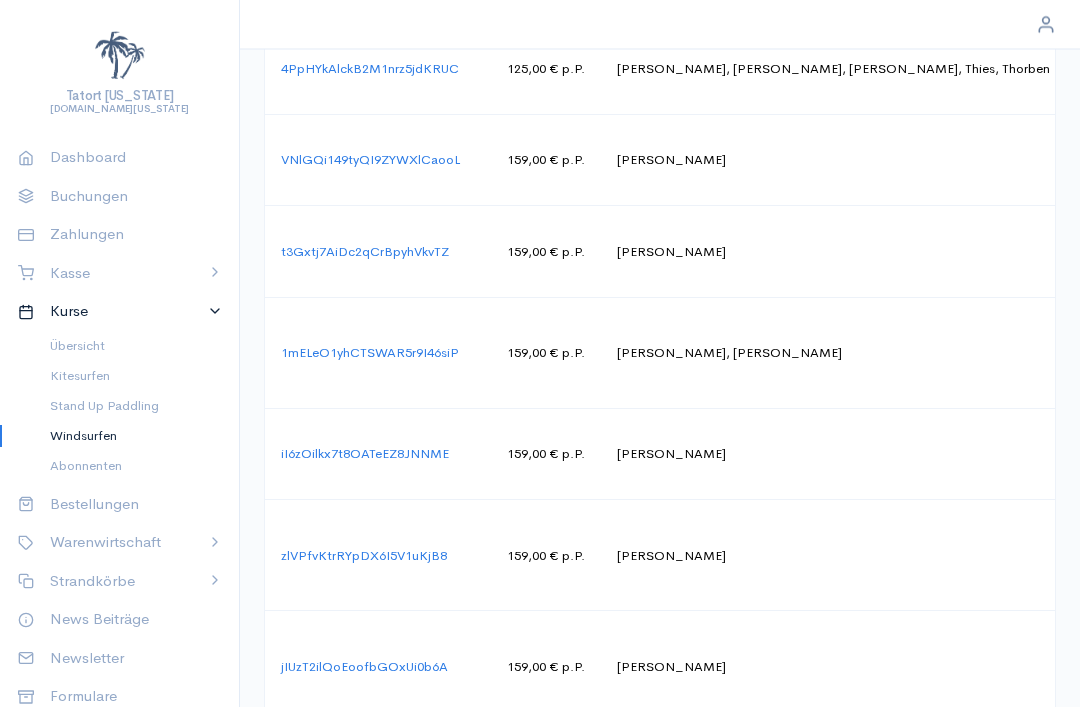 scroll, scrollTop: 1712, scrollLeft: 0, axis: vertical 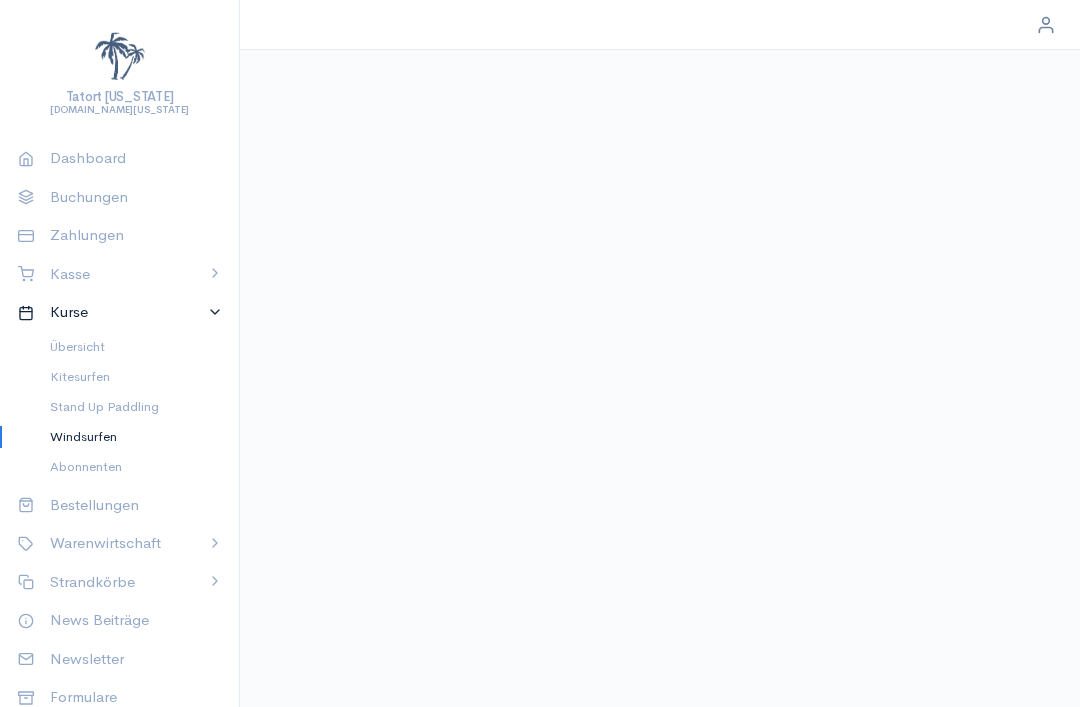 select on "2" 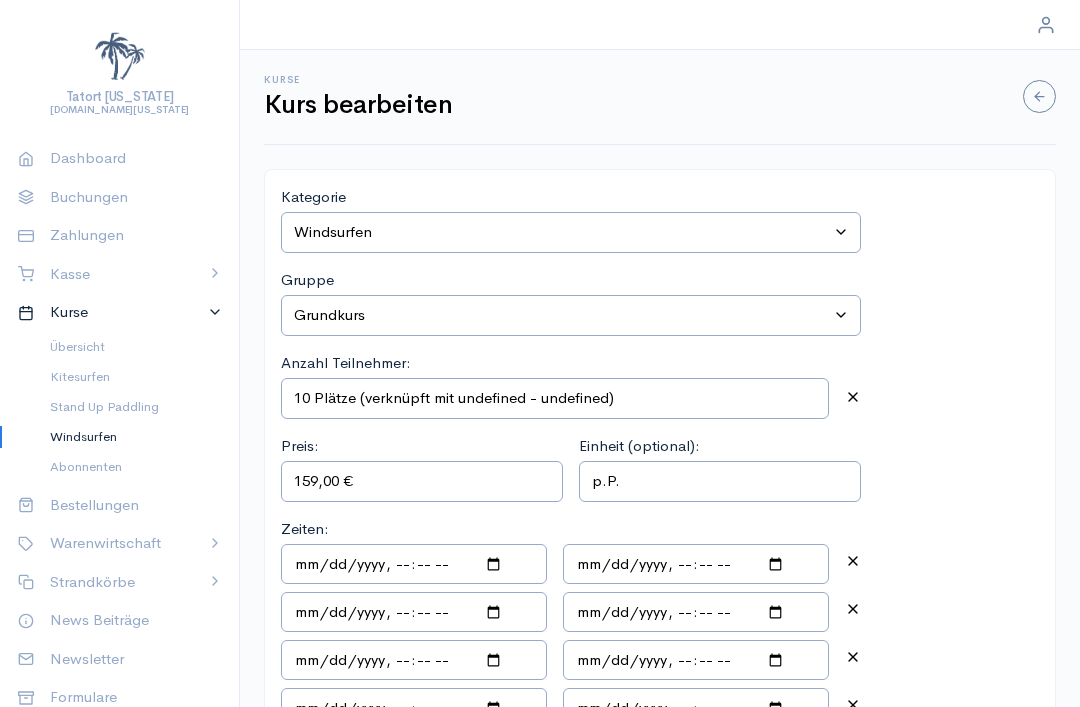 type on "10 Plätze (verknüpft mit Windsurfen - Schnupperkurs)" 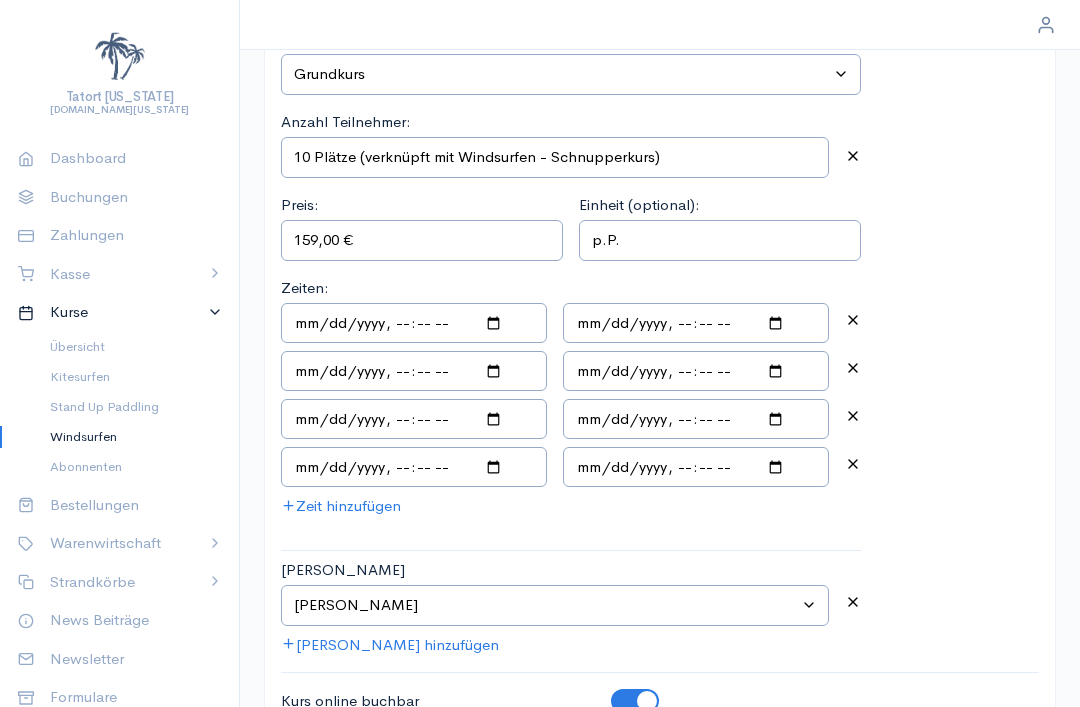 scroll, scrollTop: 257, scrollLeft: 0, axis: vertical 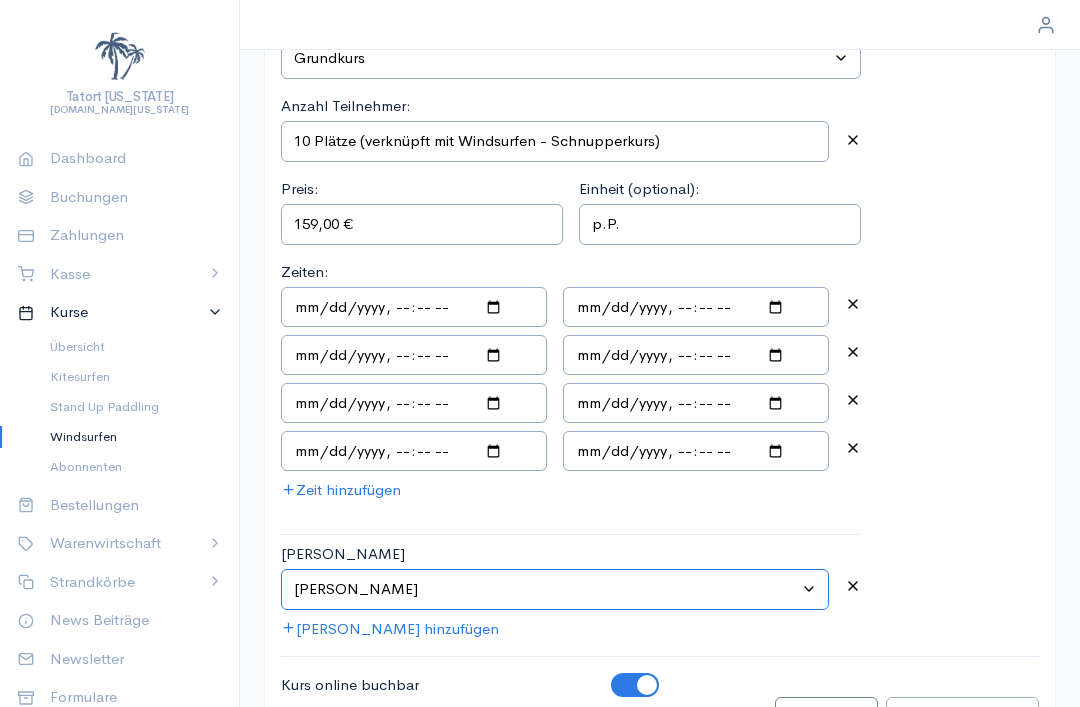click on "[PERSON_NAME] auswählen [PERSON_NAME] [PERSON_NAME] [PERSON_NAME] [PERSON_NAME] [PERSON_NAME] [PERSON_NAME] [PERSON_NAME] [PERSON_NAME] [PERSON_NAME] [PERSON_NAME]" at bounding box center (555, 589) 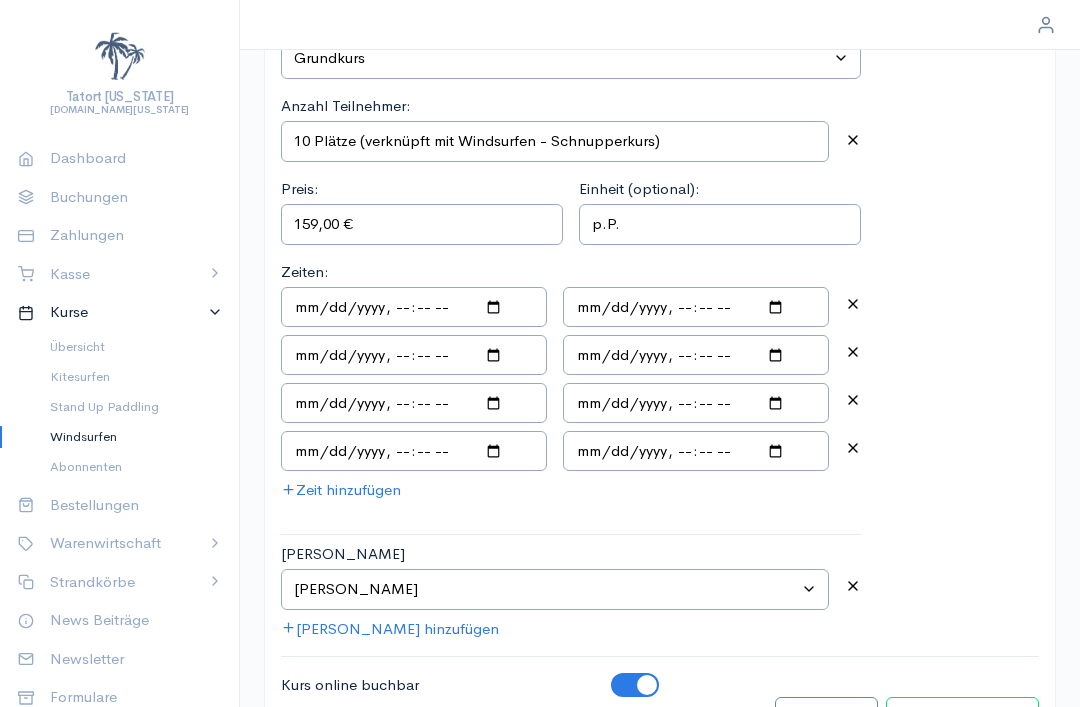click on "Kurs  bearbeiten" at bounding box center (962, 717) 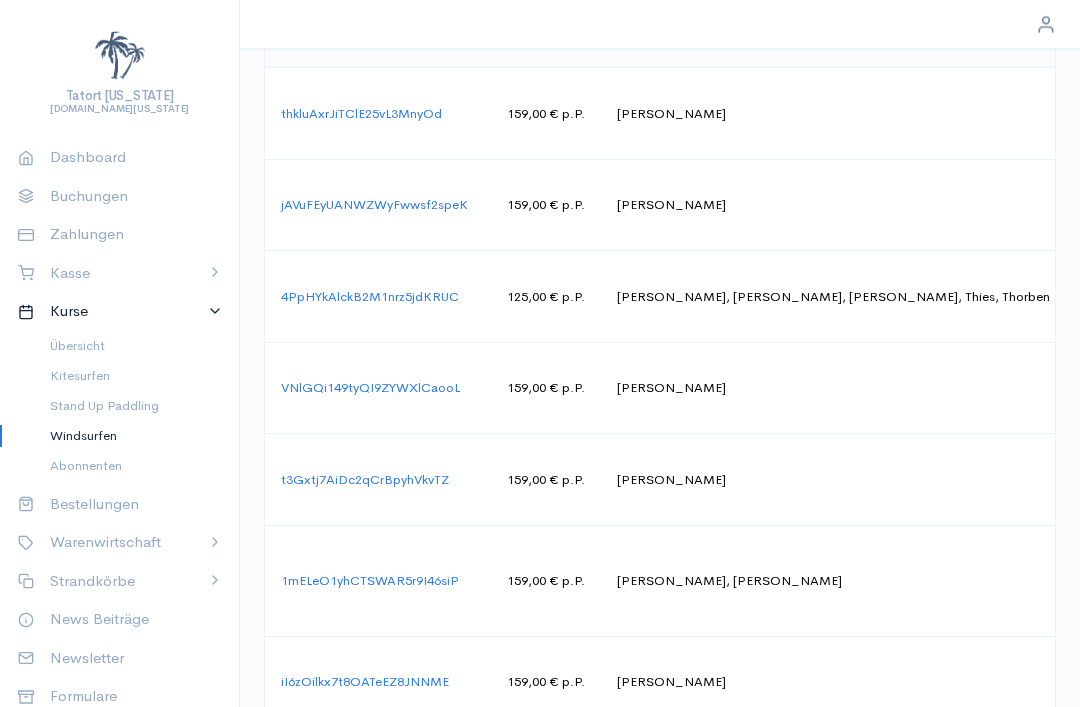 scroll, scrollTop: 1393, scrollLeft: 0, axis: vertical 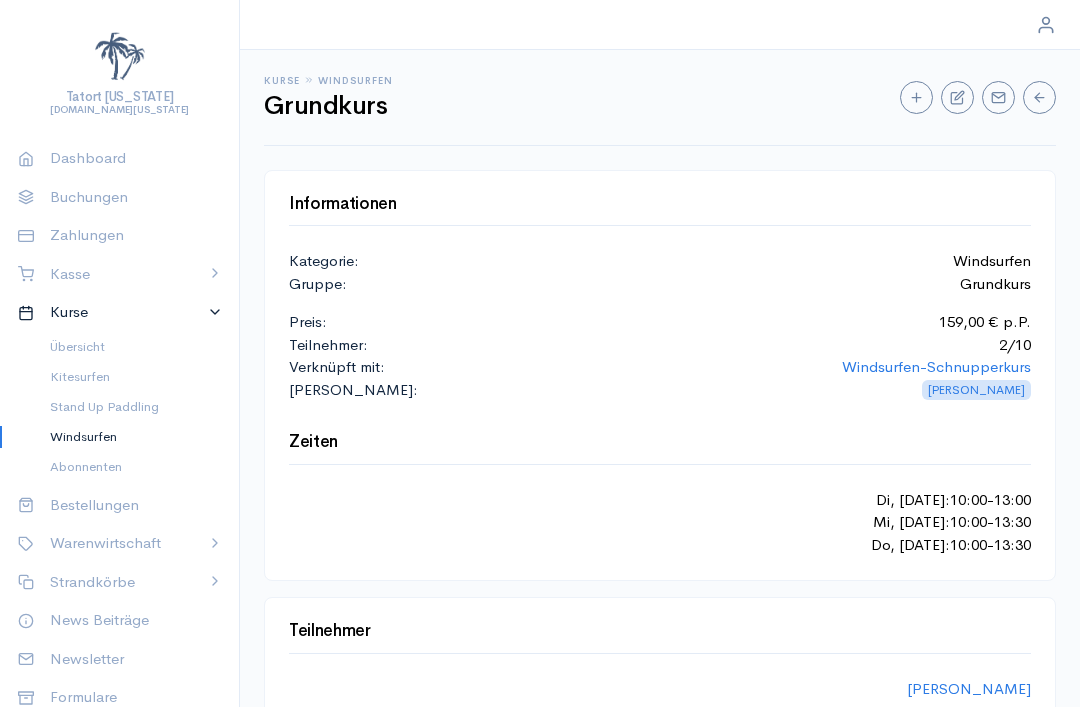 select on "2" 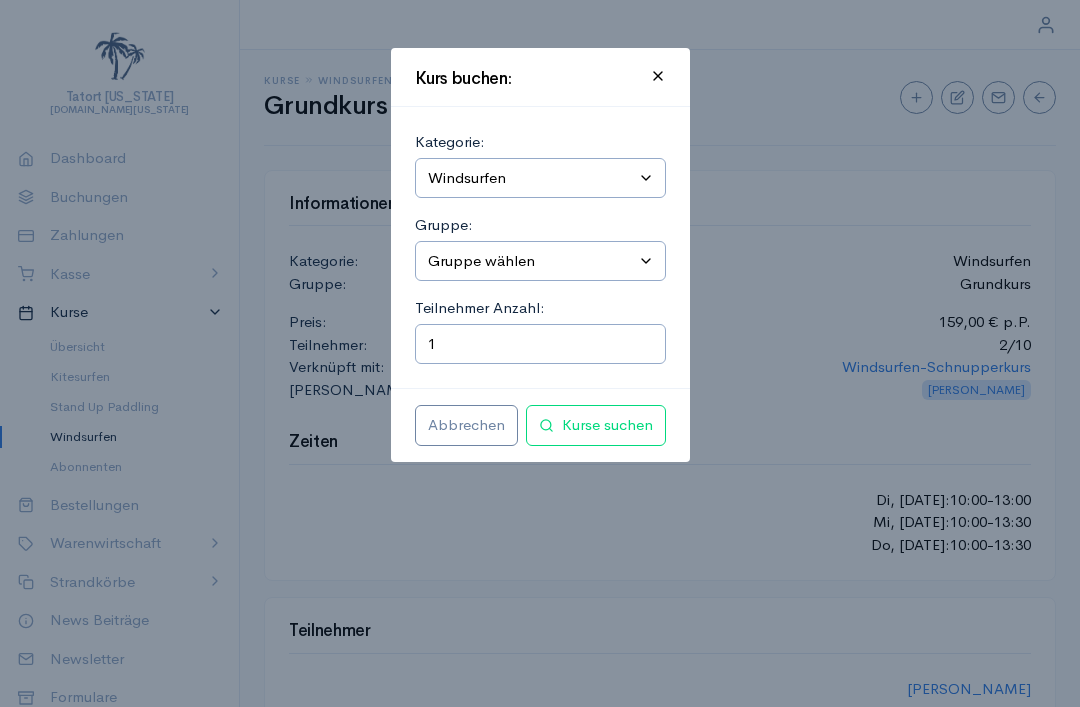 select on "2" 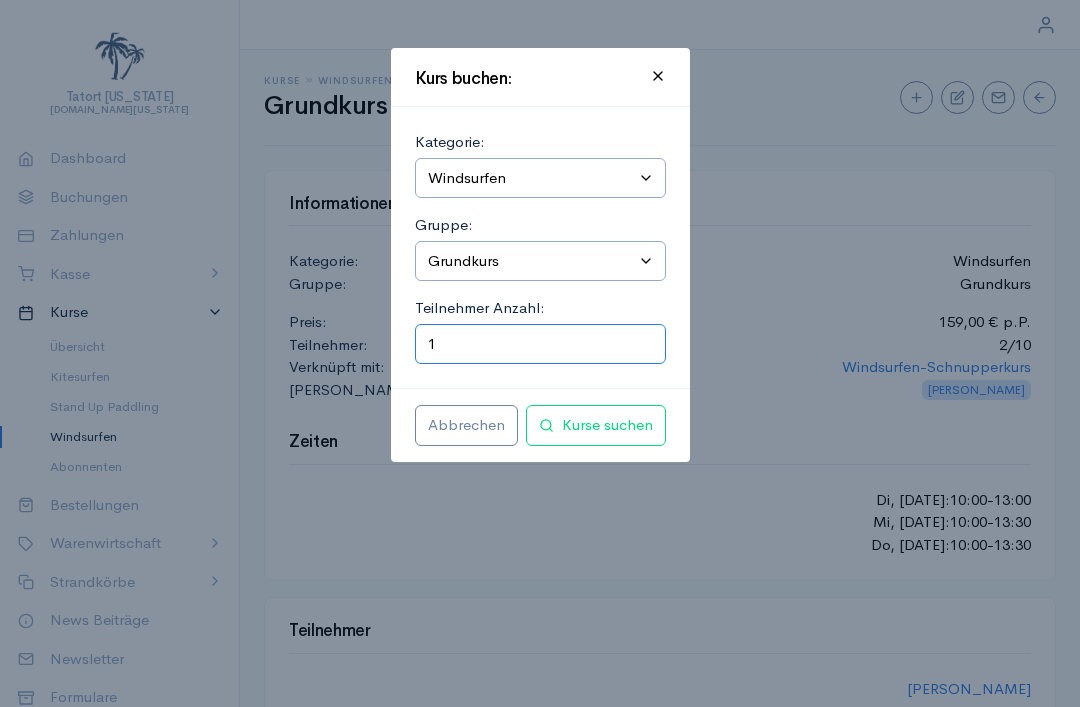 click on "1" at bounding box center [540, 344] 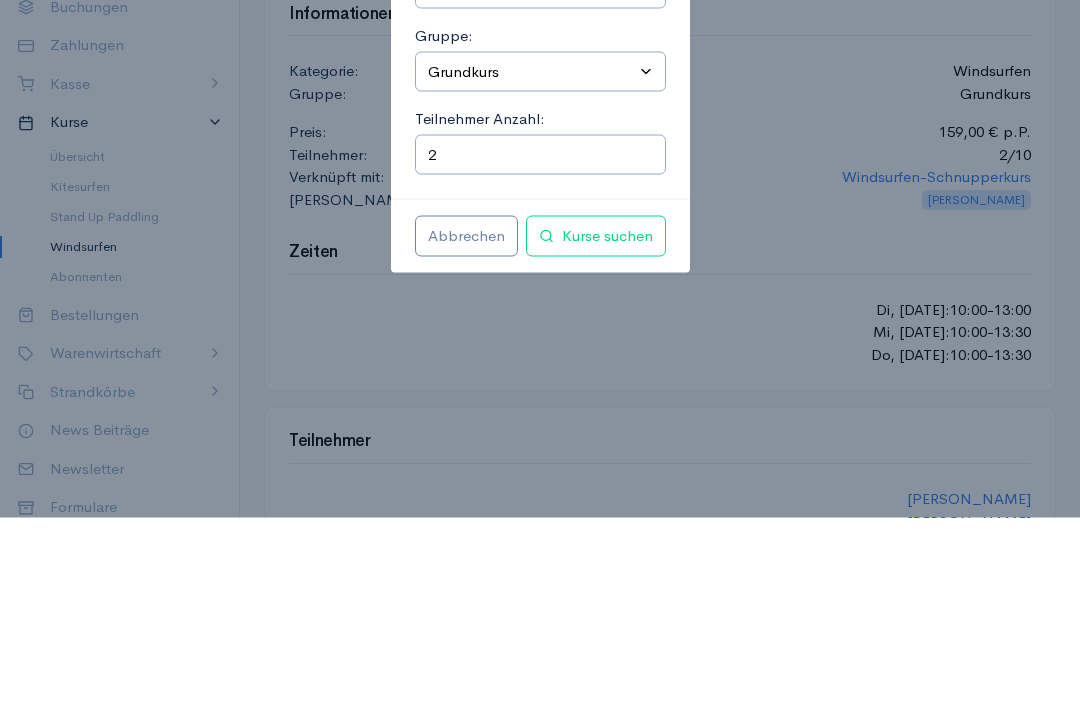 scroll, scrollTop: 190, scrollLeft: 0, axis: vertical 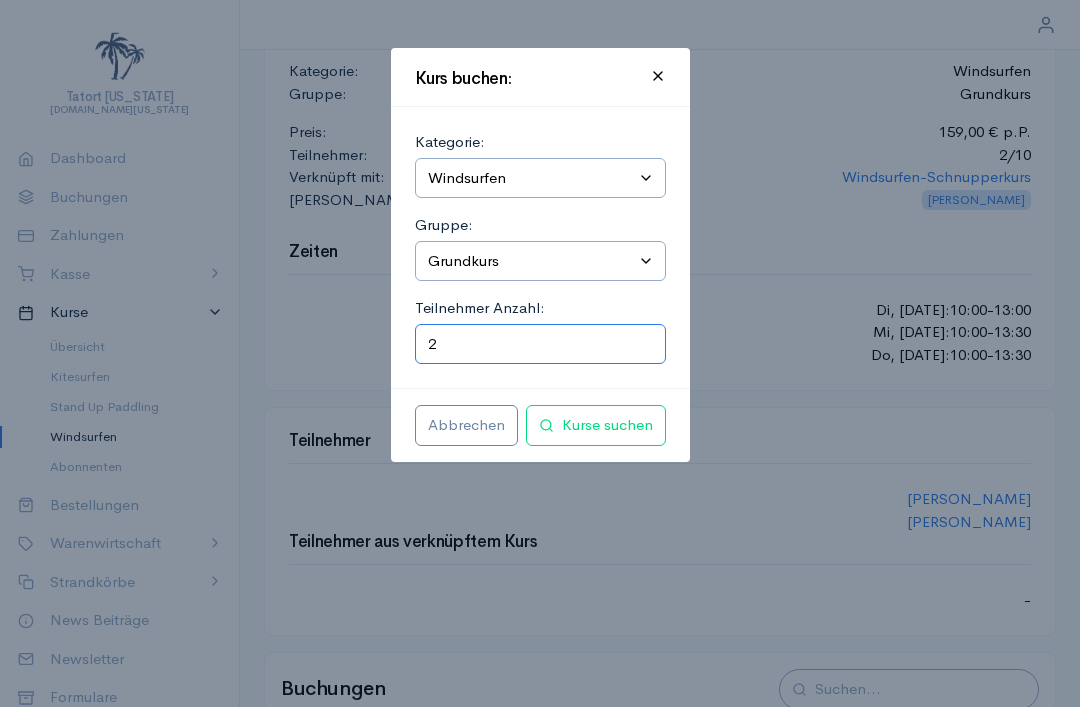 type on "2" 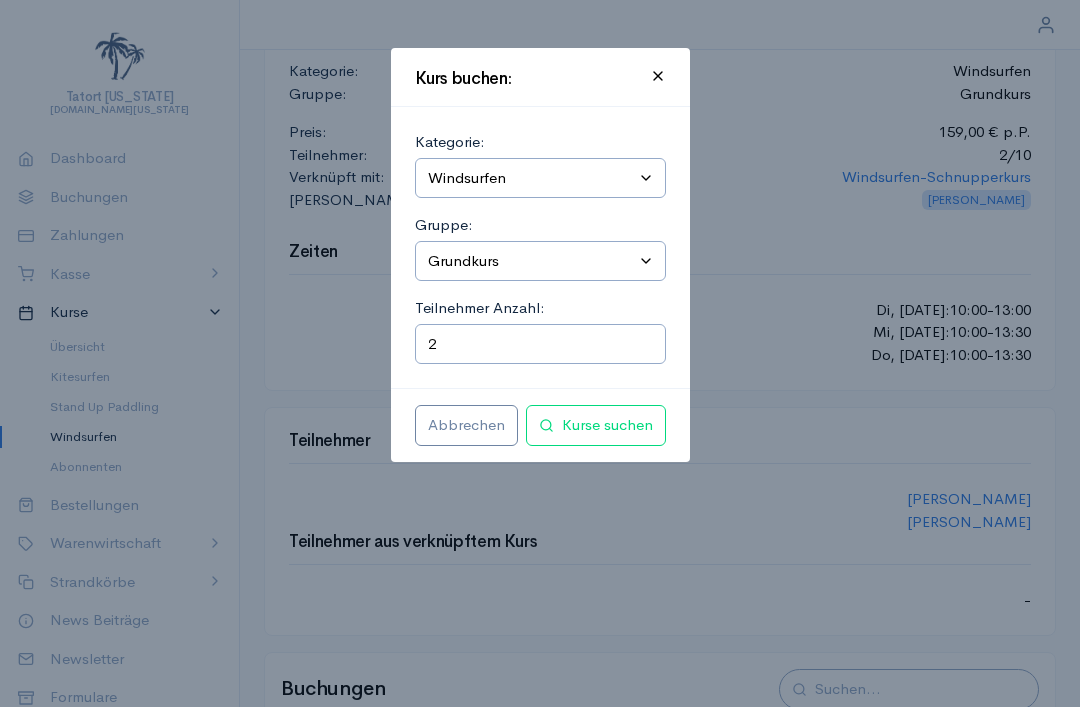 click on "Kurse suchen" at bounding box center [596, 425] 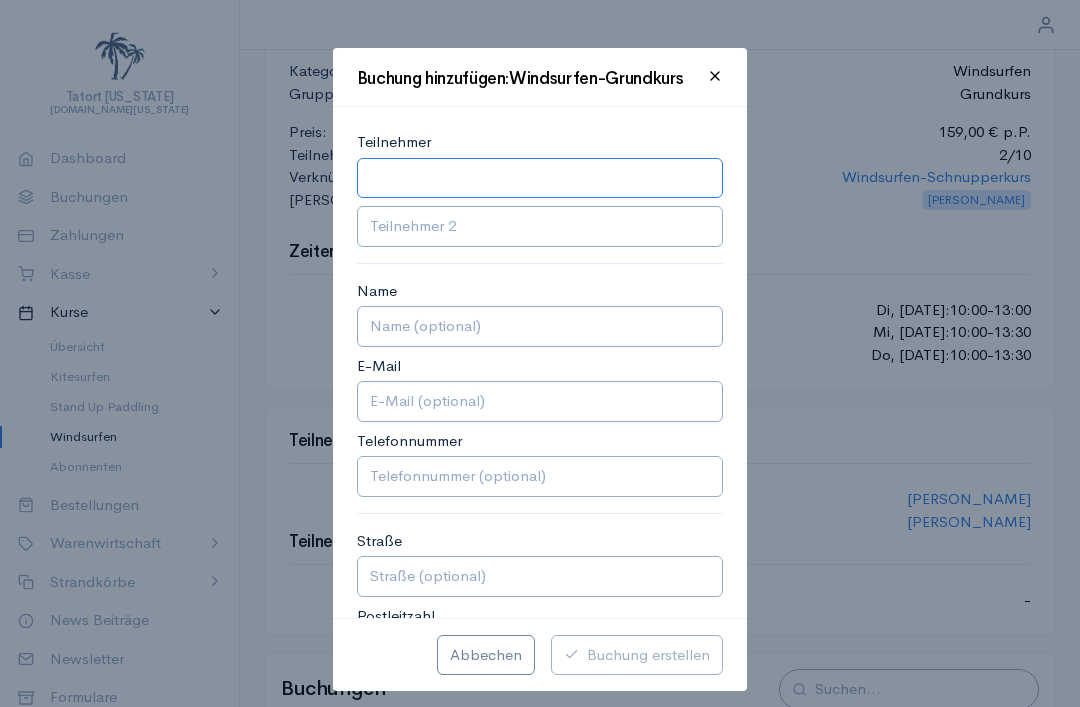 click at bounding box center [540, 178] 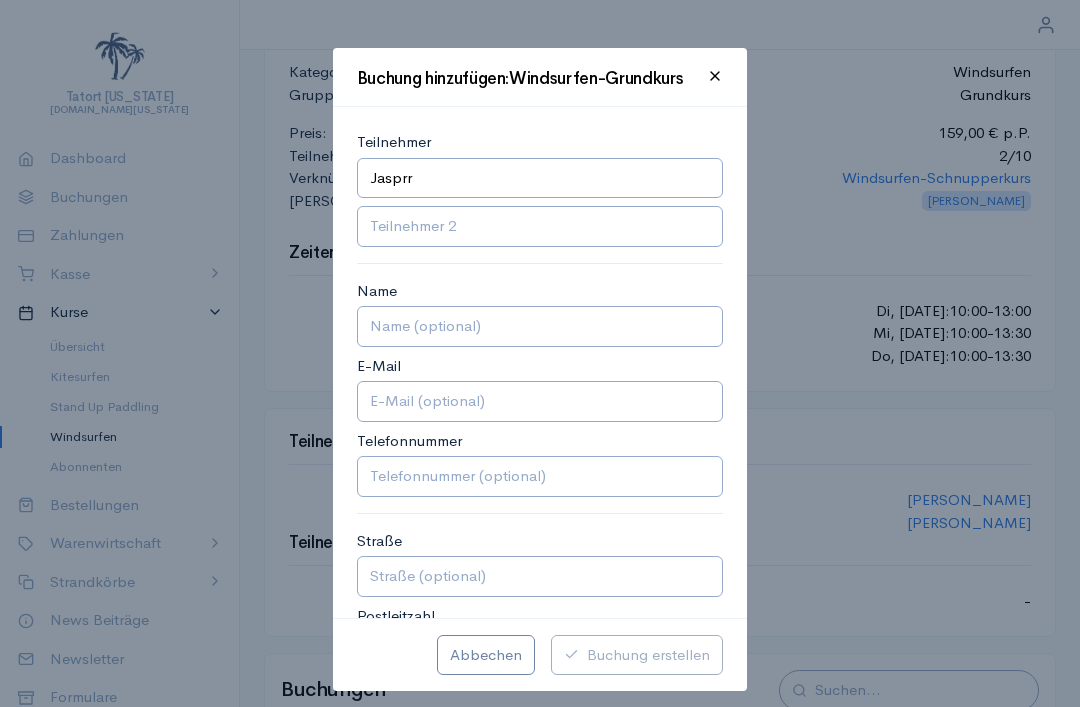 click at bounding box center [540, 226] 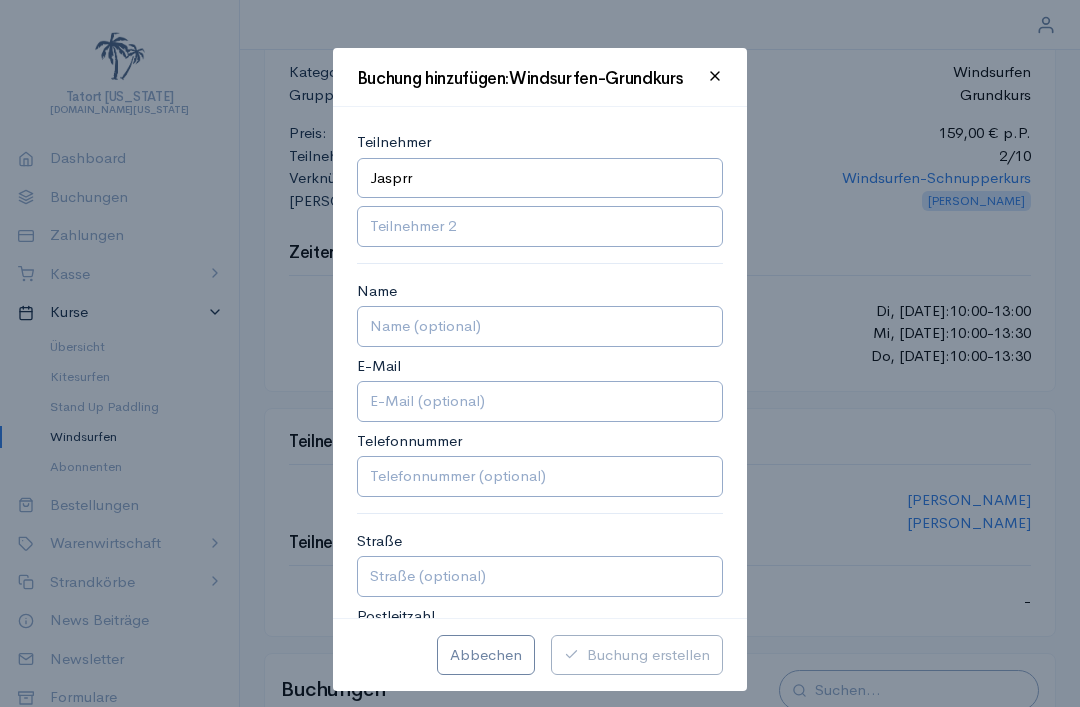 click on "Jasprr" at bounding box center [540, 178] 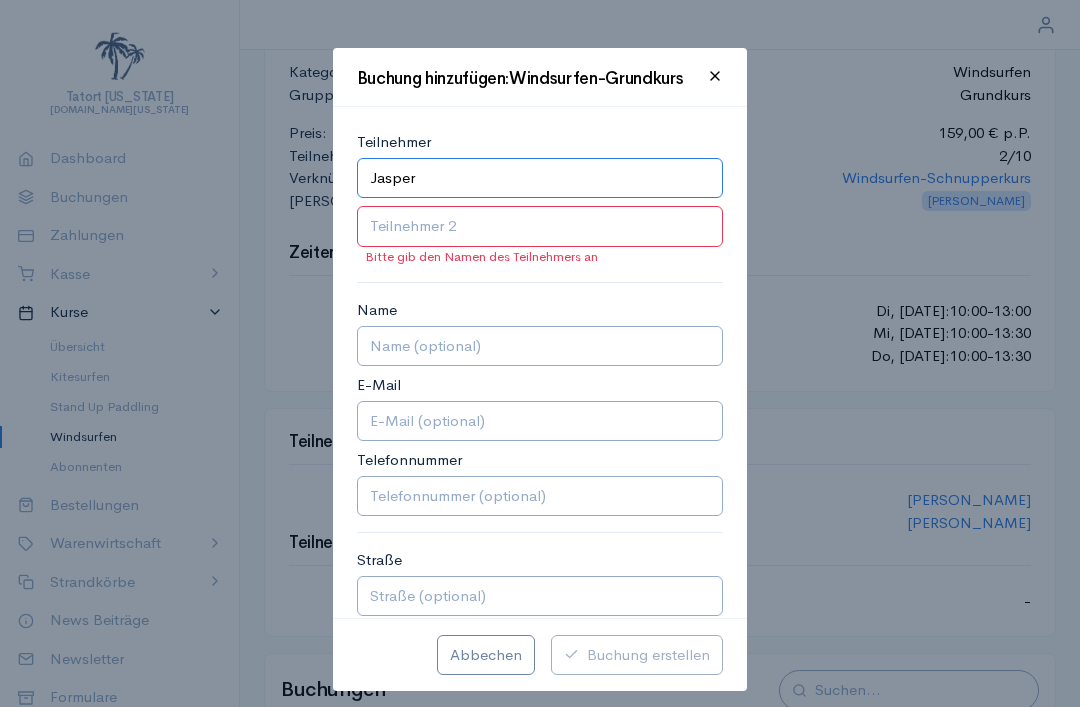 type on "Jasper" 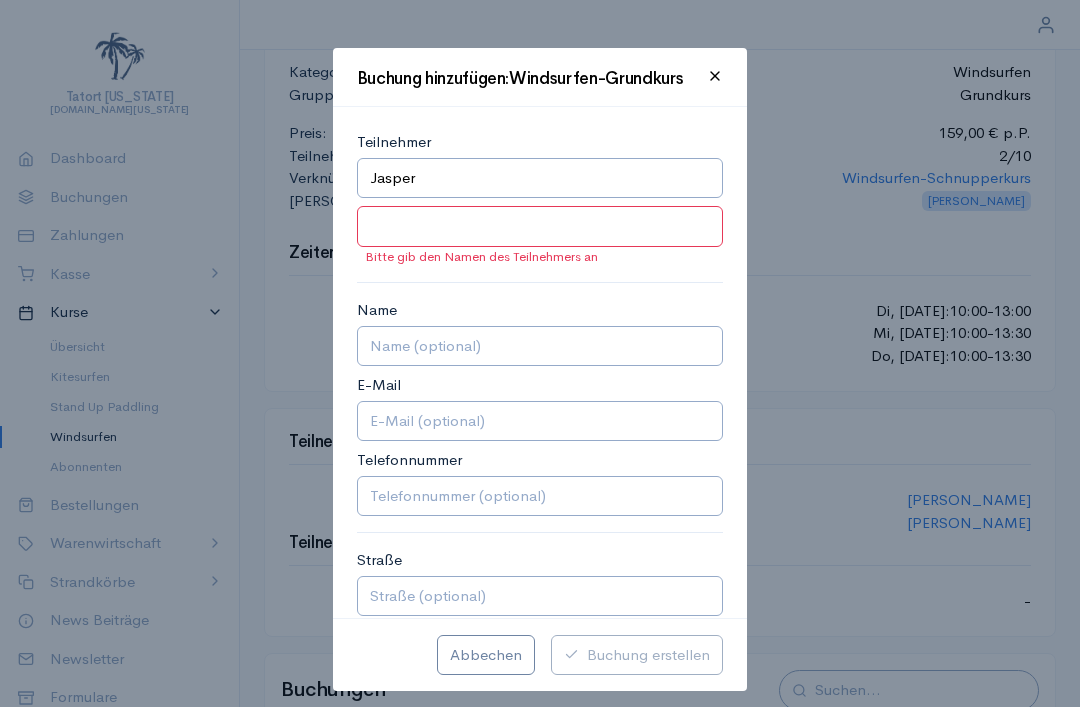 click at bounding box center (540, 226) 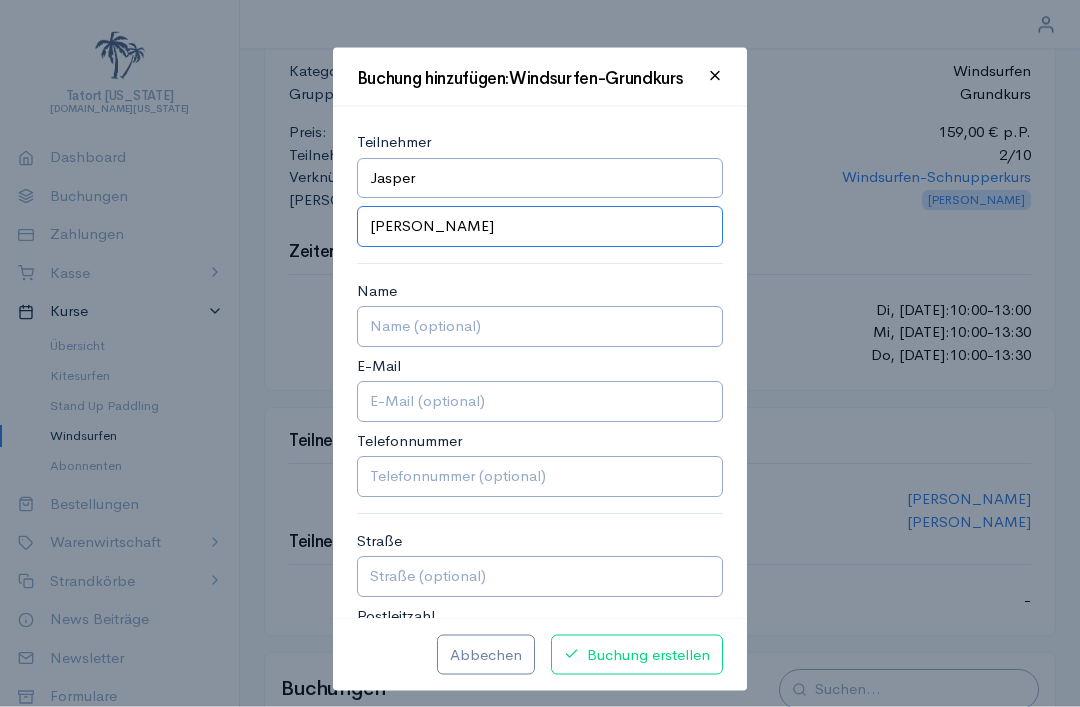 type on "[PERSON_NAME]" 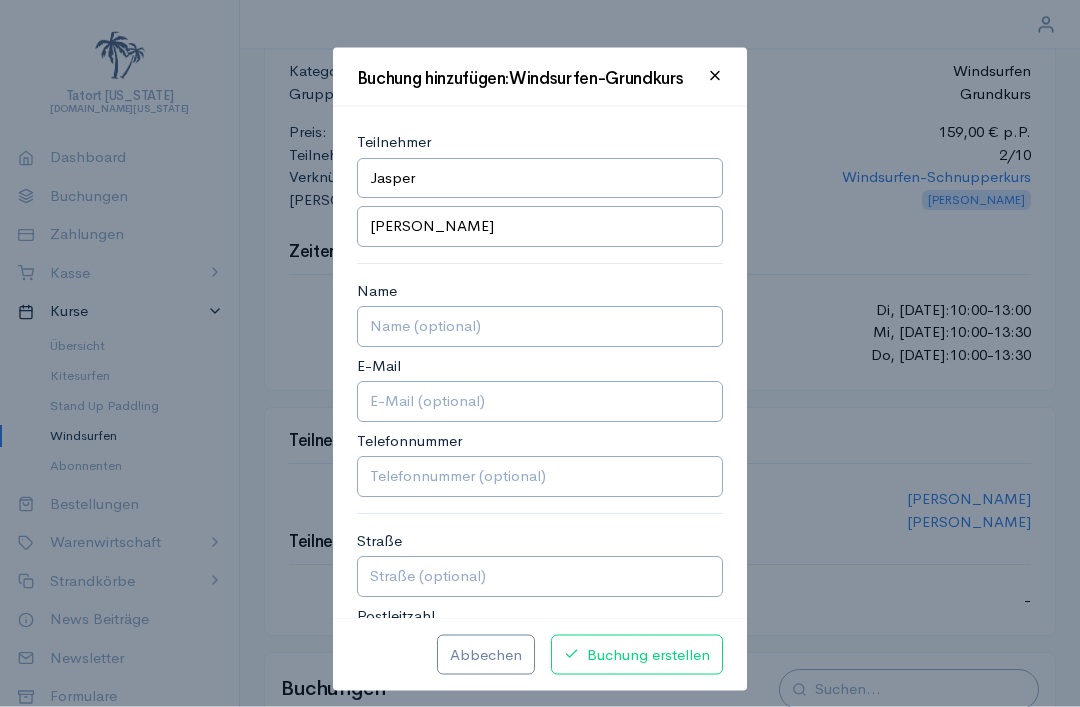 click at bounding box center [540, 326] 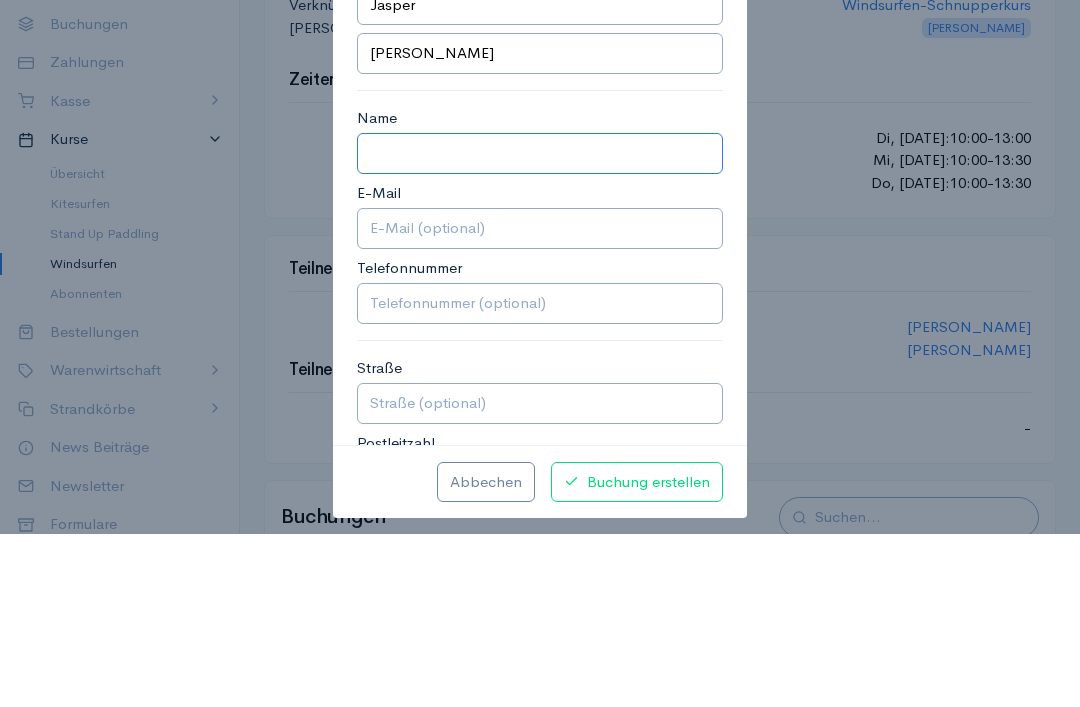 type on "s" 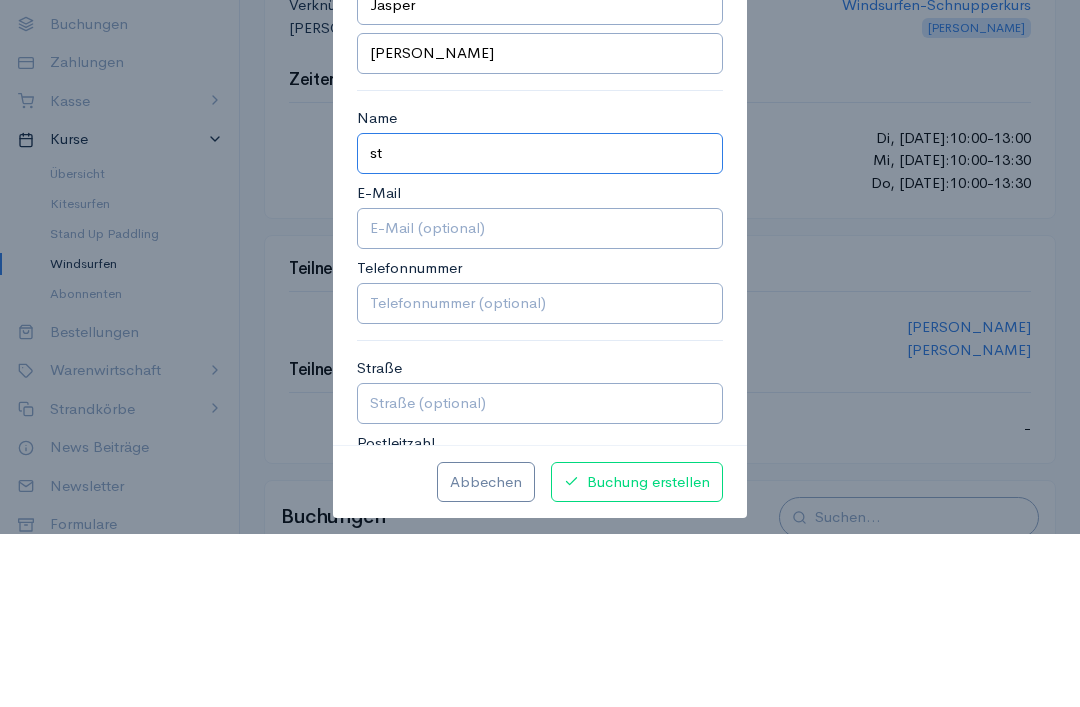 type on "s" 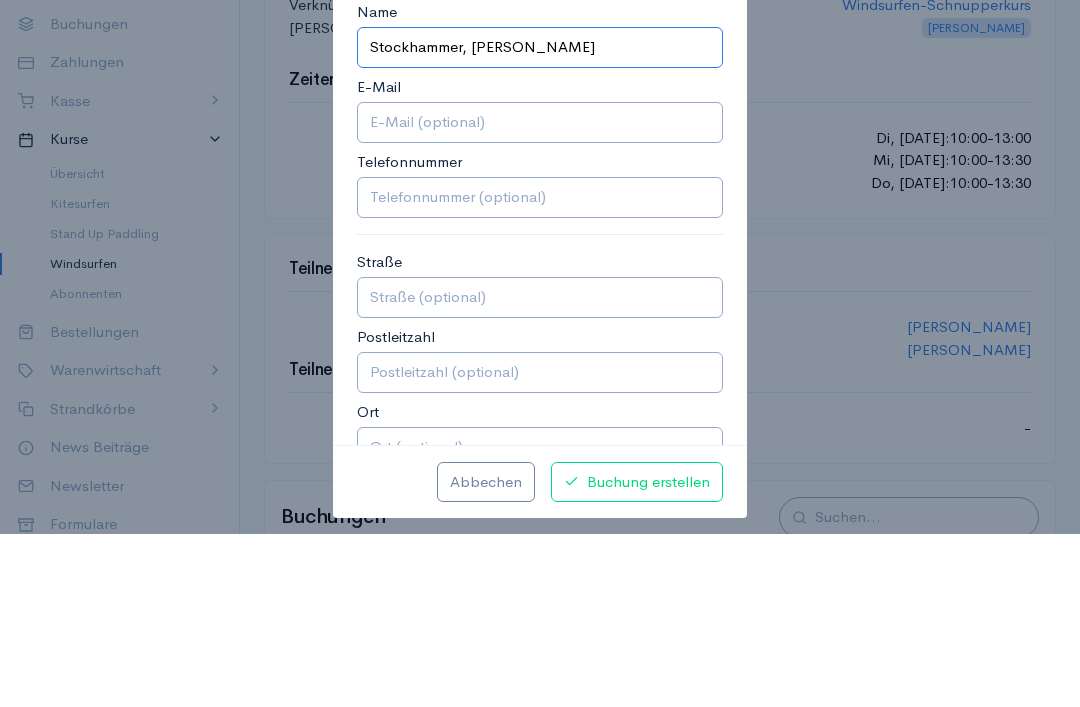 scroll, scrollTop: 126, scrollLeft: 0, axis: vertical 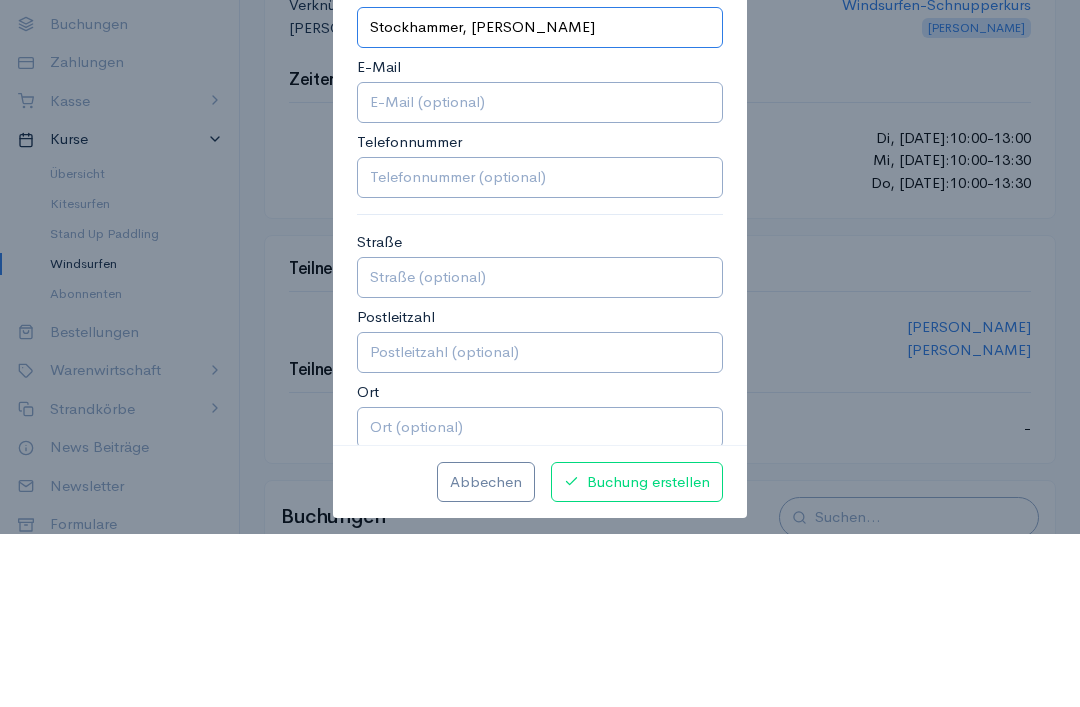 type on "Stockhammer, [PERSON_NAME]" 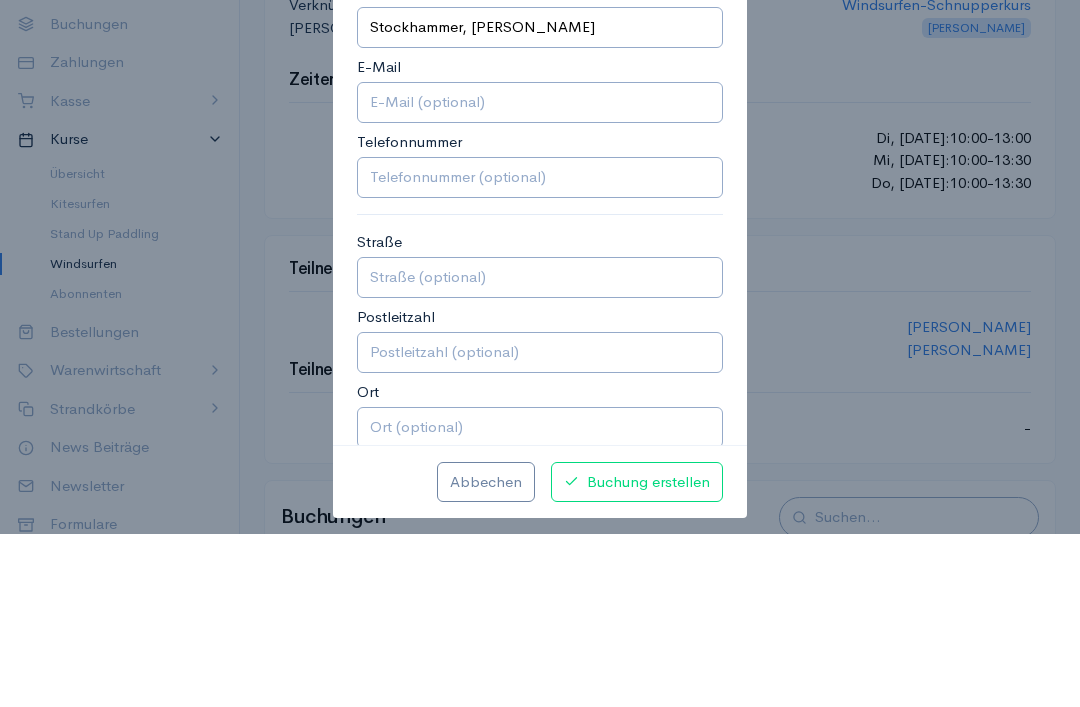 click on "Telefonnummer" at bounding box center (540, 350) 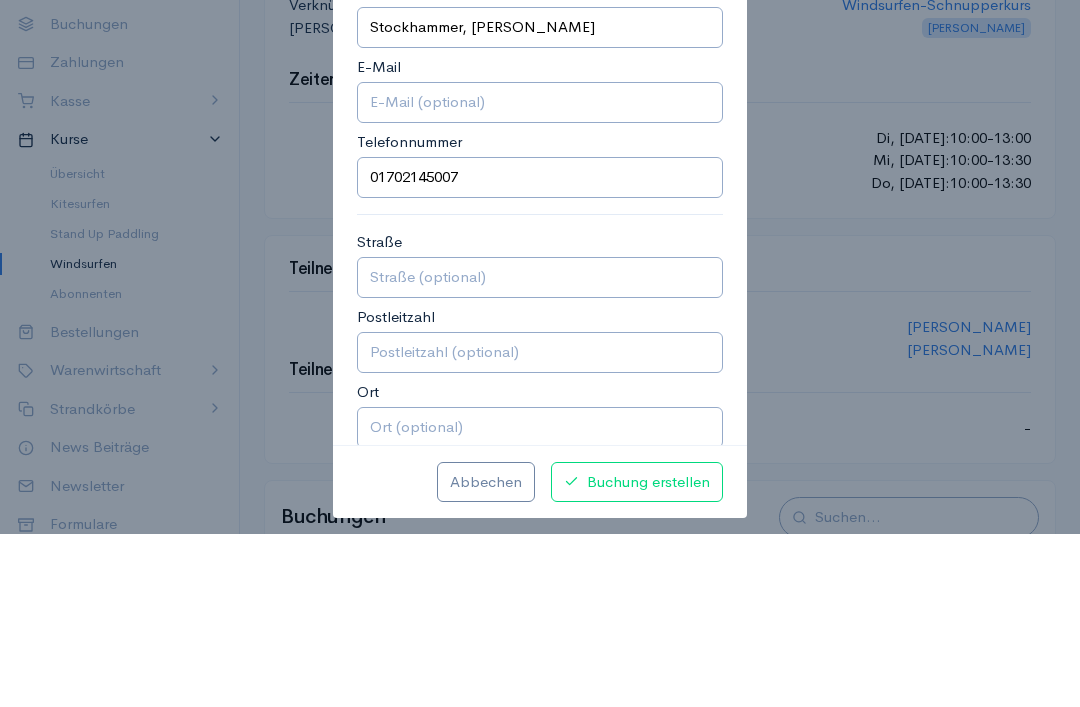 scroll, scrollTop: 363, scrollLeft: 0, axis: vertical 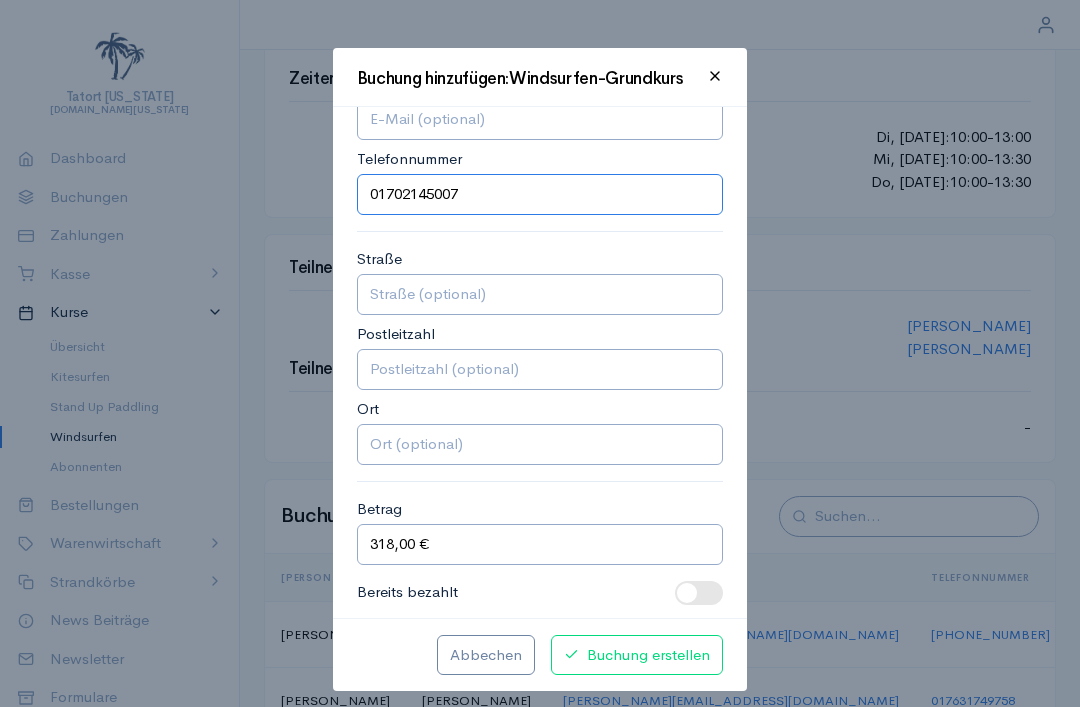 type on "01702145007" 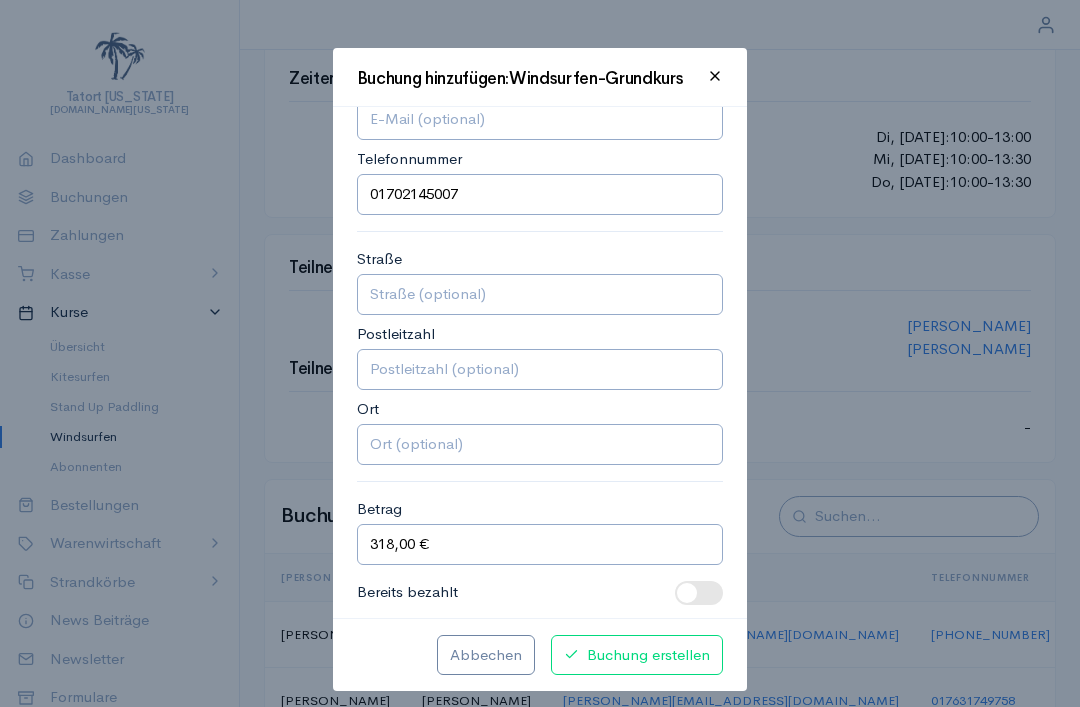 click at bounding box center [699, 593] 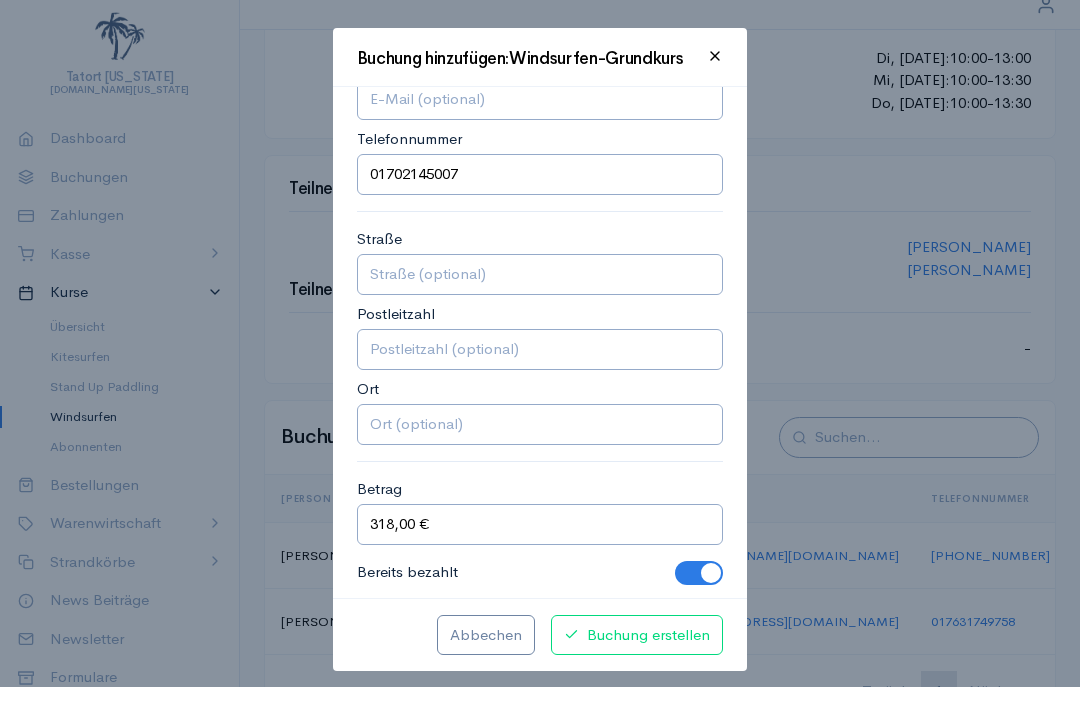 scroll, scrollTop: 414, scrollLeft: 0, axis: vertical 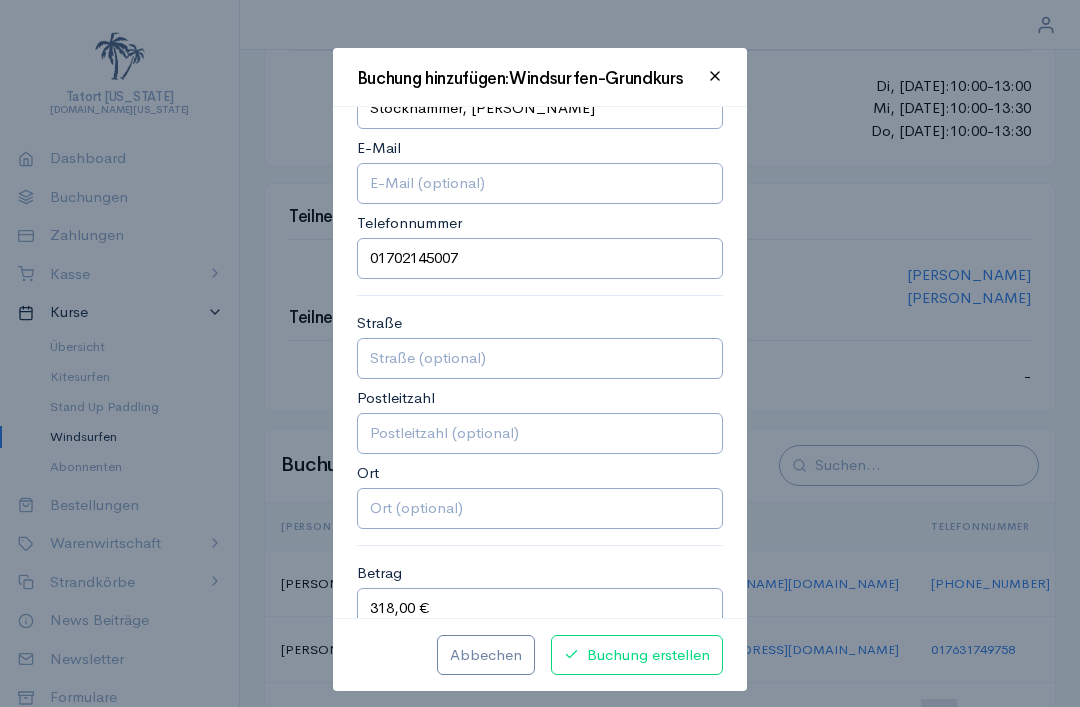 click on "Buchung erstellen" at bounding box center [637, 655] 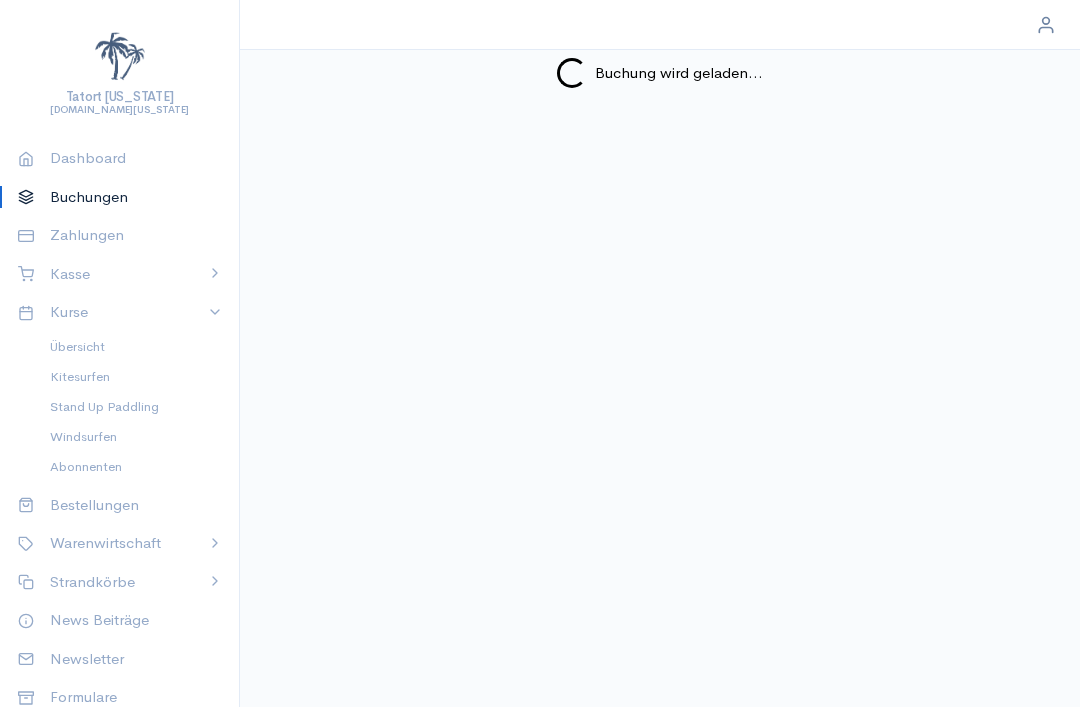 scroll, scrollTop: 0, scrollLeft: 0, axis: both 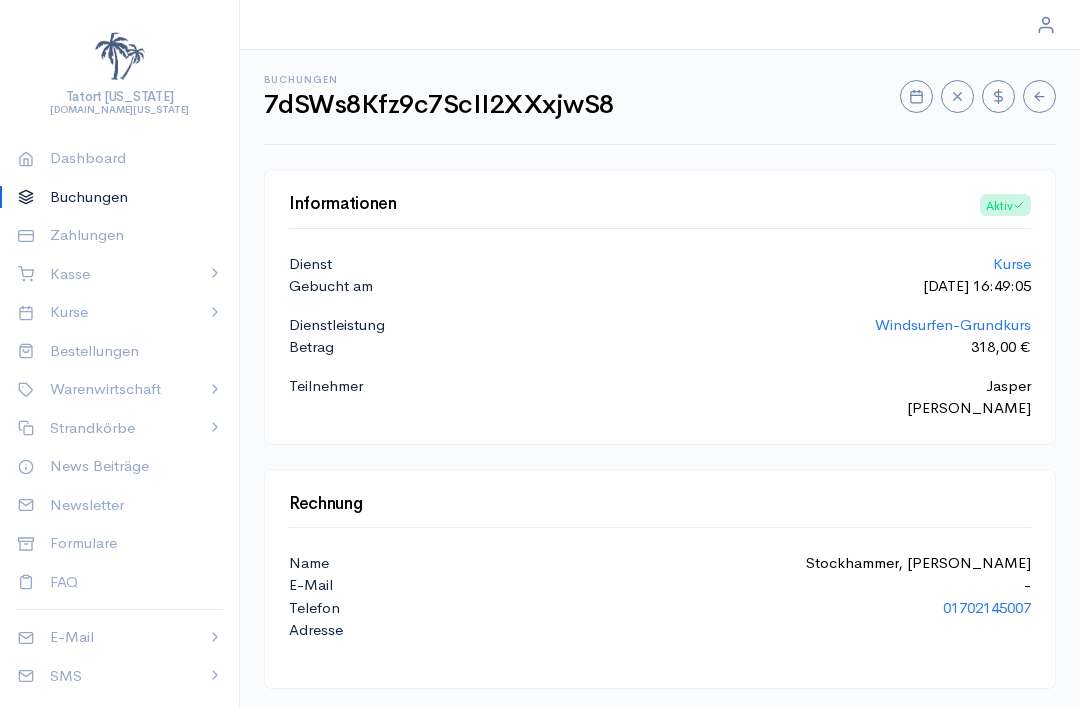 click on "Kurse" at bounding box center [120, 312] 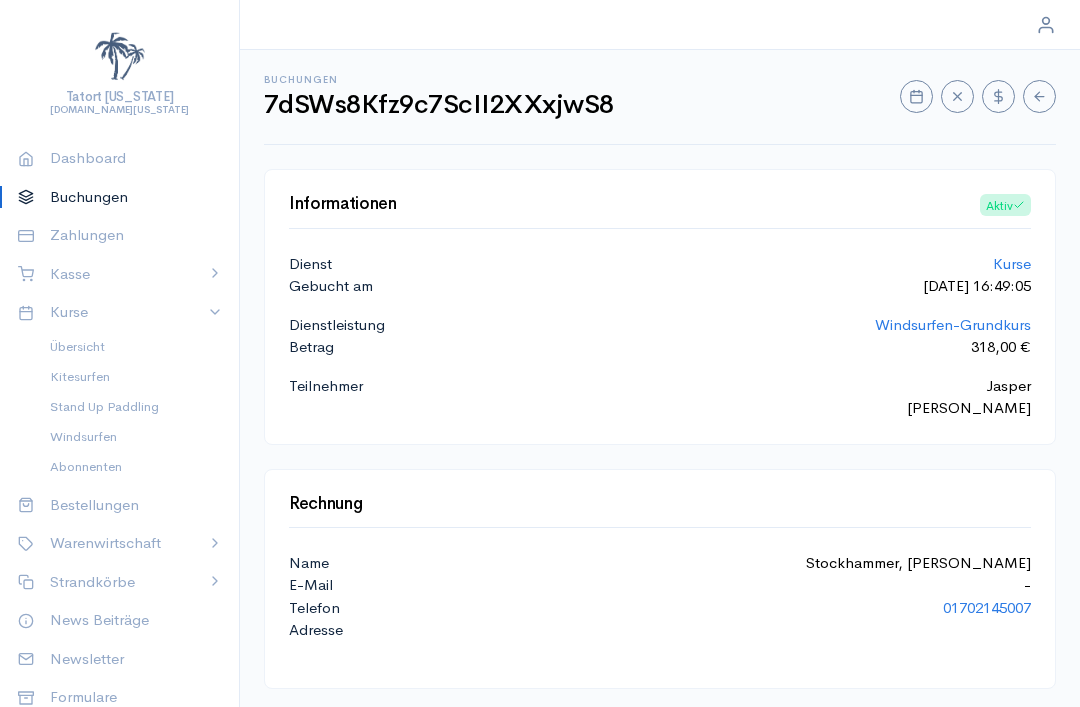 click on "Stand Up Paddling" at bounding box center [119, 407] 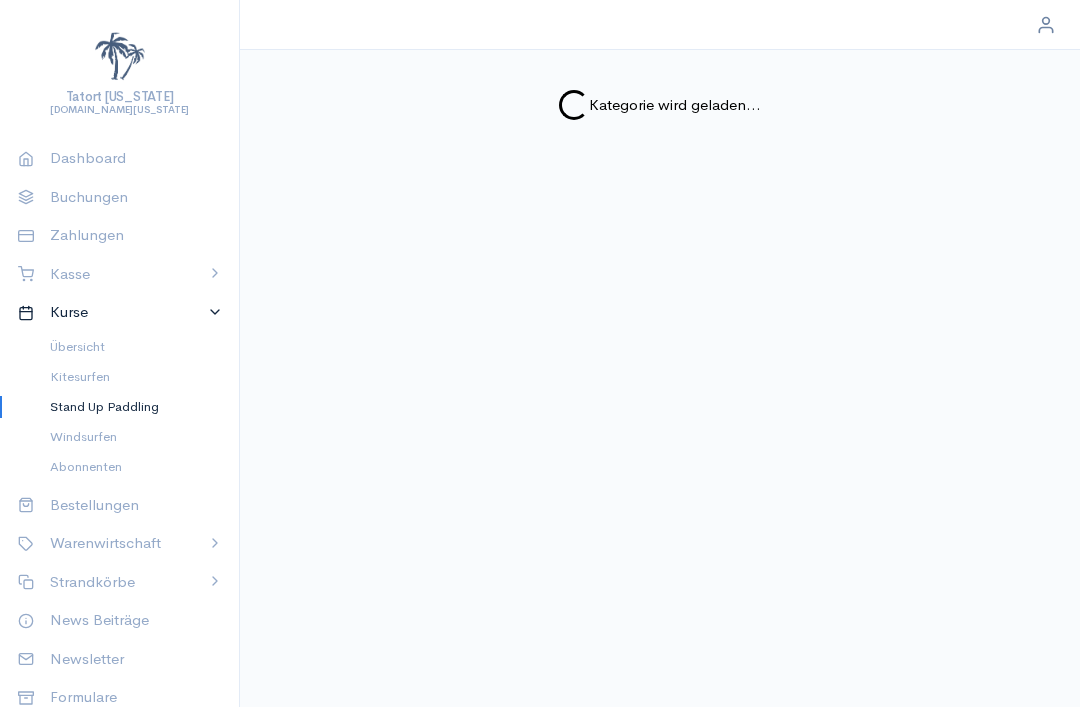 click on "Windsurfen" at bounding box center (128, 437) 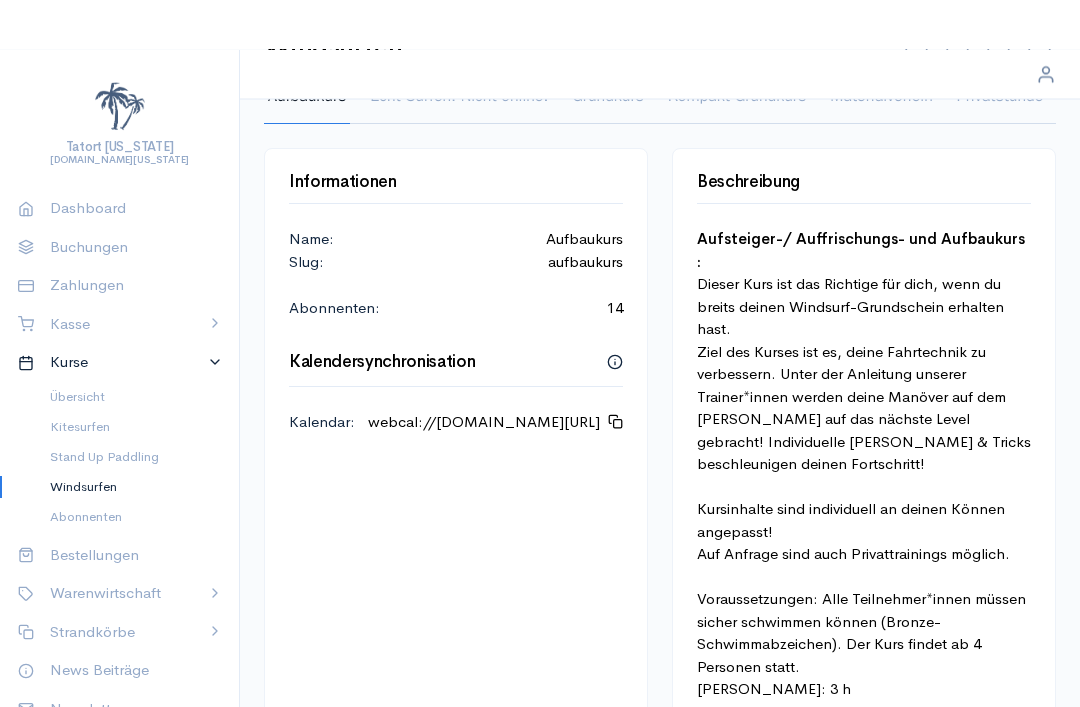 scroll, scrollTop: 0, scrollLeft: 0, axis: both 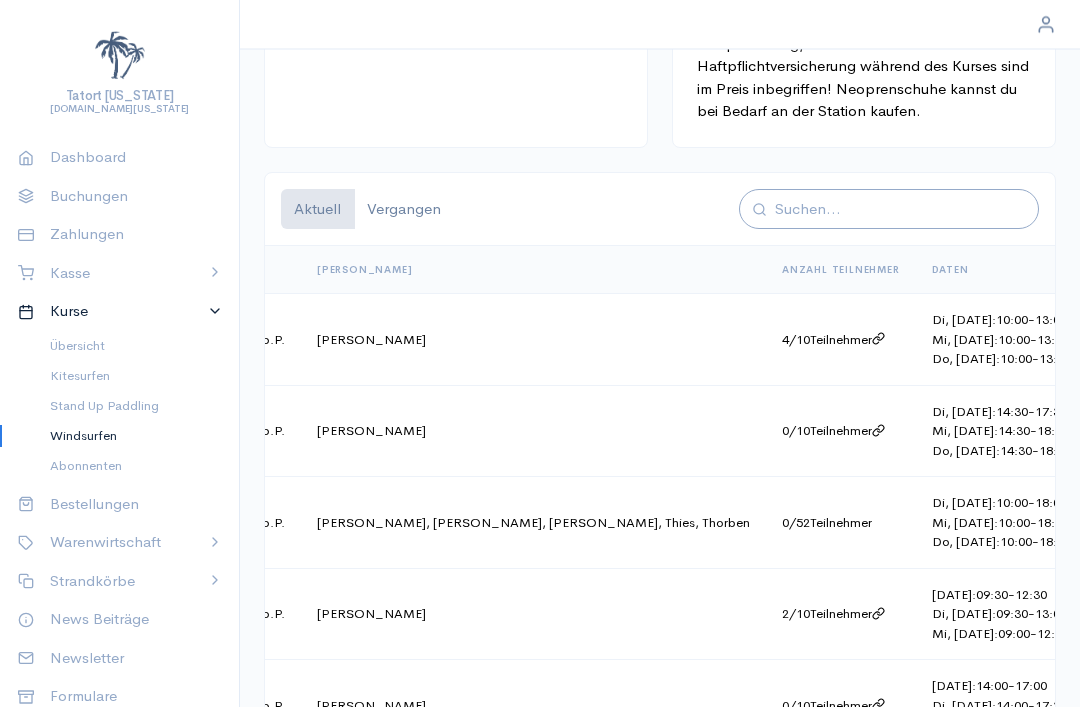 select on "2" 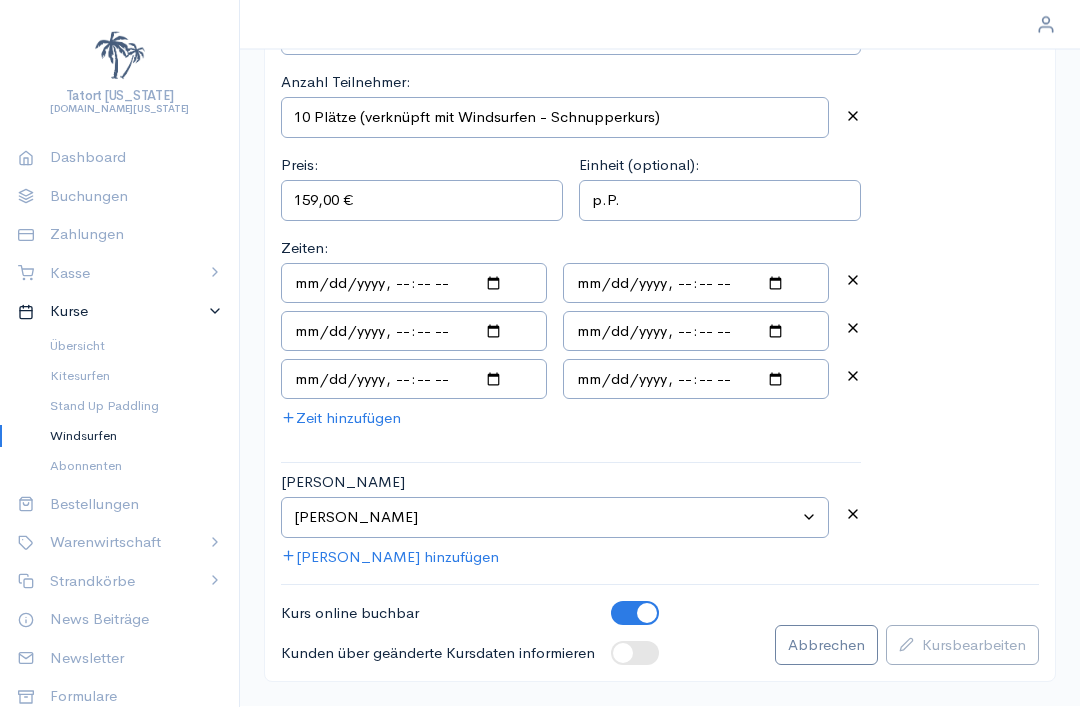 scroll, scrollTop: 209, scrollLeft: 0, axis: vertical 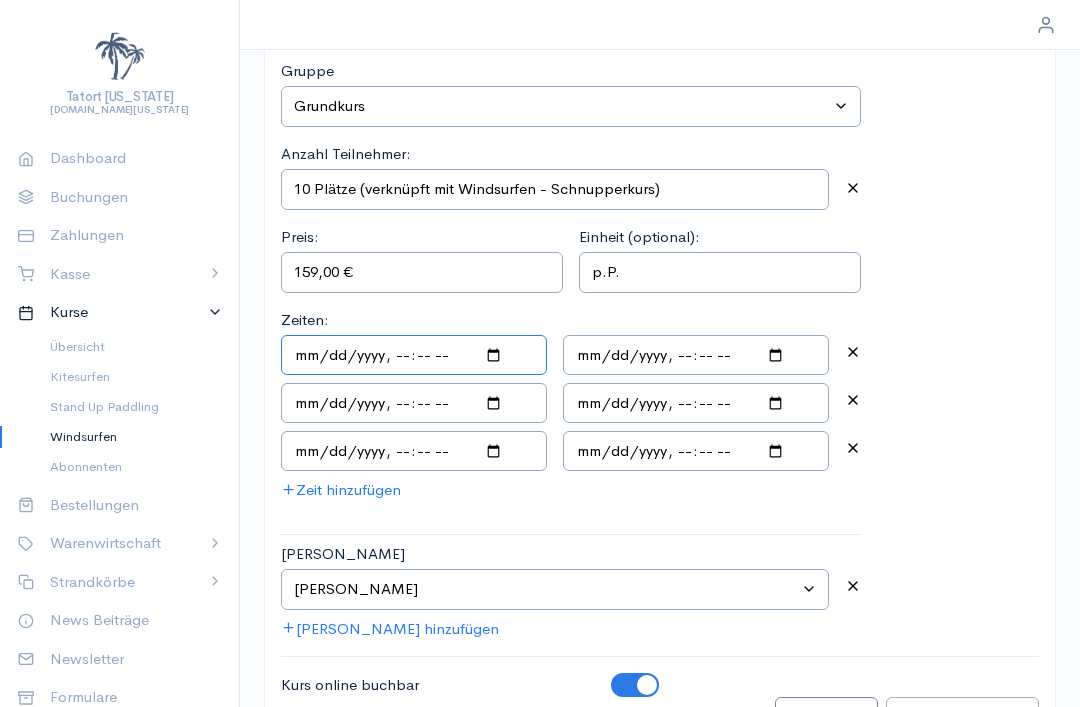 click at bounding box center (414, 355) 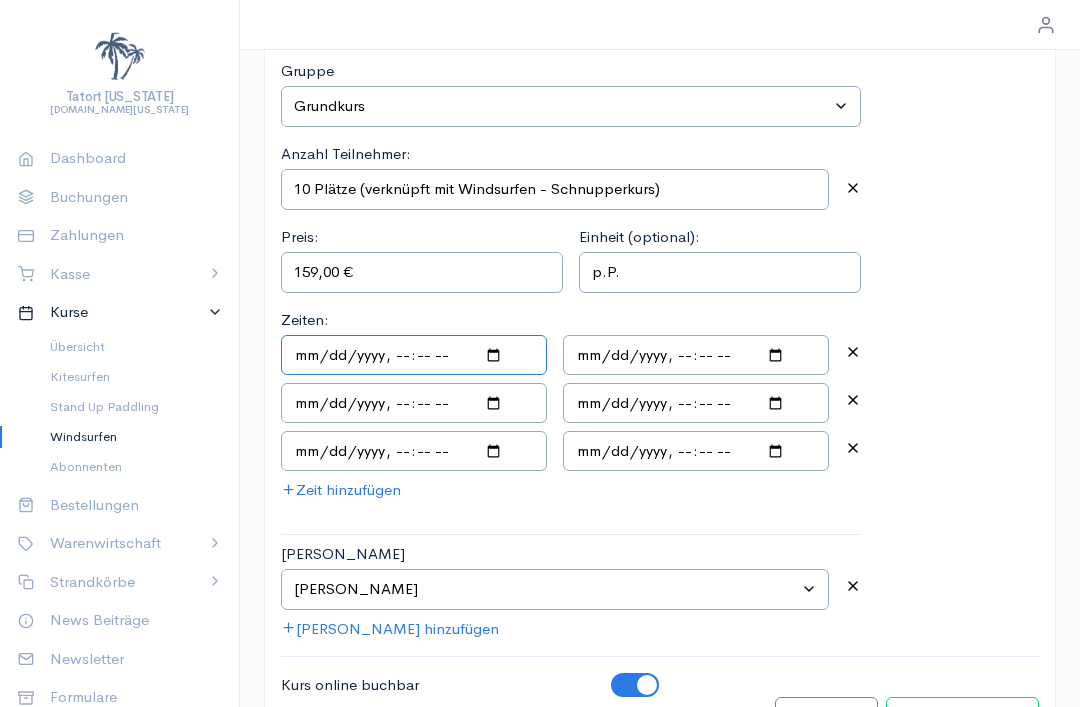 type on "[DATE]T09:30" 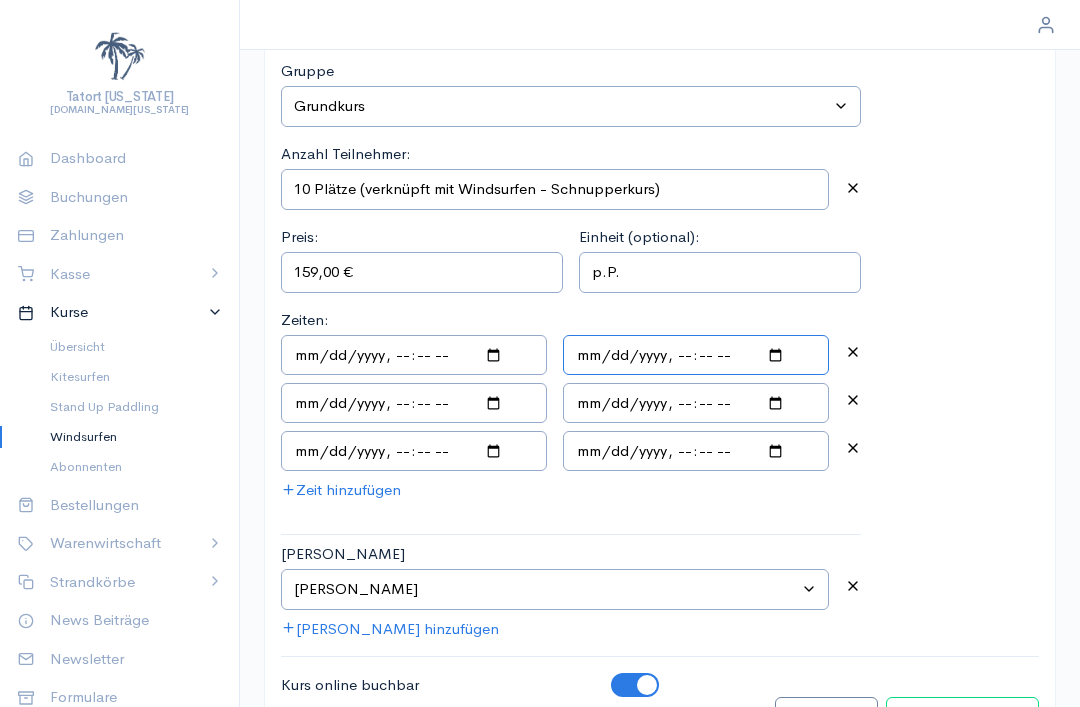 click at bounding box center [696, 355] 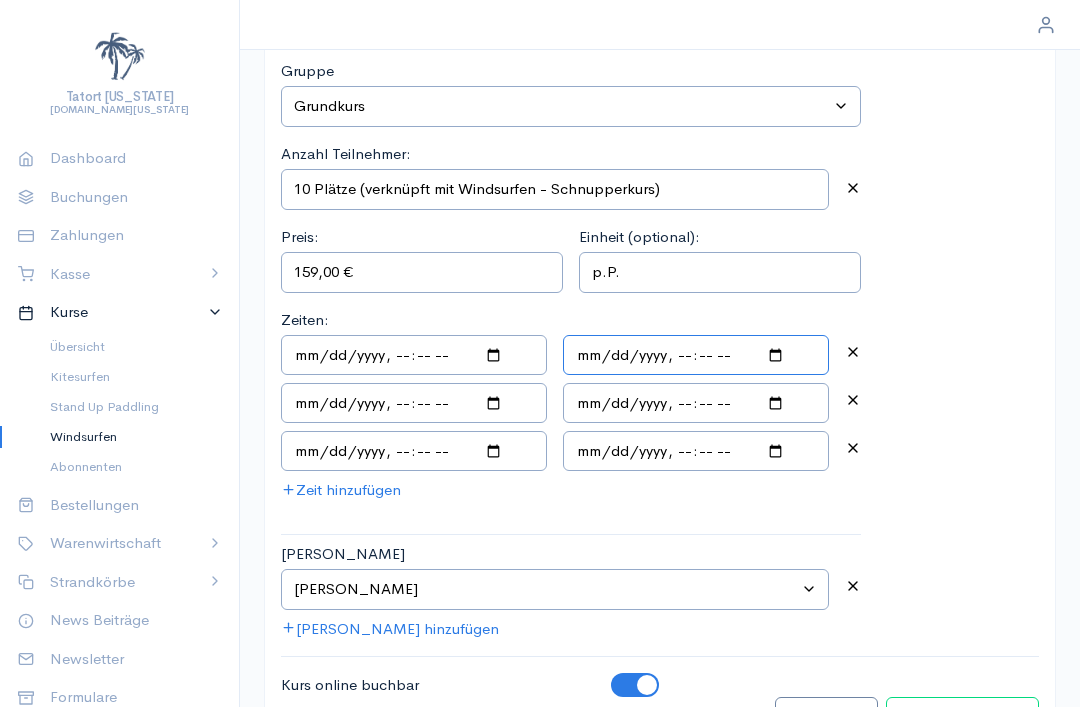type on "[DATE]T12:30" 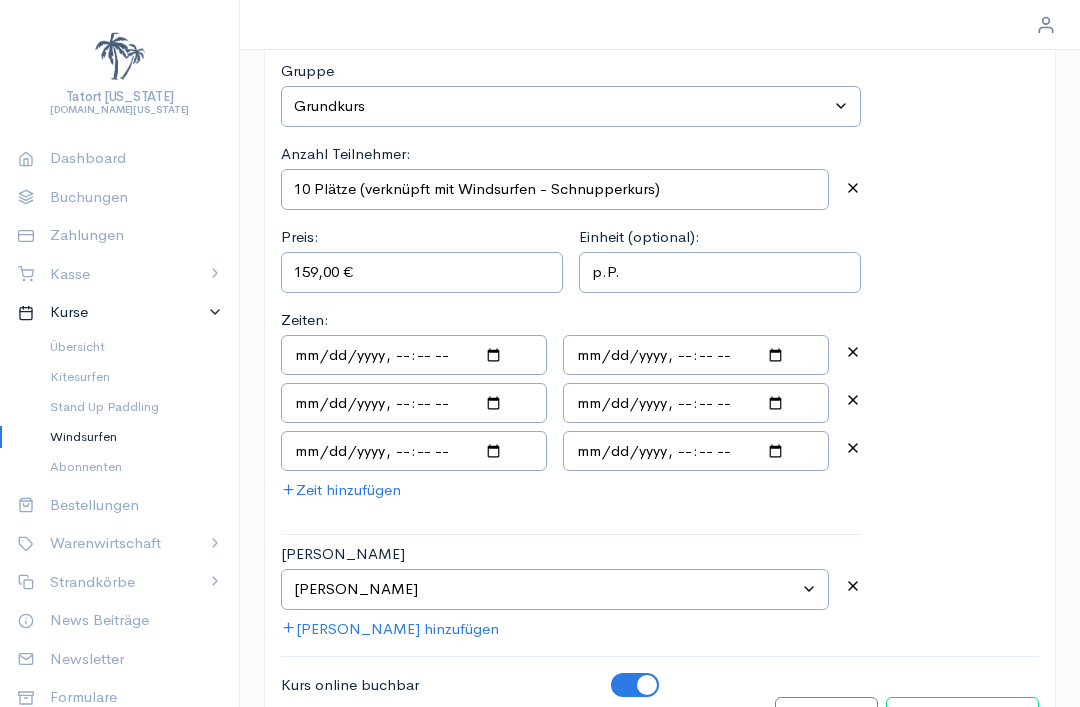 click on "Kurs  bearbeiten" at bounding box center [962, 717] 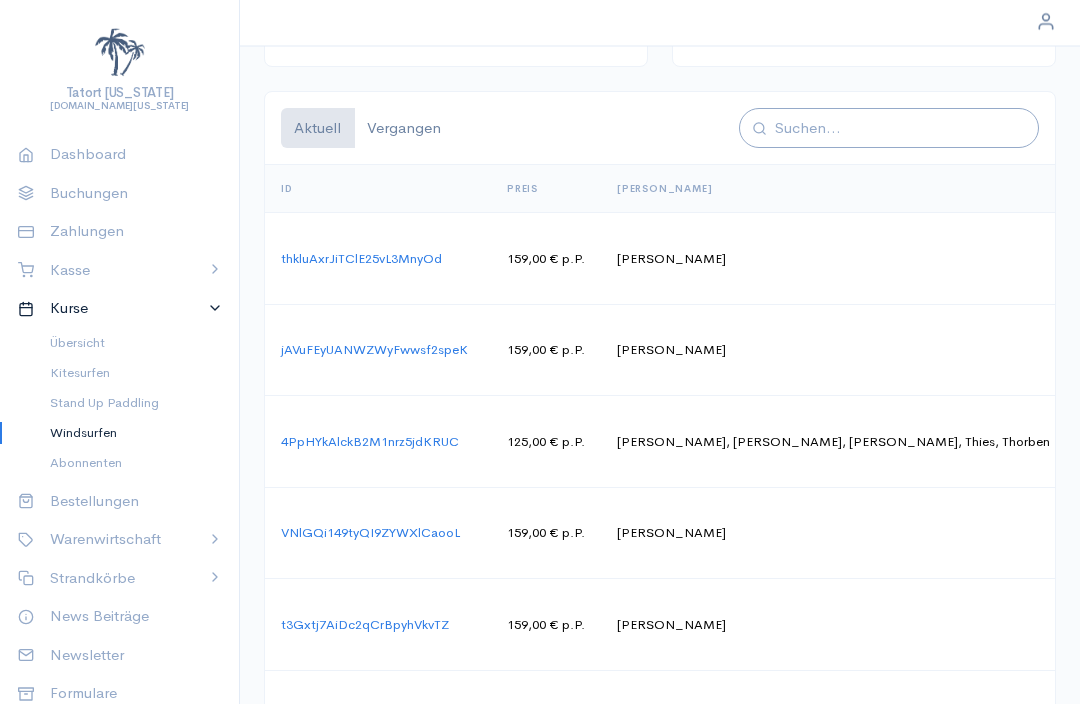 scroll, scrollTop: 1304, scrollLeft: 0, axis: vertical 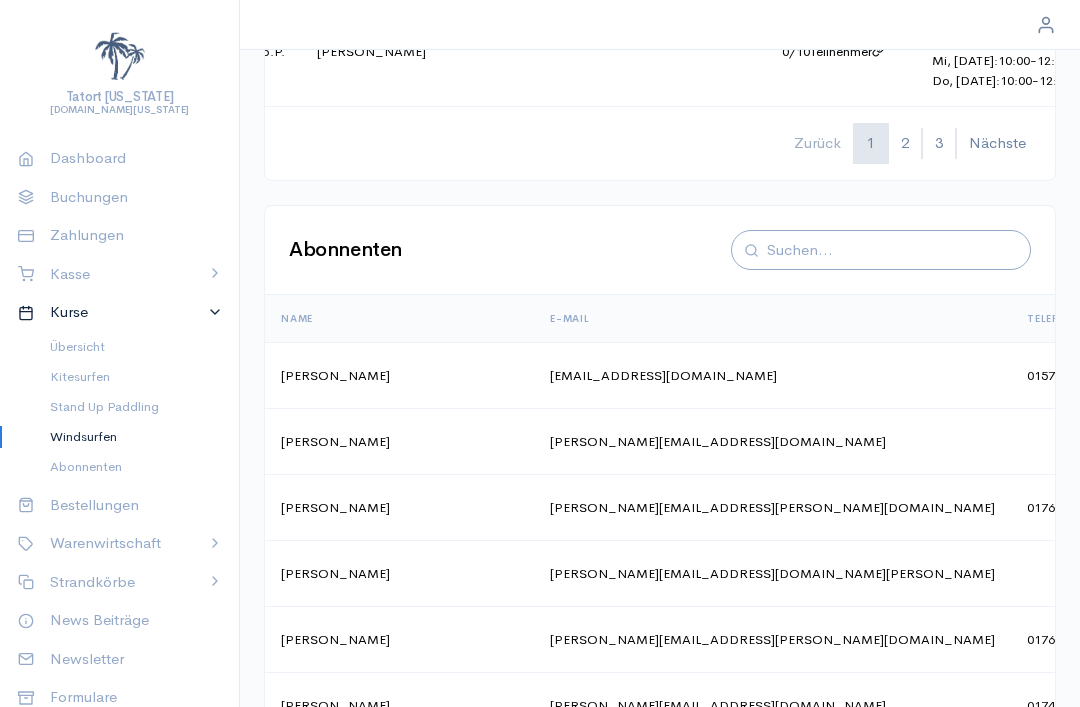 click on "Windsurfen" at bounding box center [128, 437] 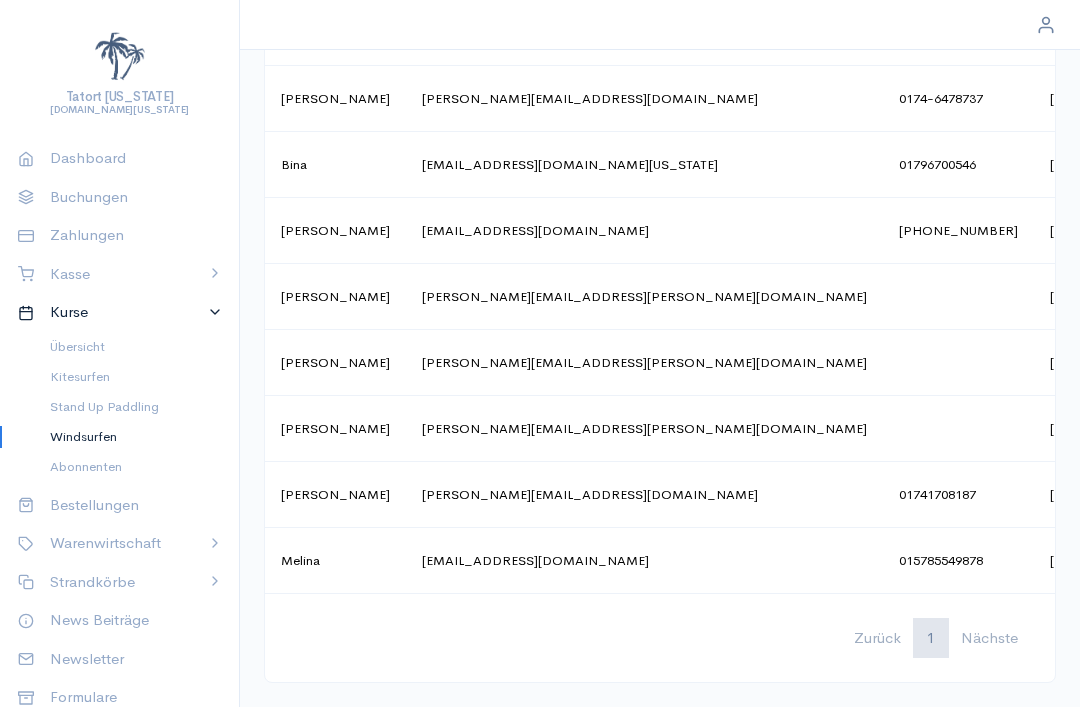scroll, scrollTop: 0, scrollLeft: 0, axis: both 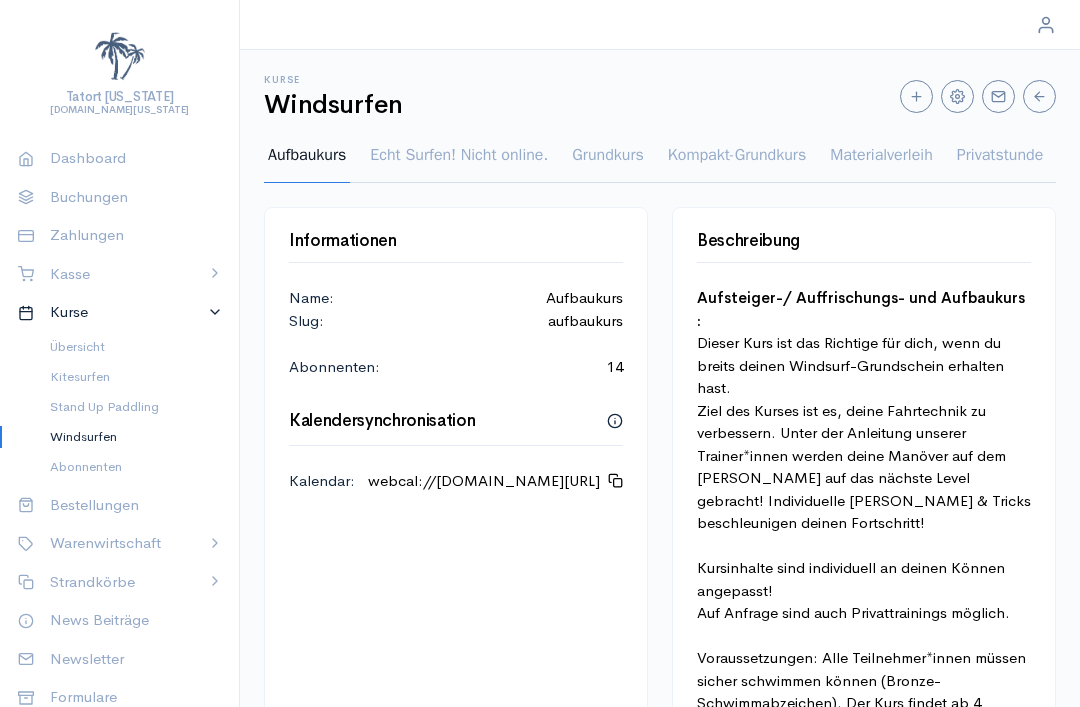 click on "Windsurfen" at bounding box center [128, 437] 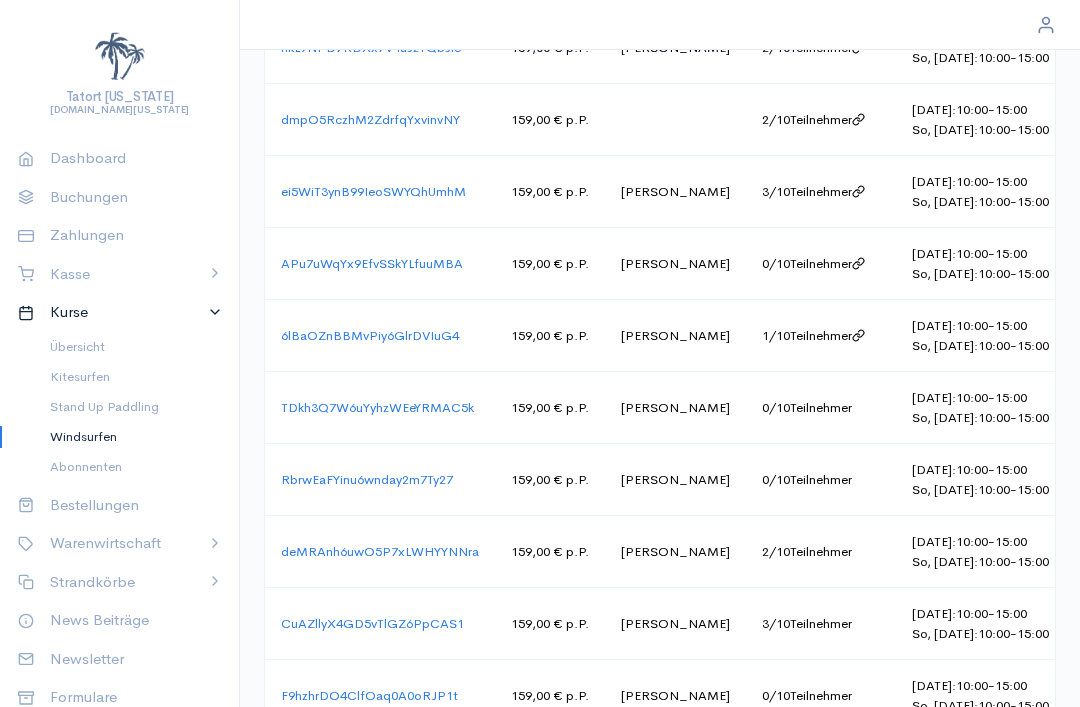 scroll, scrollTop: 1368, scrollLeft: 0, axis: vertical 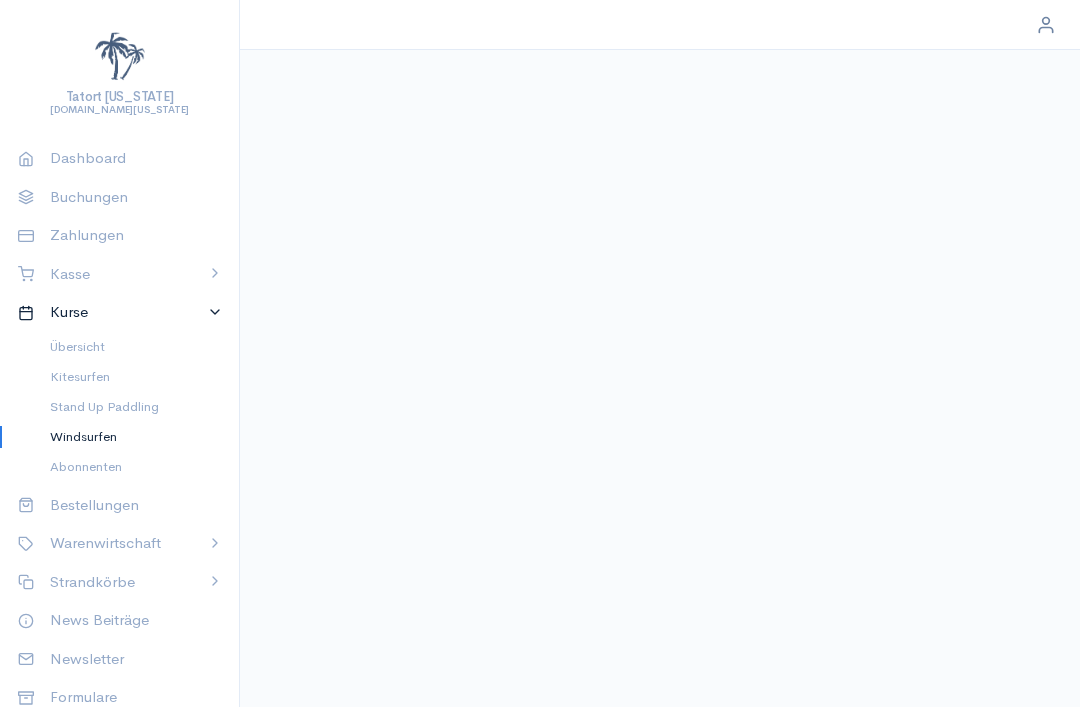 select on "2" 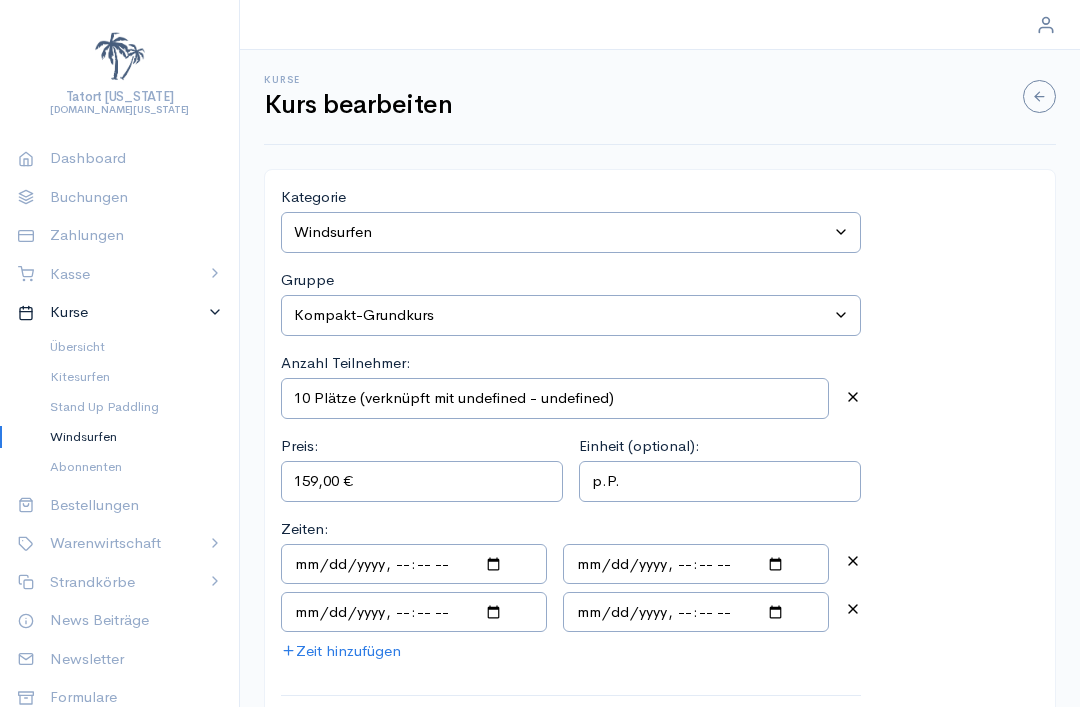 type on "10 Plätze (verknüpft mit Windsurfen - Schnupperkurs)" 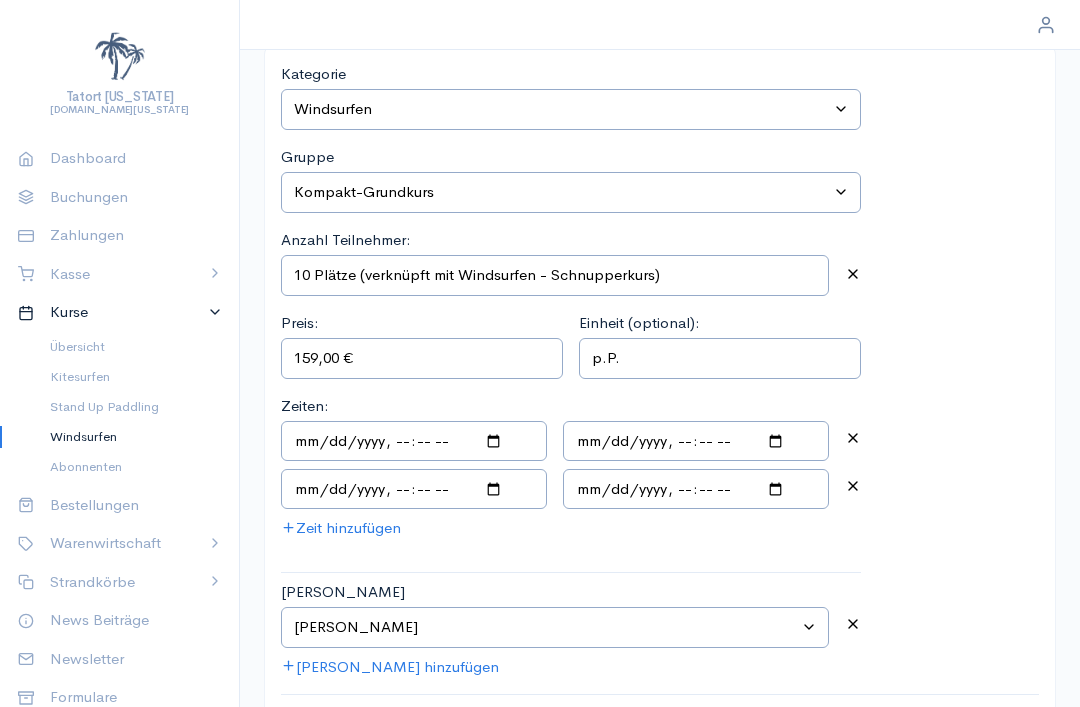 scroll, scrollTop: 132, scrollLeft: 0, axis: vertical 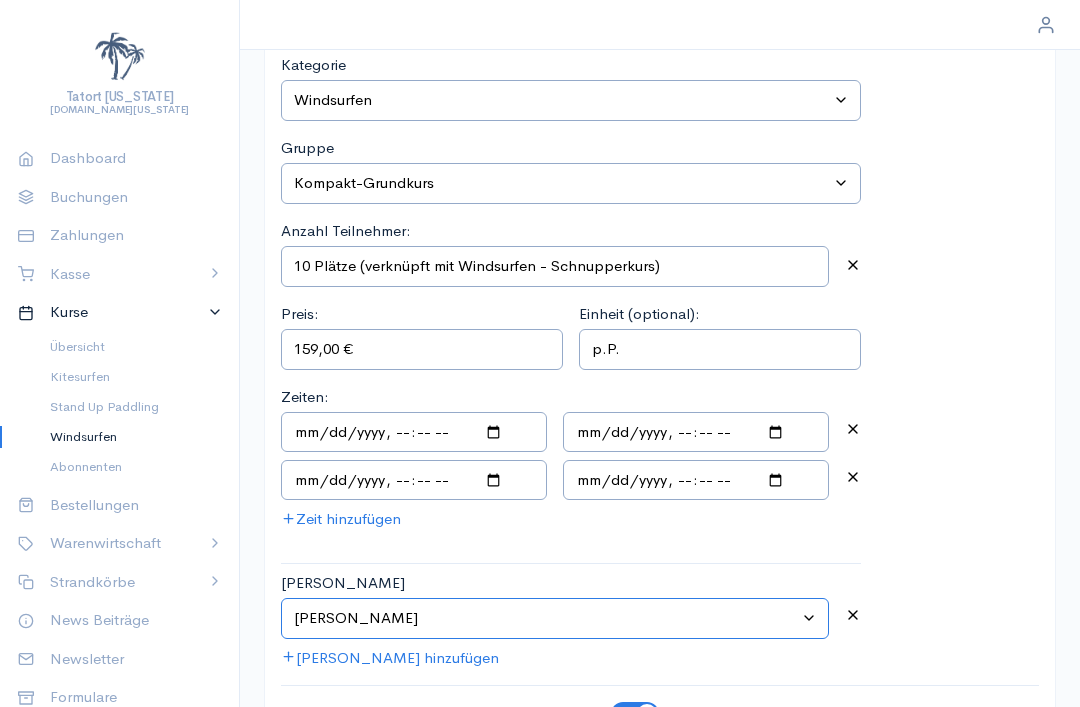 click on "[PERSON_NAME] auswählen [PERSON_NAME] [PERSON_NAME] [PERSON_NAME] [PERSON_NAME] [PERSON_NAME] [PERSON_NAME] [PERSON_NAME] [PERSON_NAME] [PERSON_NAME] [PERSON_NAME]" at bounding box center [555, 618] 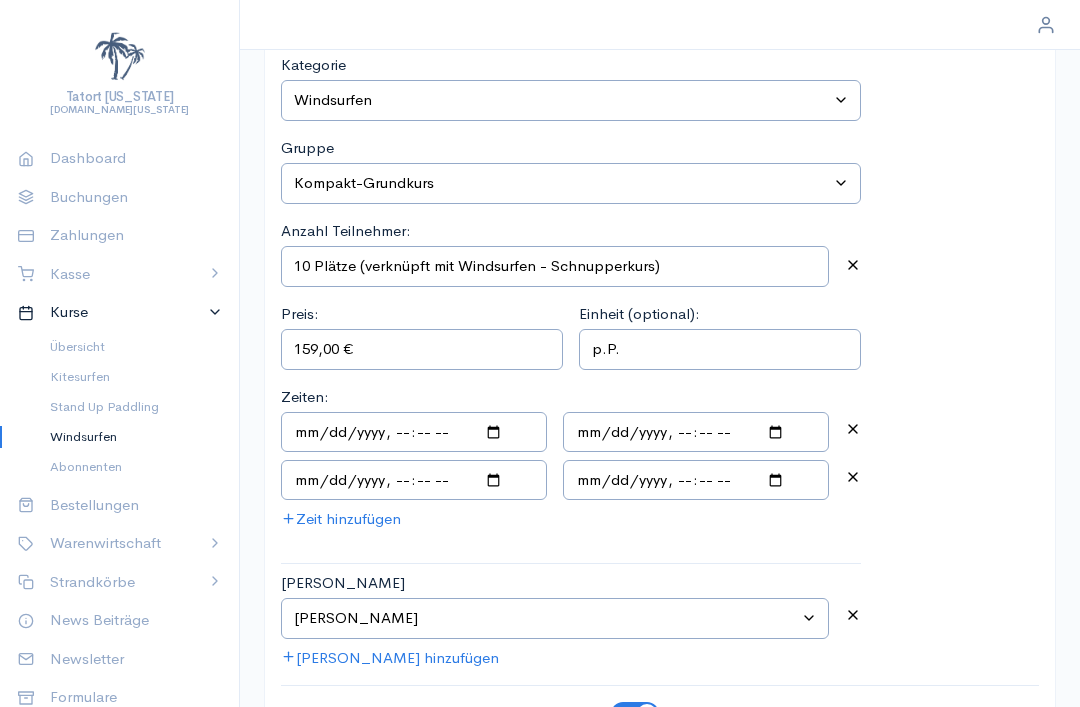 click on "Kurs  bearbeiten" at bounding box center [962, 746] 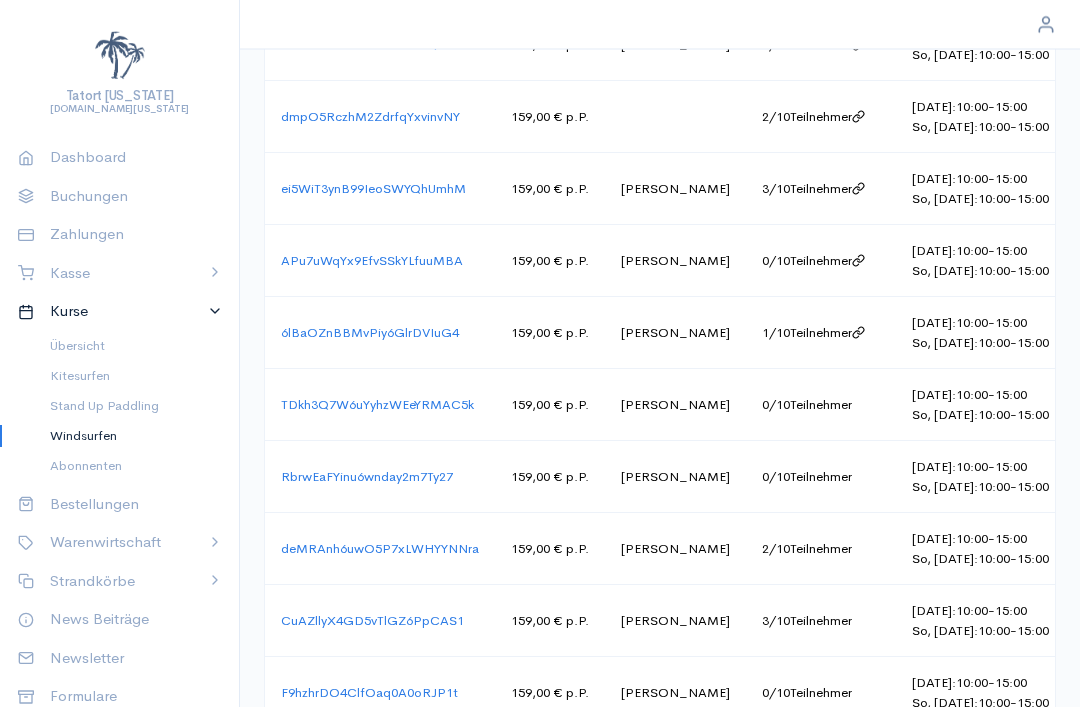 scroll, scrollTop: 1372, scrollLeft: 0, axis: vertical 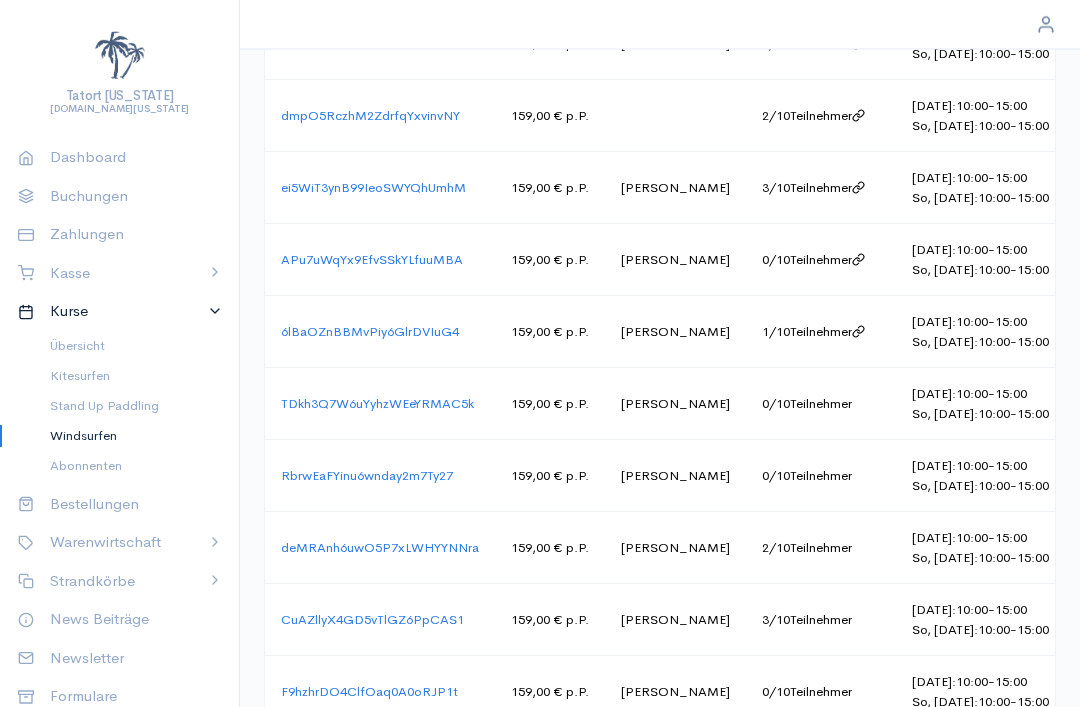 click on "Zahlungen" at bounding box center (119, 235) 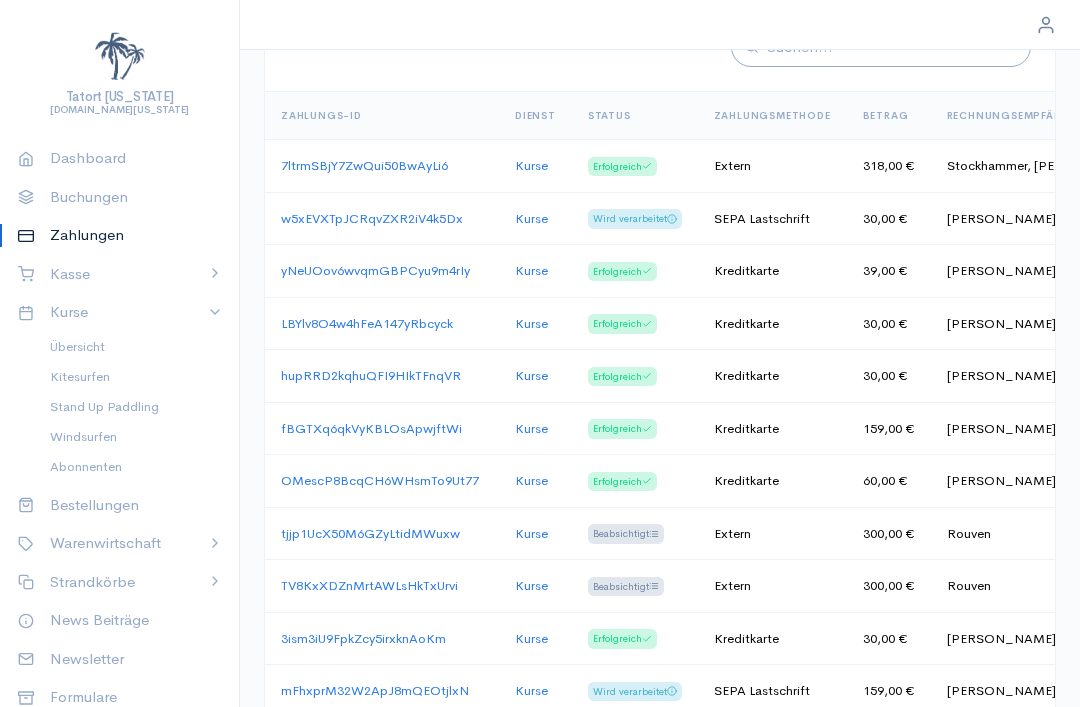 scroll, scrollTop: 244, scrollLeft: 0, axis: vertical 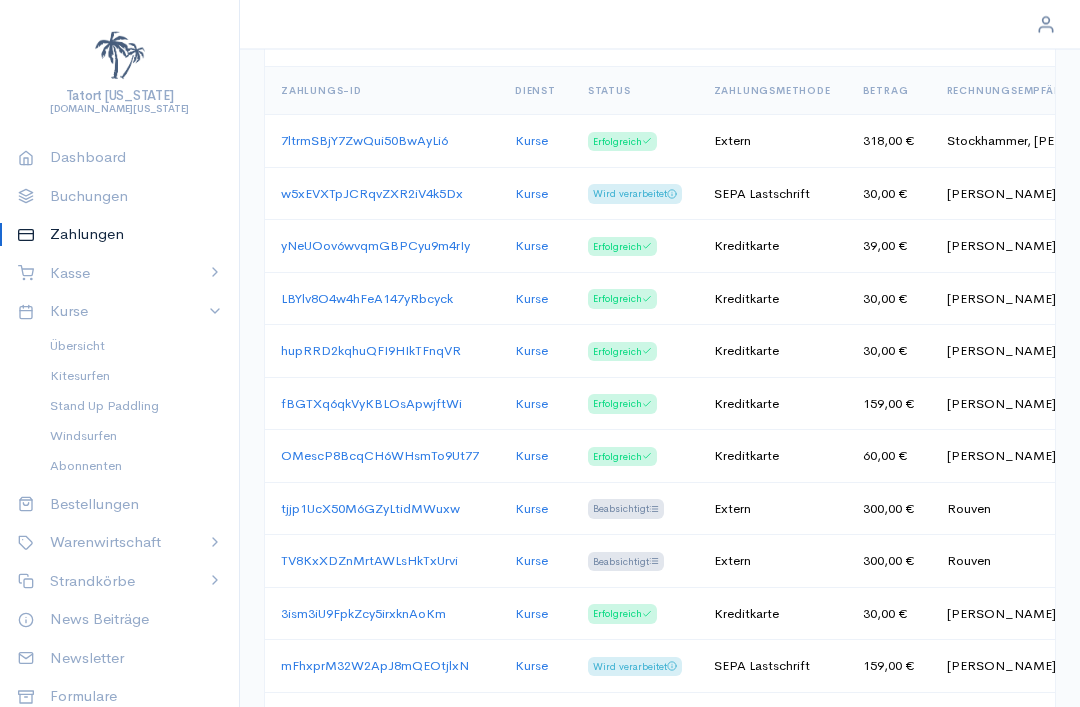 click on "Windsurfen" at bounding box center (128, 437) 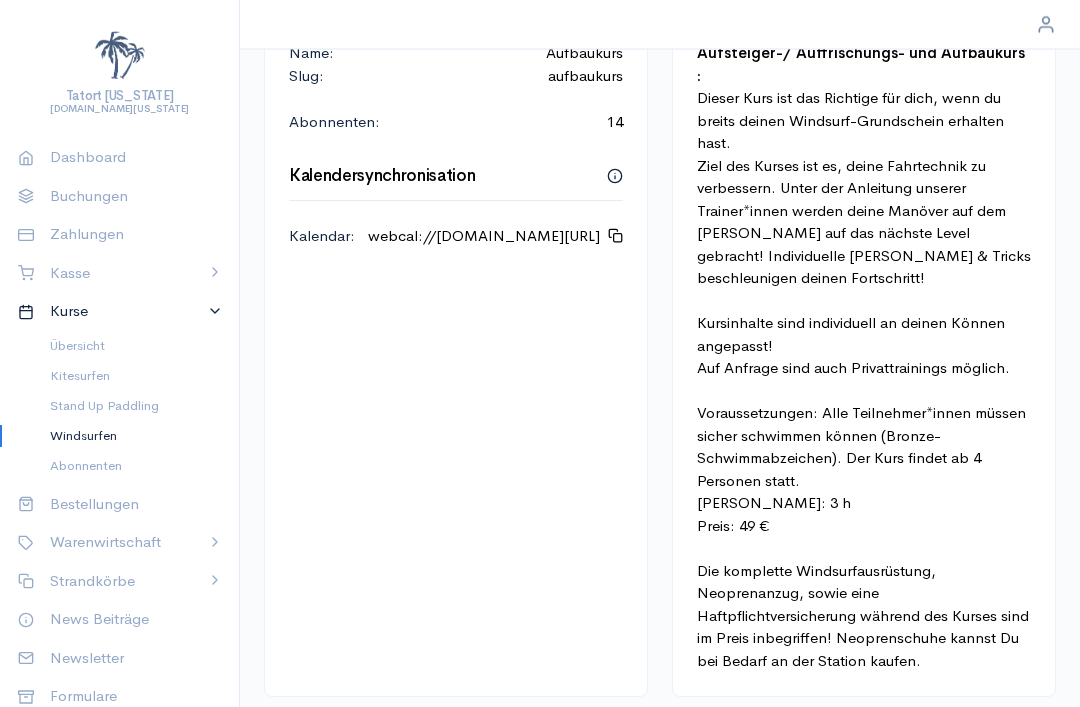 scroll, scrollTop: 0, scrollLeft: 0, axis: both 